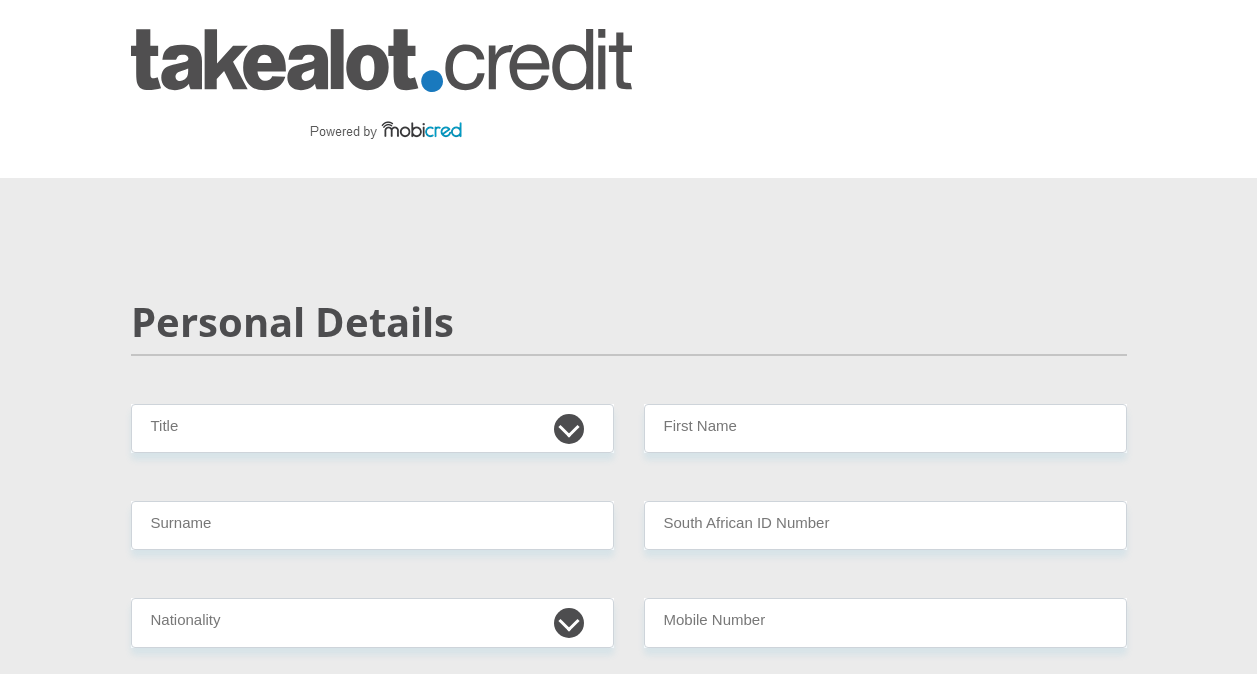 scroll, scrollTop: 0, scrollLeft: 0, axis: both 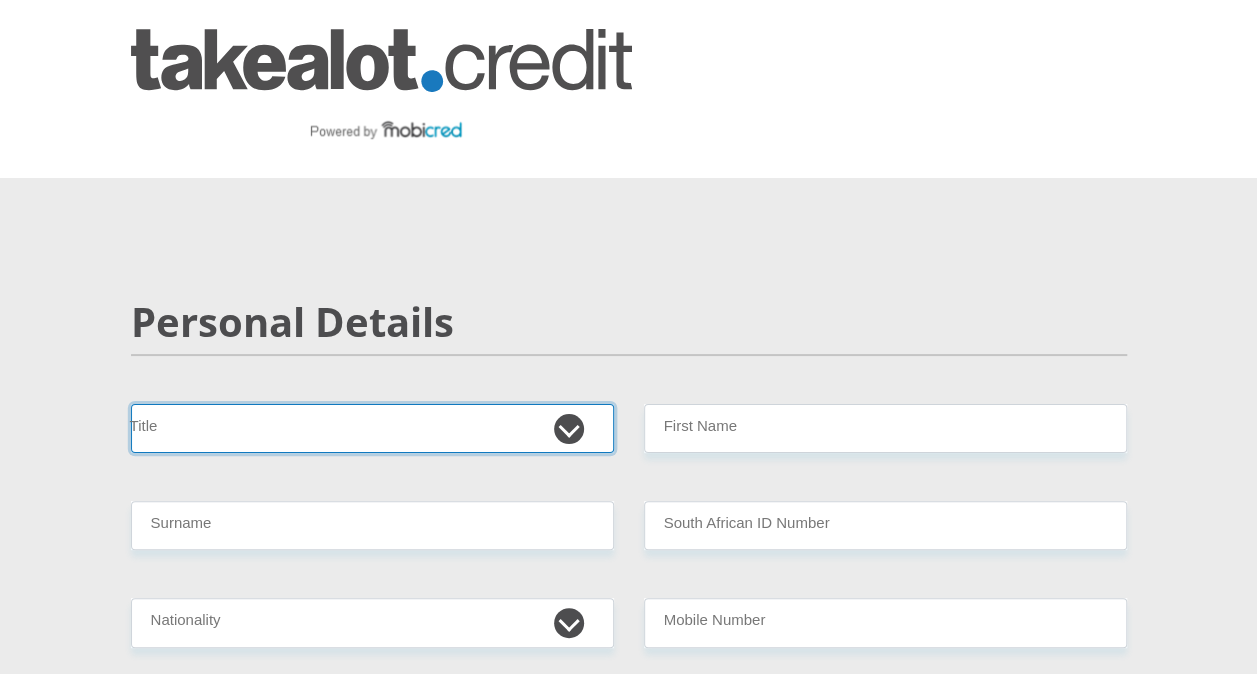 click on "Mr
Ms
Mrs
Dr
Other" at bounding box center [372, 428] 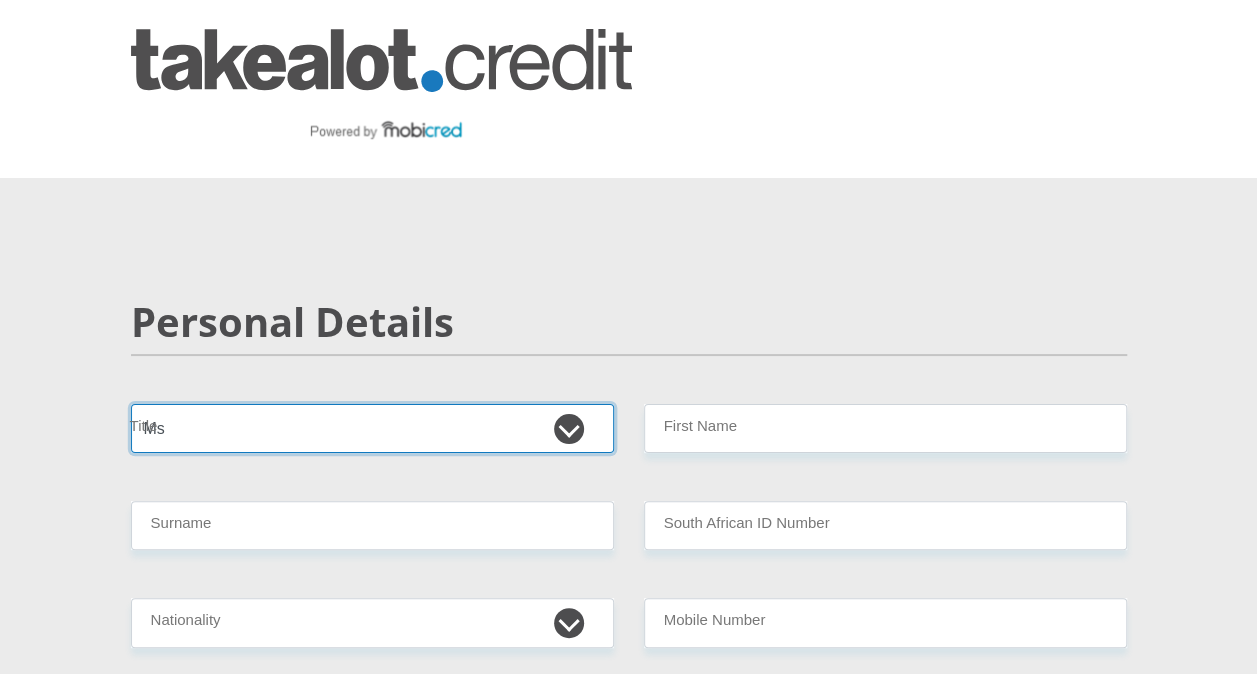 click on "Mr
Ms
Mrs
Dr
Other" at bounding box center (372, 428) 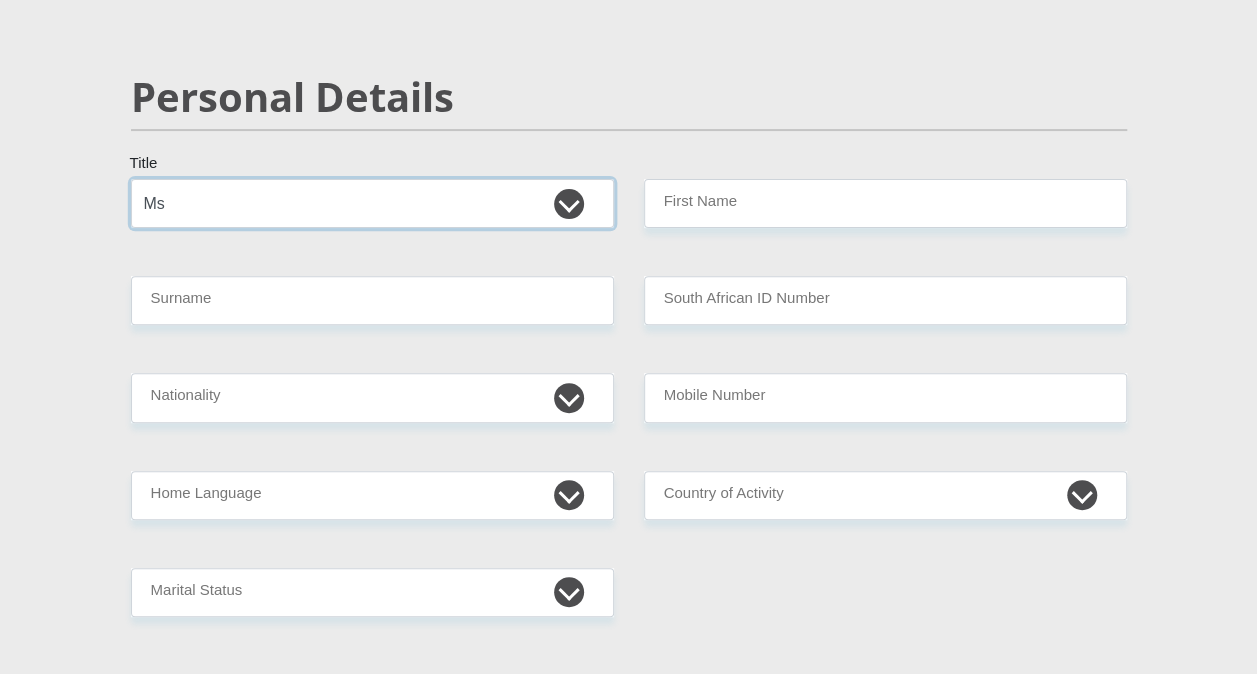 scroll, scrollTop: 0, scrollLeft: 0, axis: both 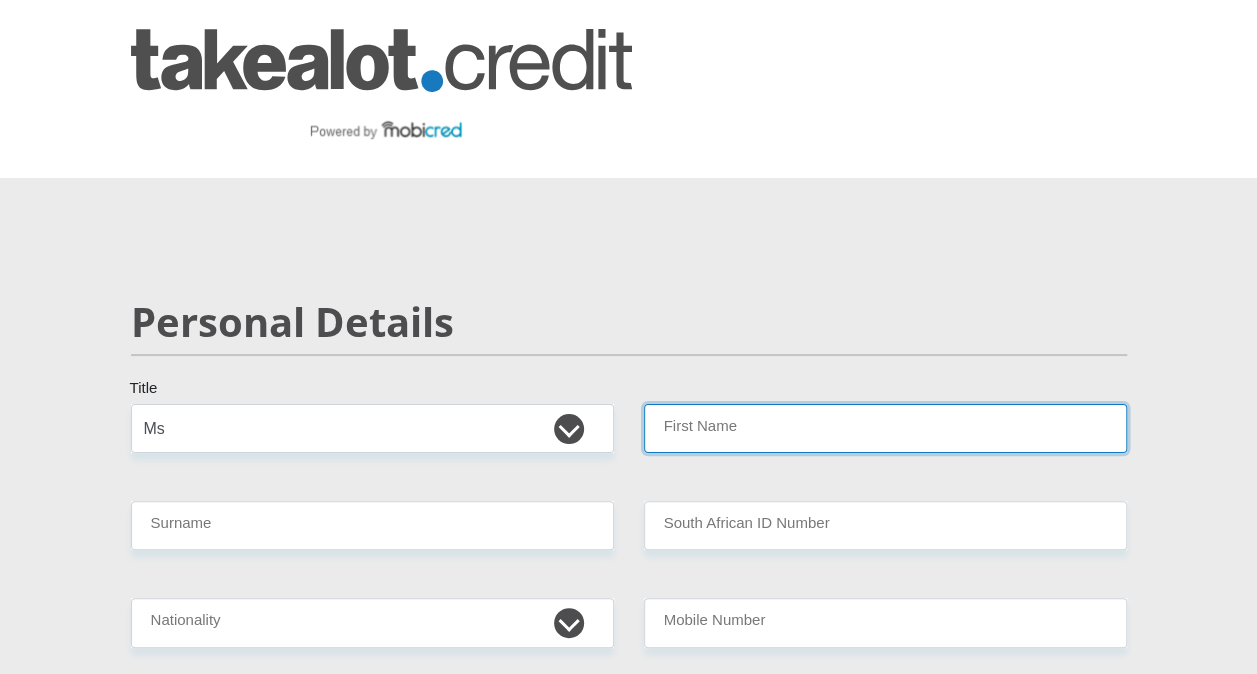 click on "First Name" at bounding box center (885, 428) 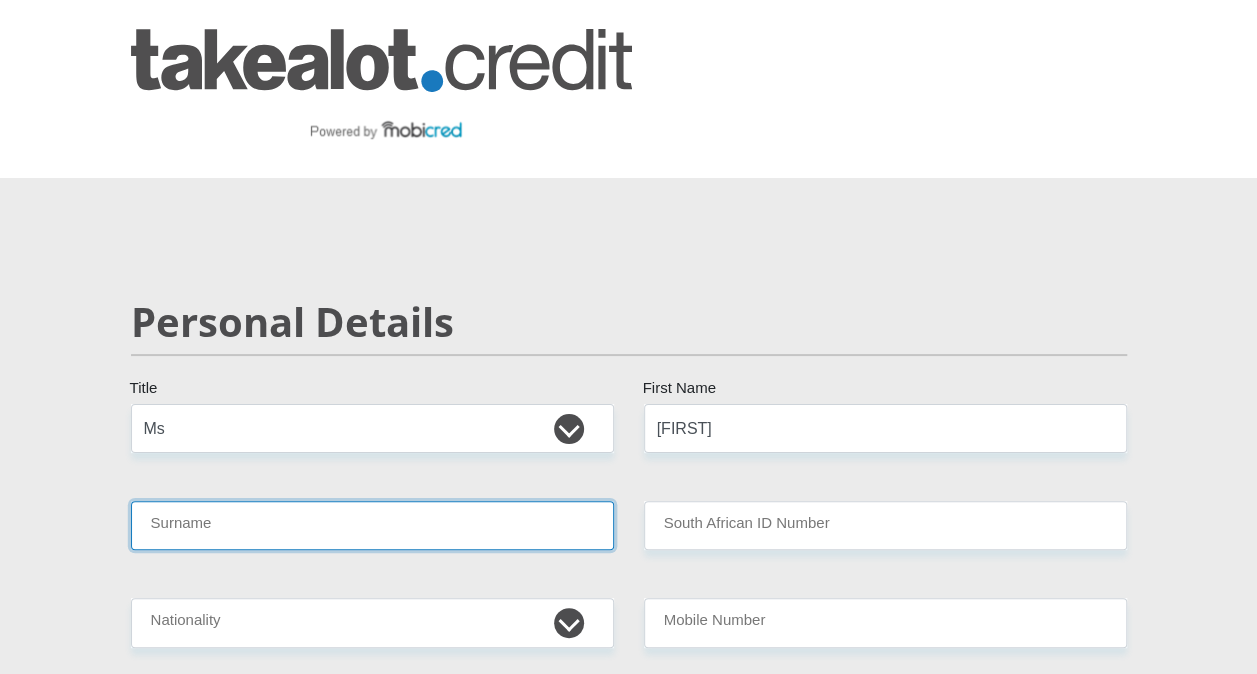 type on "[LAST]" 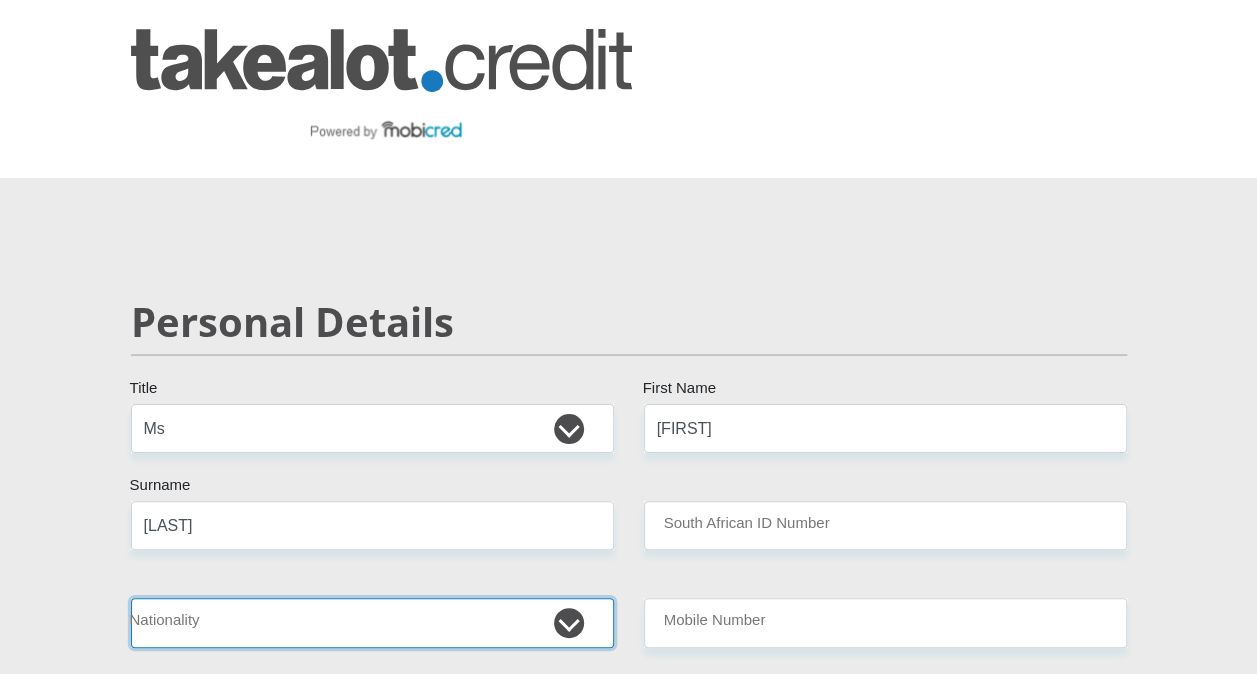 select on "ZAF" 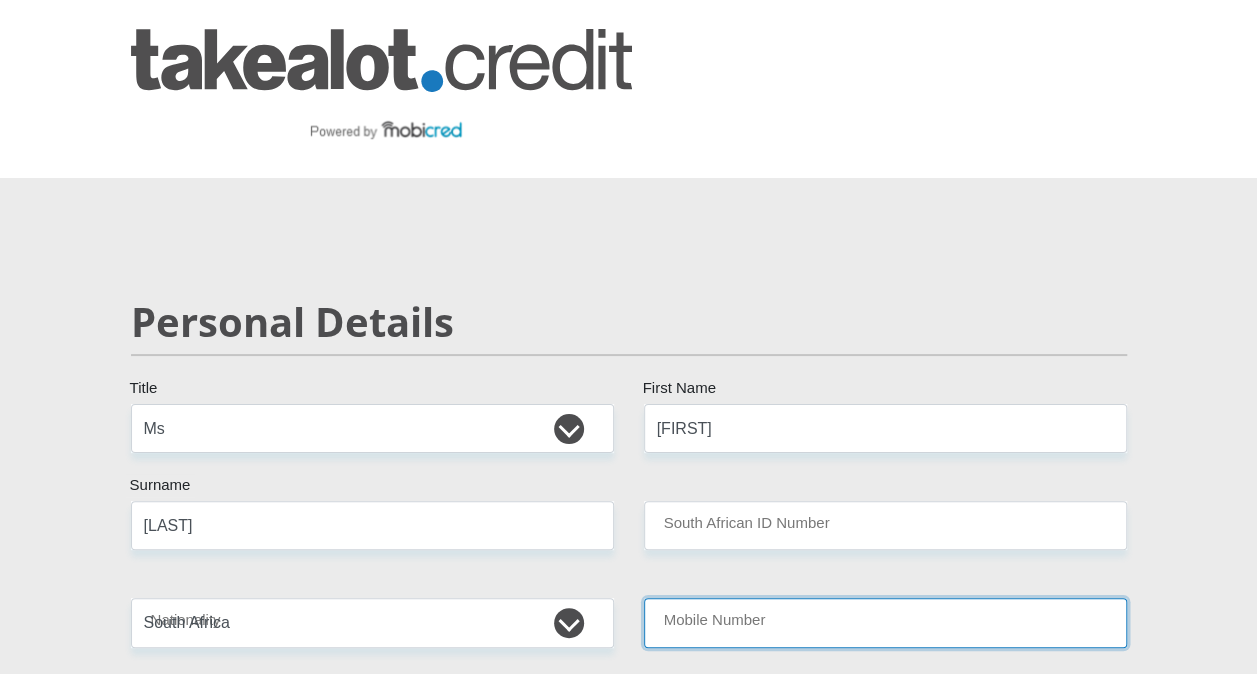 type on "[PHONE]" 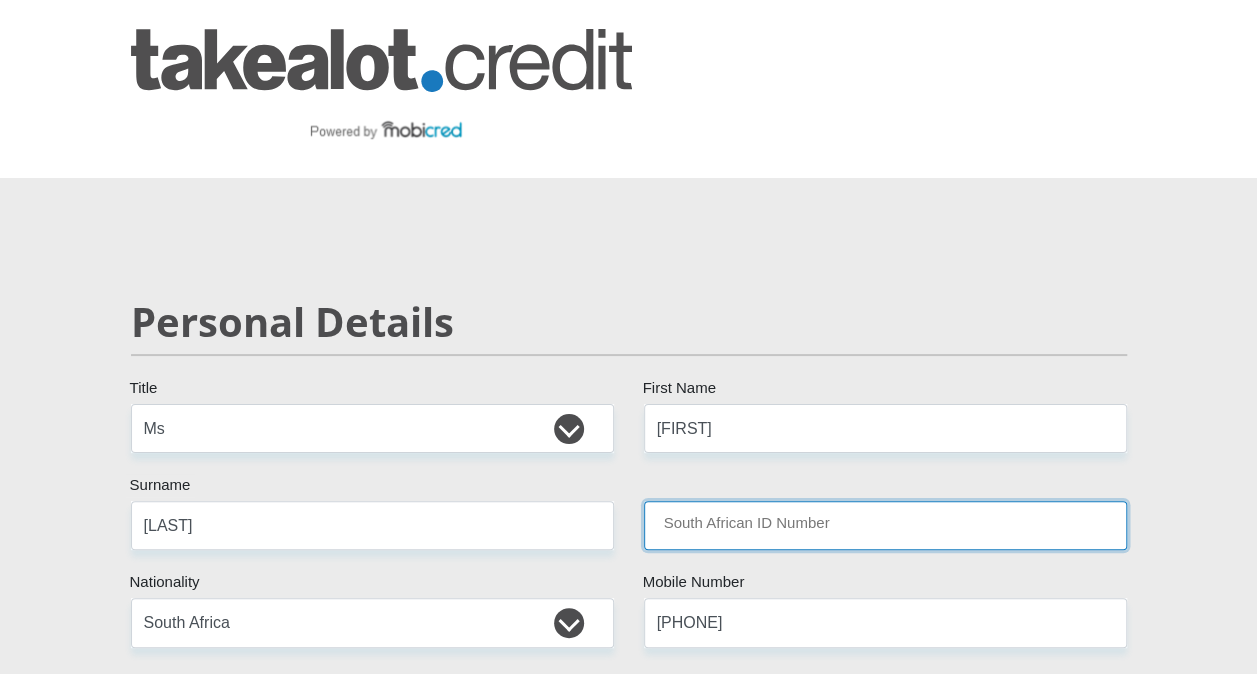 click on "South African ID Number" at bounding box center (885, 525) 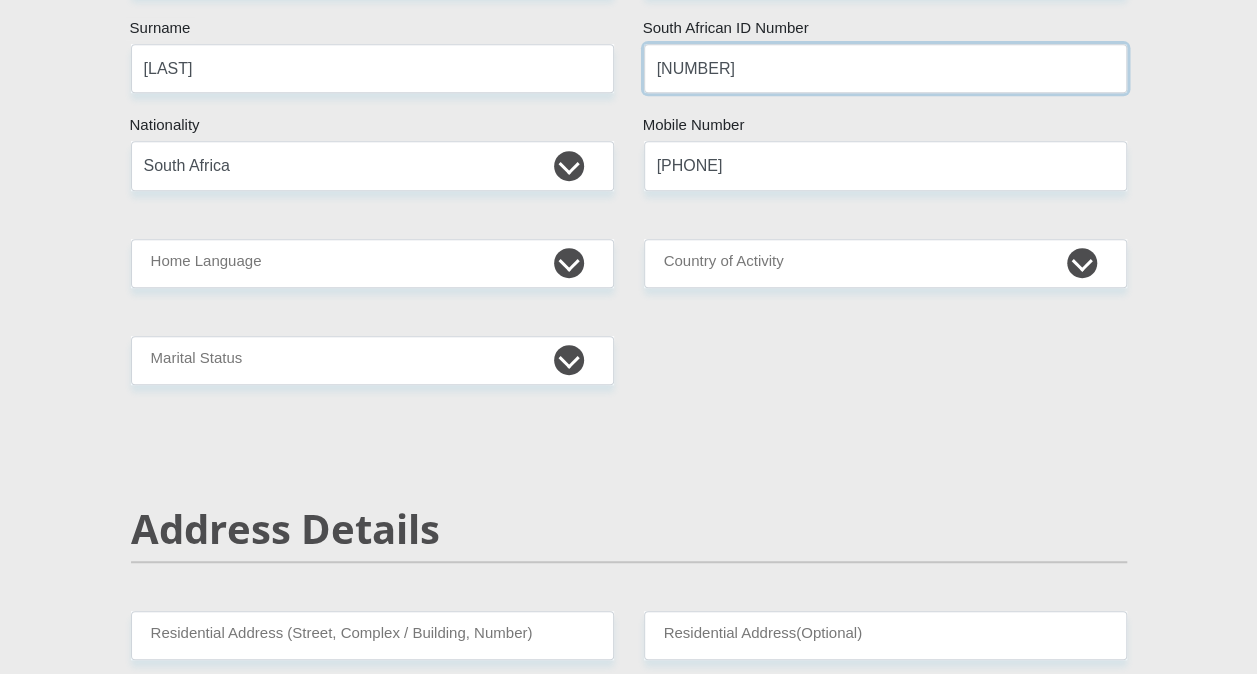 scroll, scrollTop: 403, scrollLeft: 0, axis: vertical 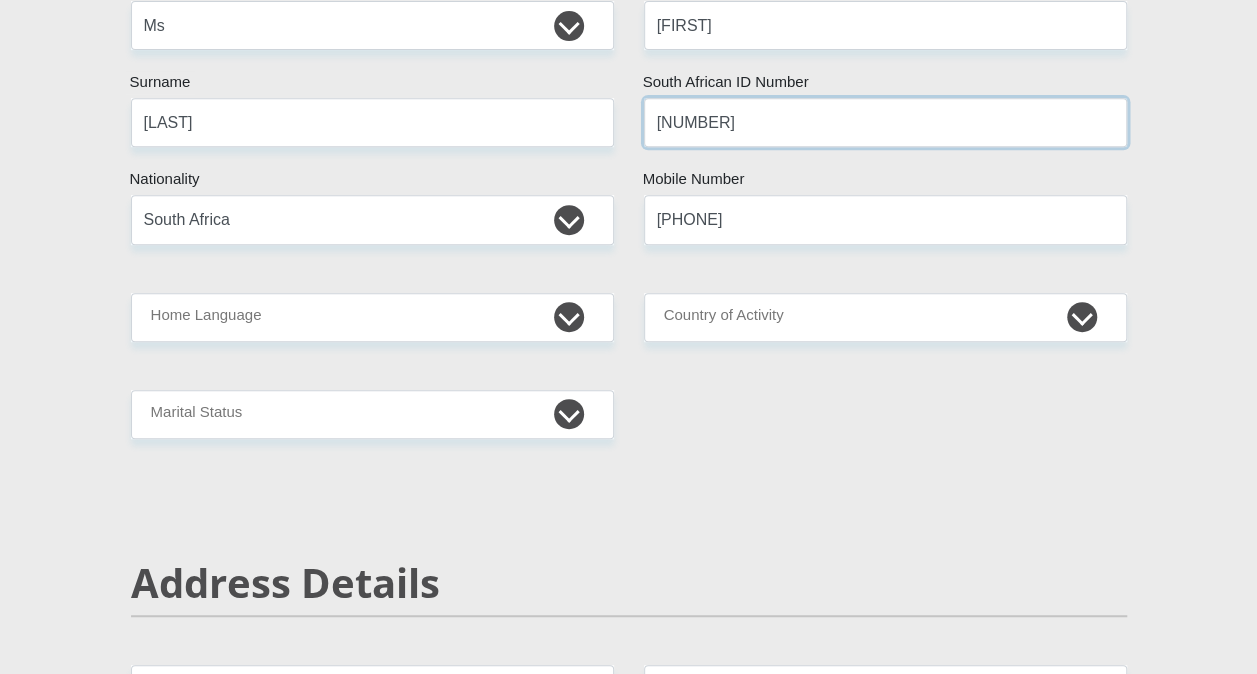 type on "[NUMBER]" 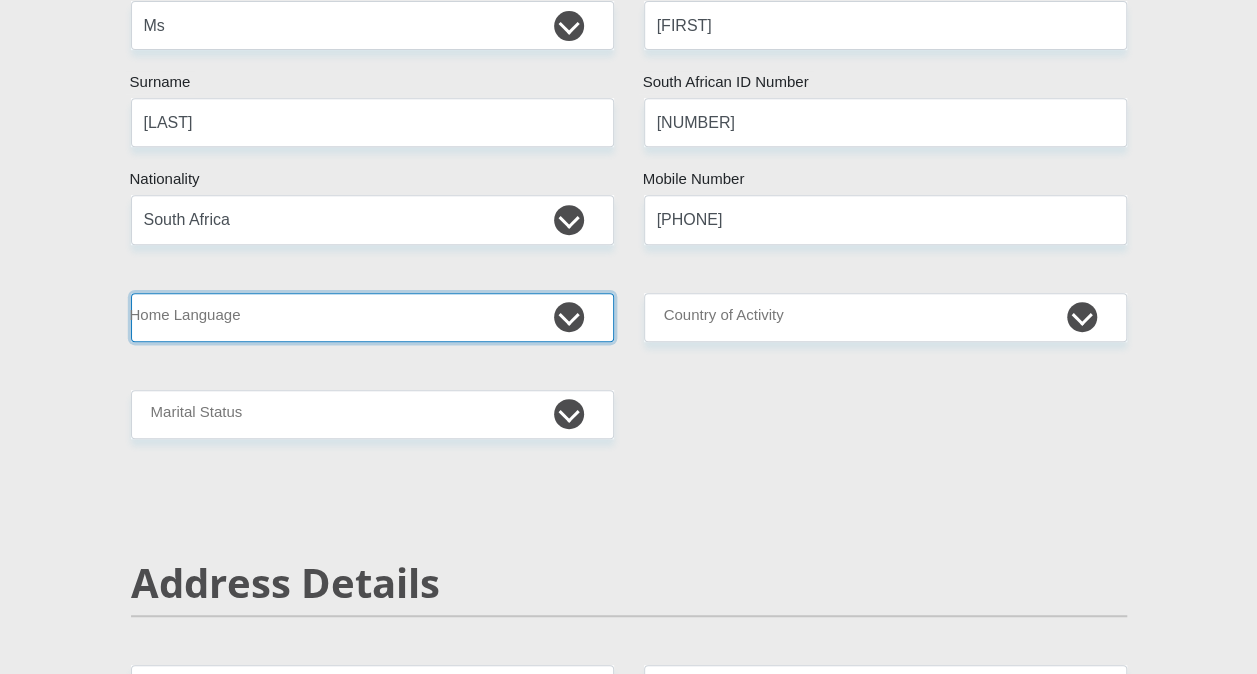 click on "Afrikaans
English
Sepedi
South Ndebele
Southern Sotho
Swati
Tsonga
Tswana
Venda
Xhosa
Zulu
Other" at bounding box center [372, 317] 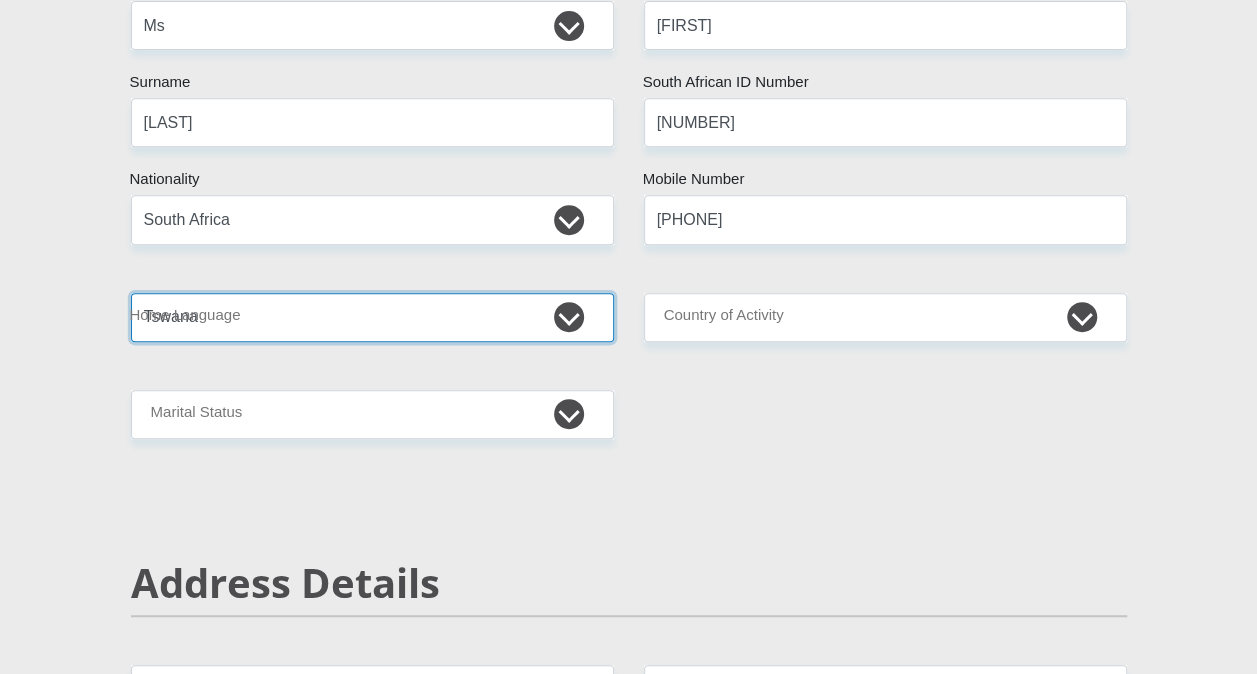 click on "Afrikaans
English
Sepedi
South Ndebele
Southern Sotho
Swati
Tsonga
Tswana
Venda
Xhosa
Zulu
Other" at bounding box center [372, 317] 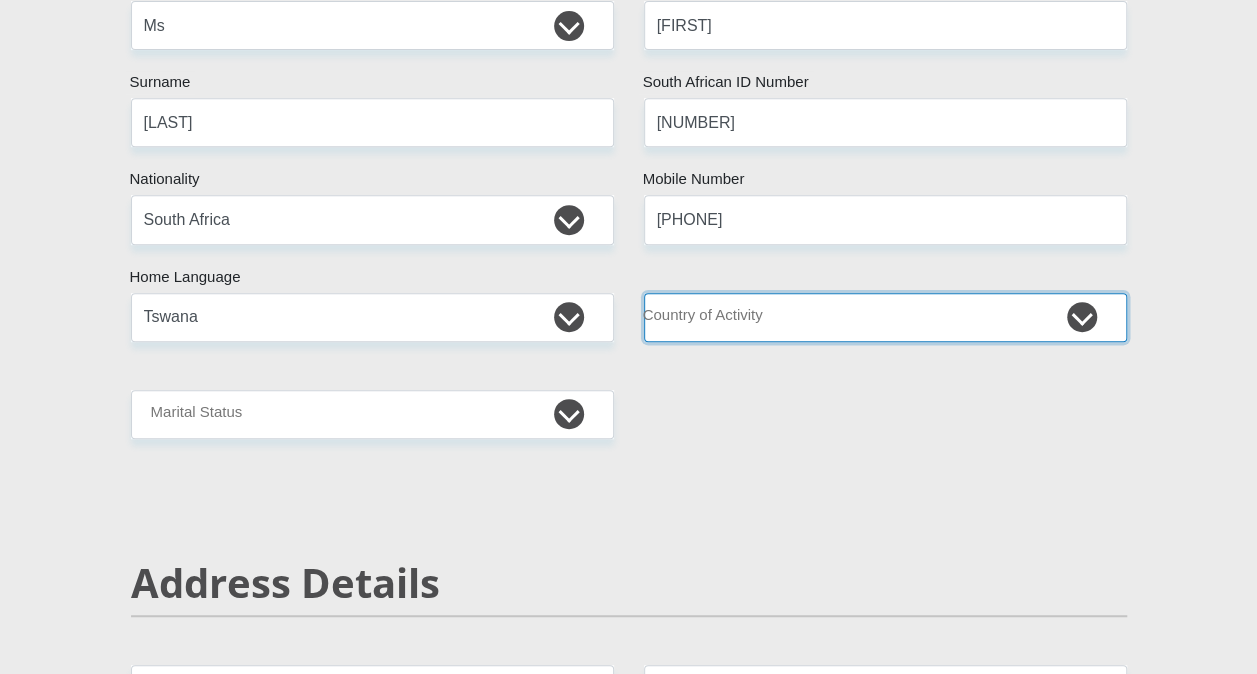 click on "South Africa
Afghanistan
Aland Islands
Albania
Algeria
America Samoa
American Virgin Islands
Andorra
Angola
Anguilla
Antarctica
Antigua and Barbuda
Argentina
Armenia
Aruba
Ascension Island
Australia
Austria
Azerbaijan
Chad" at bounding box center (885, 317) 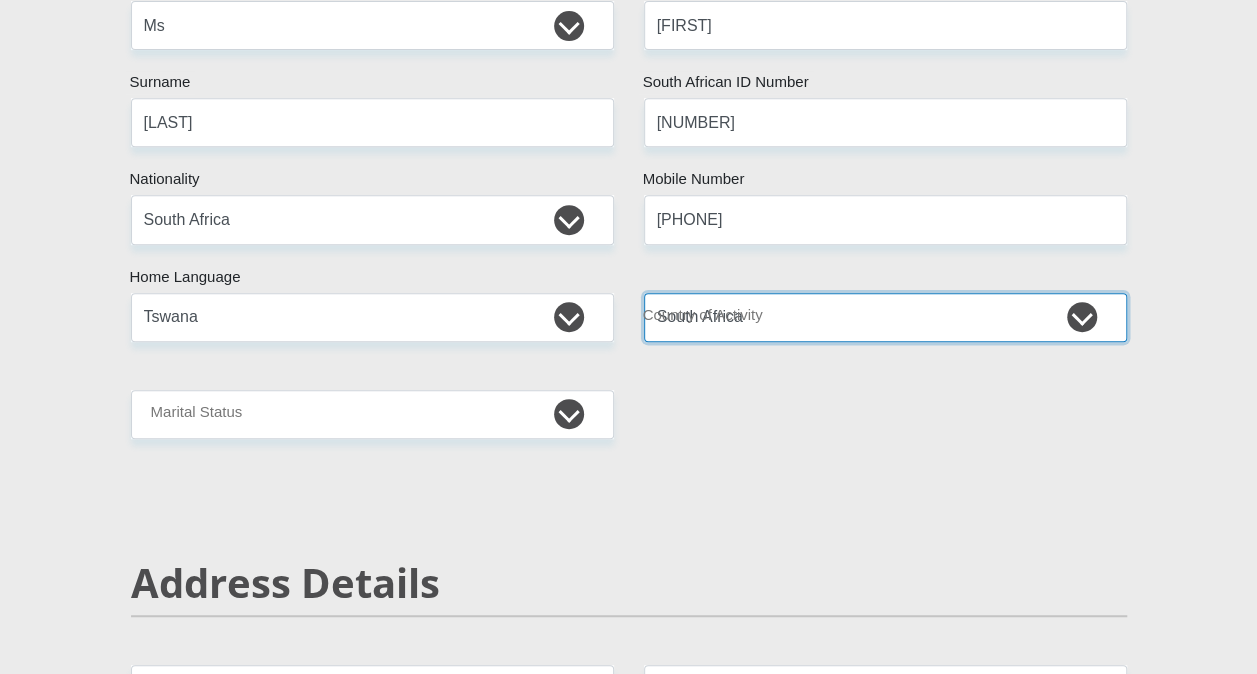 click on "South Africa
Afghanistan
Aland Islands
Albania
Algeria
America Samoa
American Virgin Islands
Andorra
Angola
Anguilla
Antarctica
Antigua and Barbuda
Argentina
Armenia
Aruba
Ascension Island
Australia
Austria
Azerbaijan
Chad" at bounding box center (885, 317) 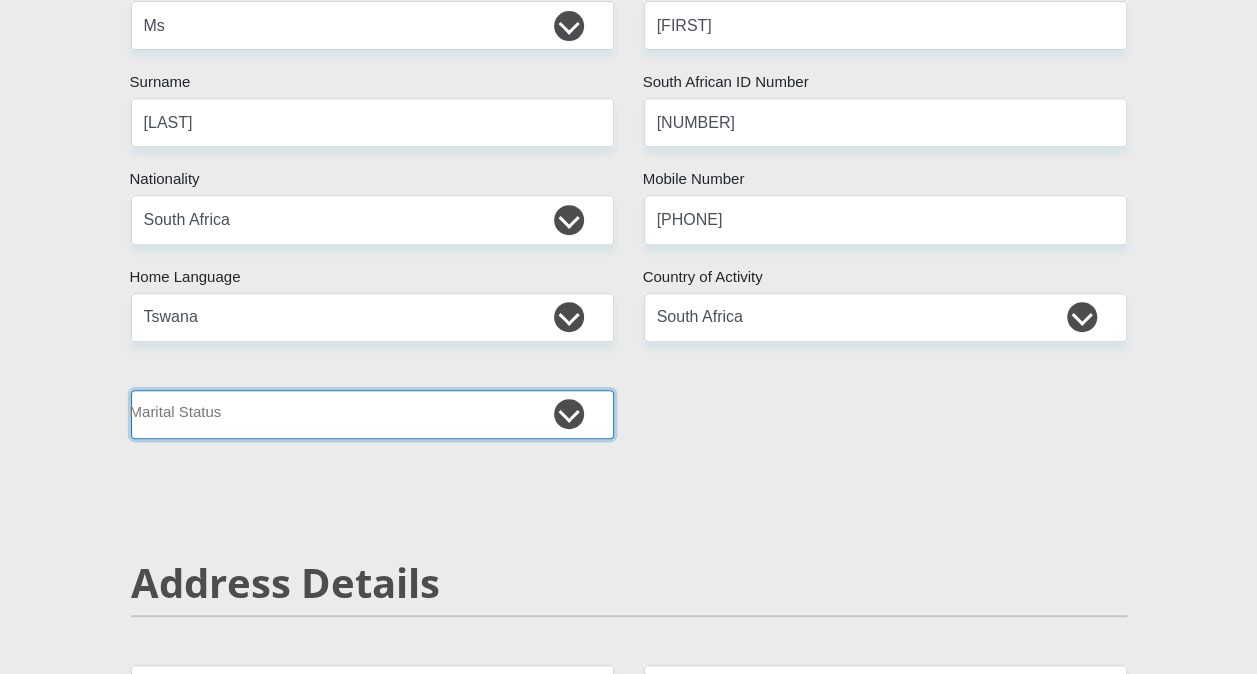 click on "Married ANC
Single
Divorced
Widowed
Married COP or Customary Law" at bounding box center [372, 414] 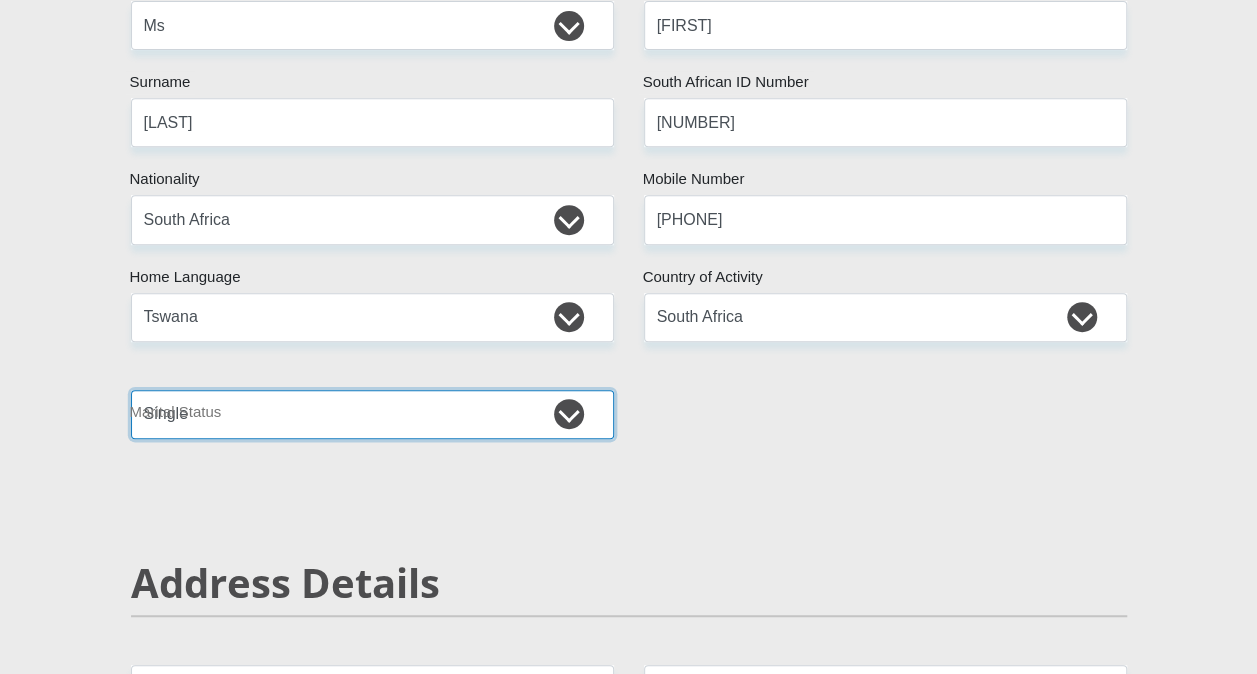 click on "Married ANC
Single
Divorced
Widowed
Married COP or Customary Law" at bounding box center (372, 414) 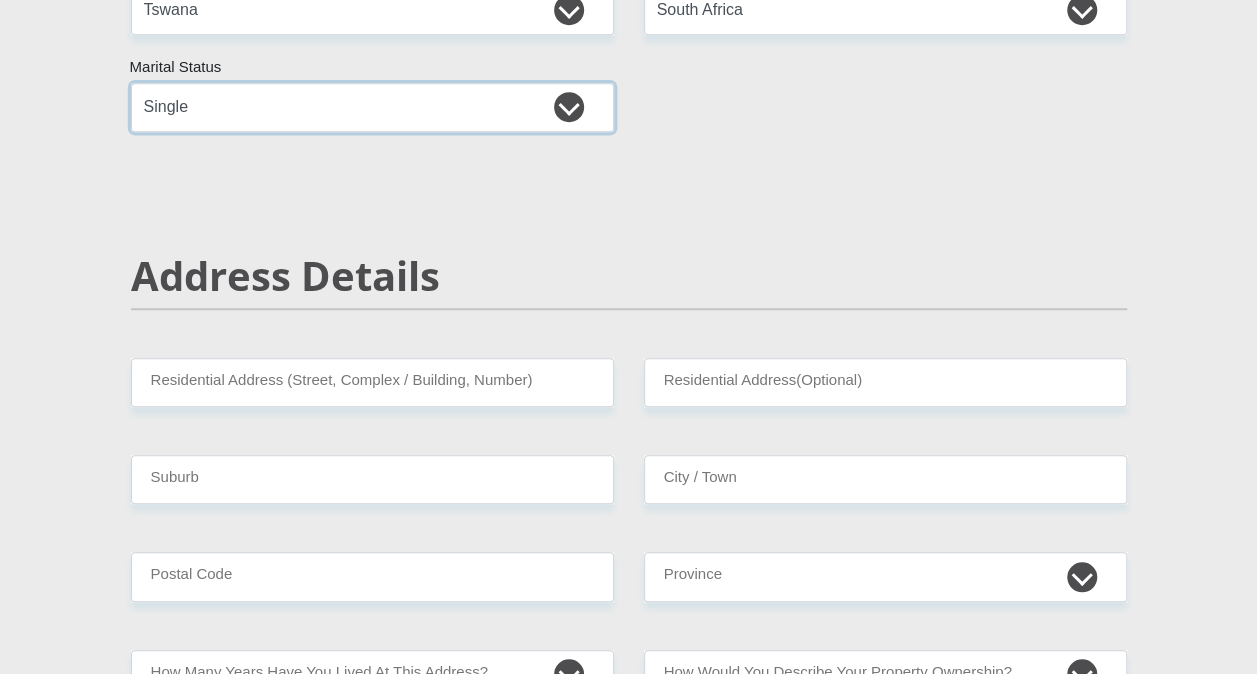 scroll, scrollTop: 750, scrollLeft: 0, axis: vertical 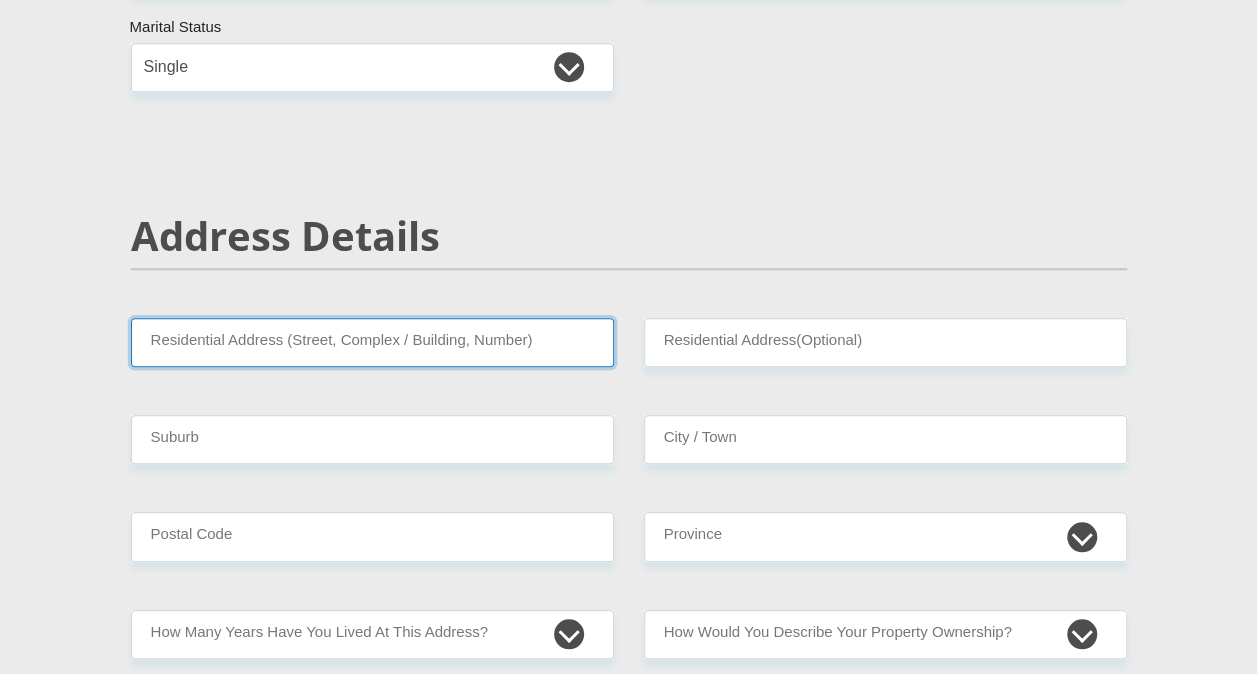 click on "Residential Address (Street, Complex / Building, Number)" at bounding box center [372, 342] 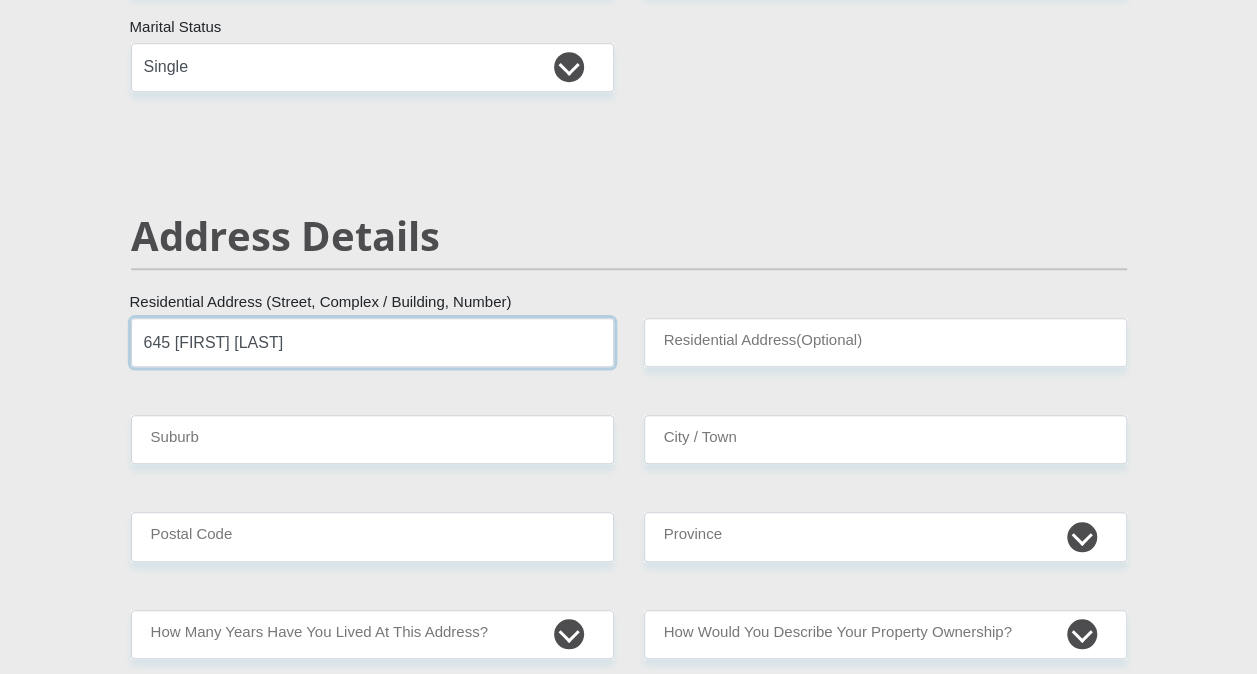 type on "645 [FIRST] [LAST]" 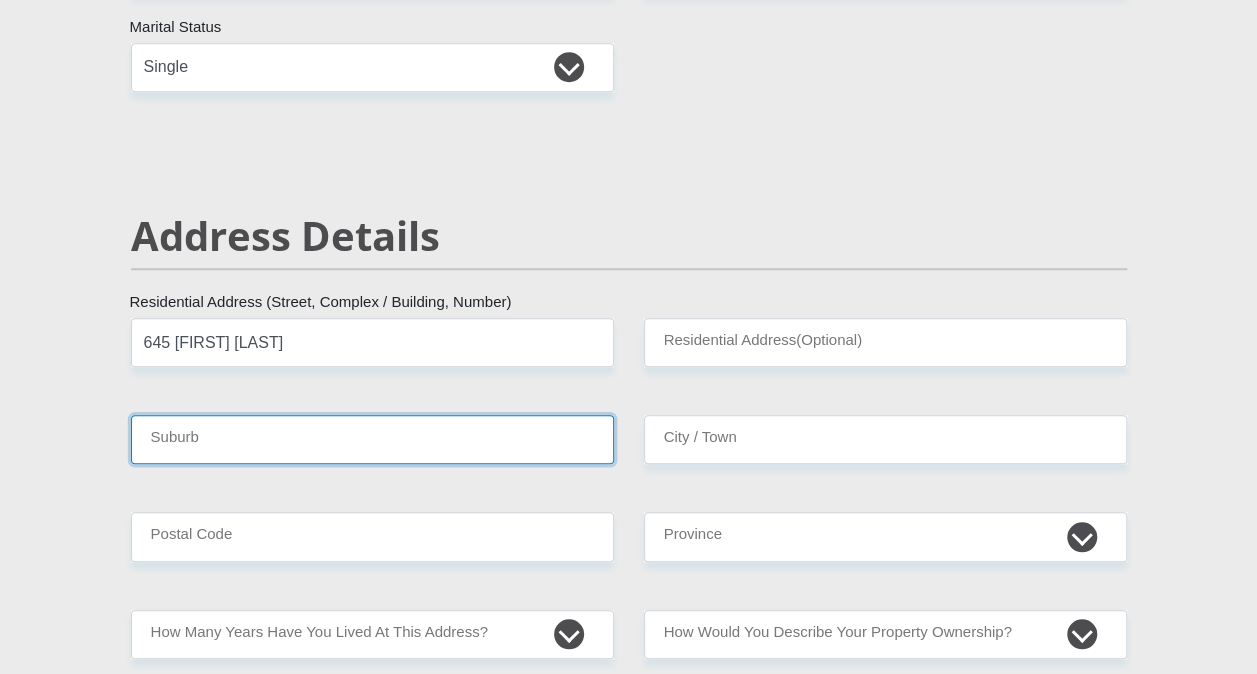 click on "Suburb" at bounding box center [372, 439] 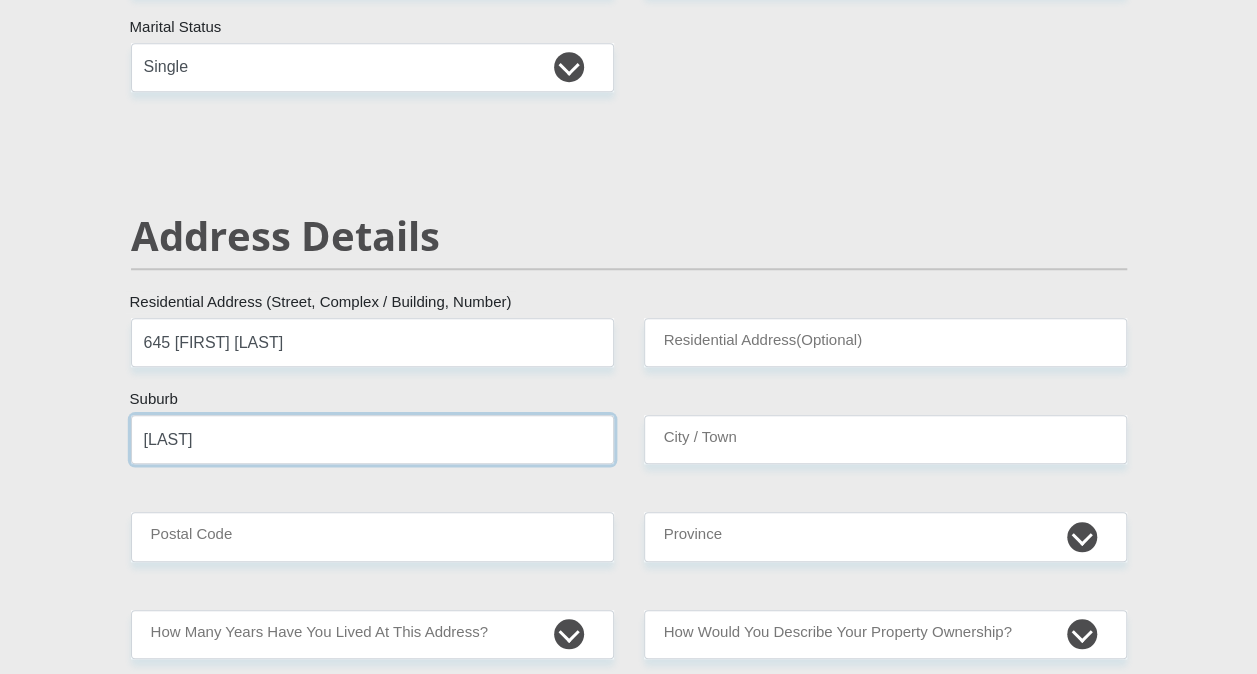 type on "[LAST]" 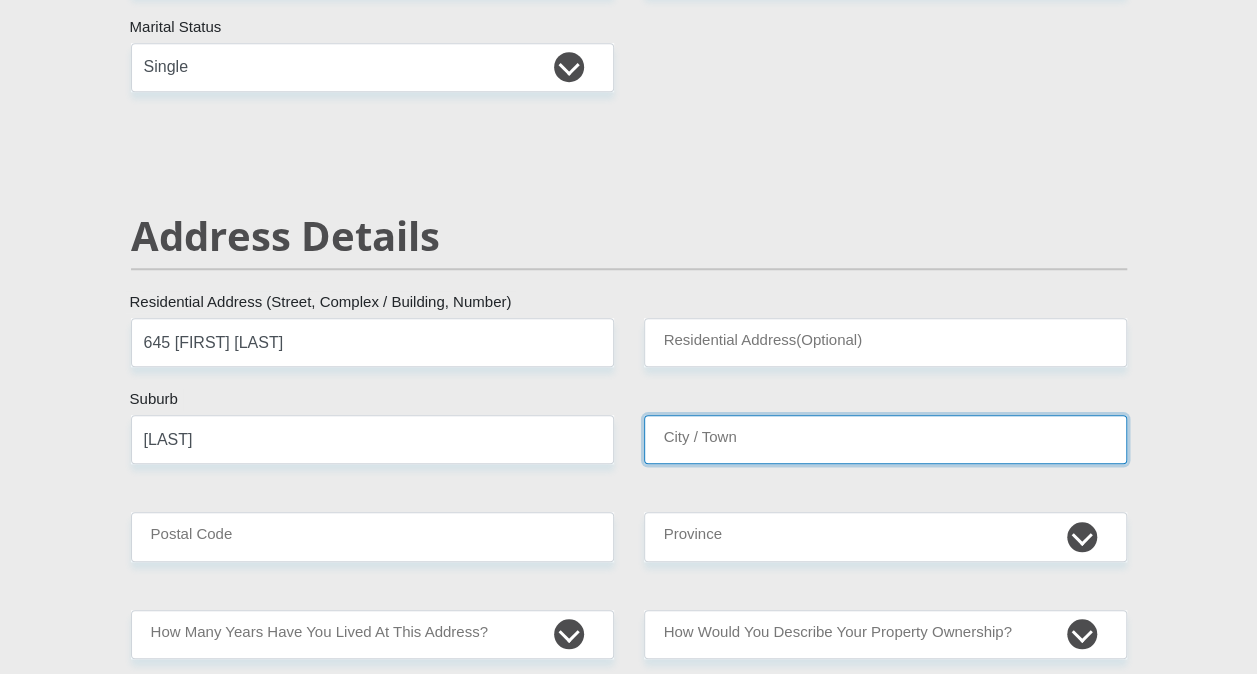click on "City / Town" at bounding box center (885, 439) 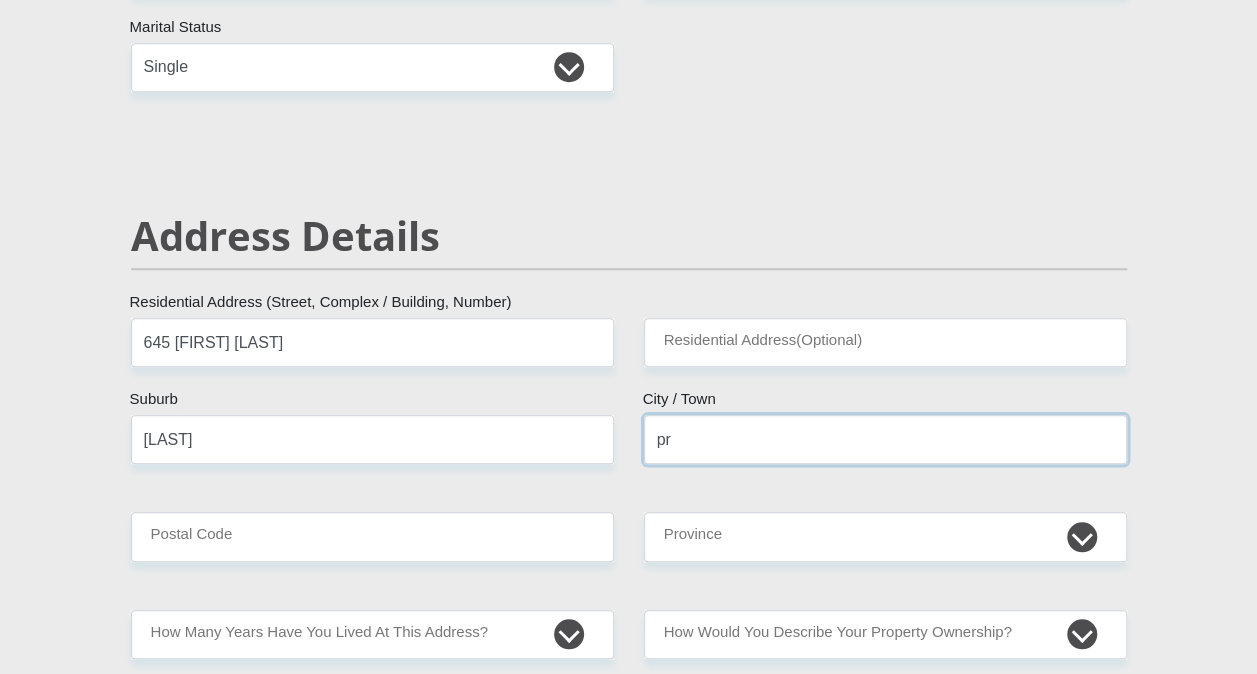type on "p" 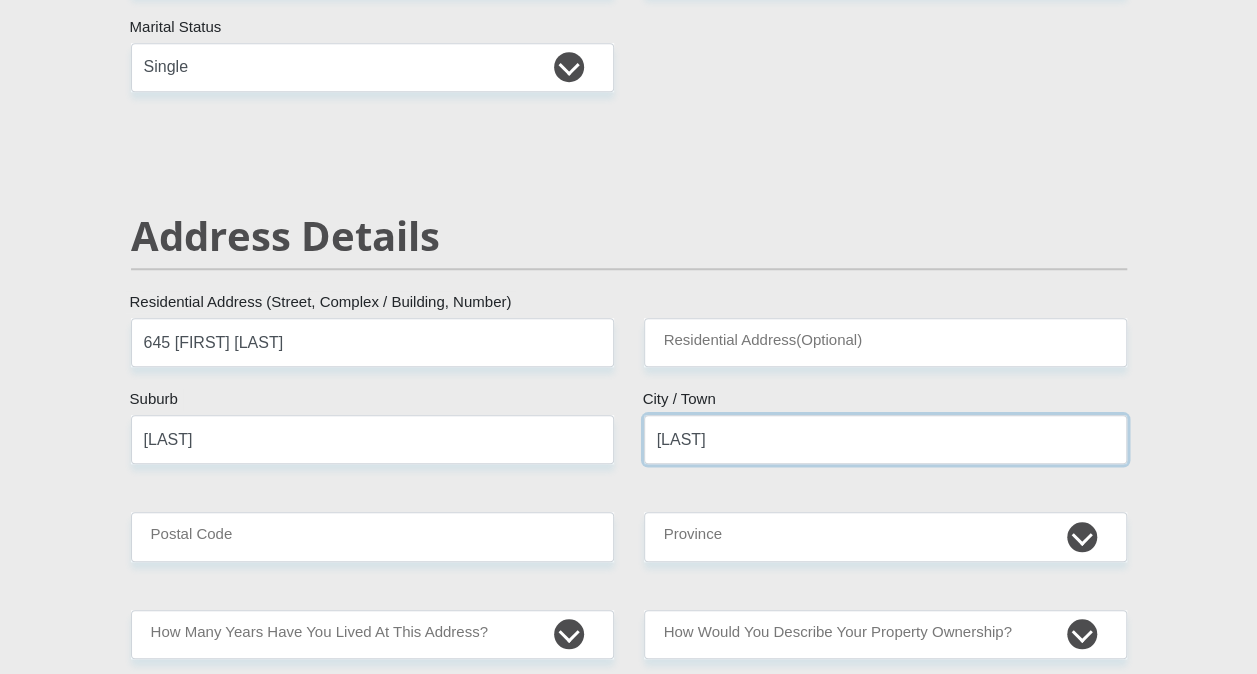 type on "[LAST]" 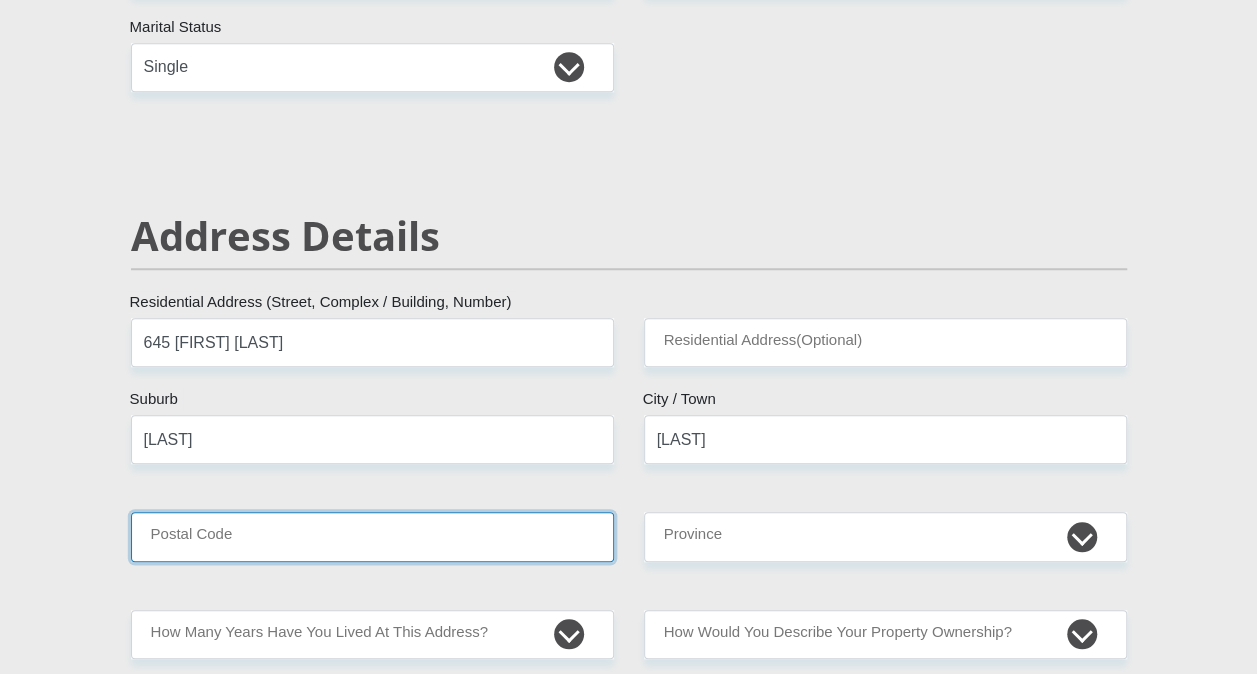 click on "Postal Code" at bounding box center [372, 536] 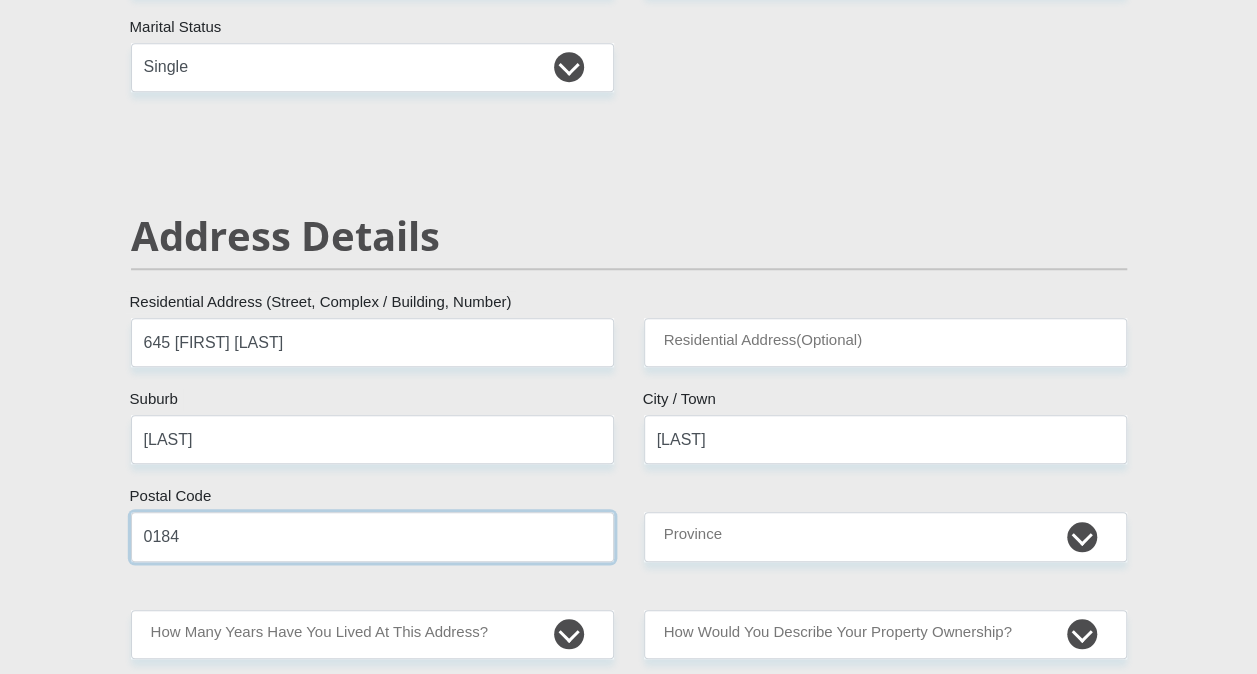 type on "0184" 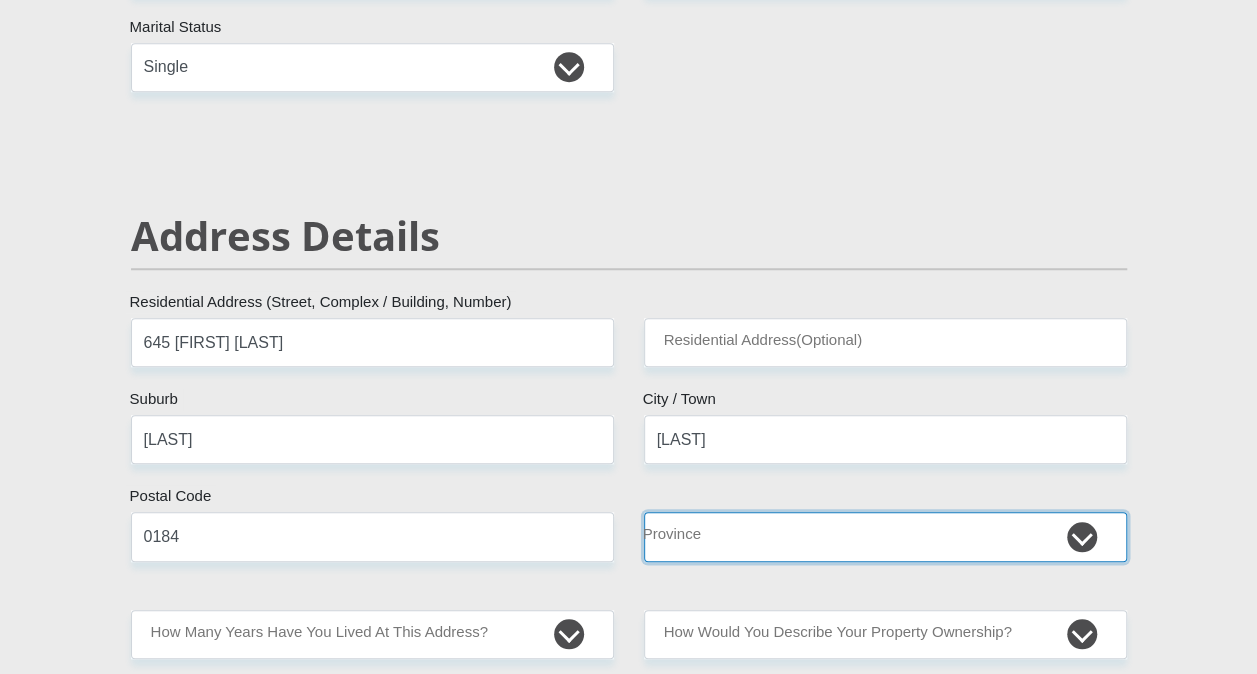 click on "Eastern Cape
Free State
Gauteng
KwaZulu-Natal
Limpopo
Mpumalanga
Northern Cape
North West
Western Cape" at bounding box center (885, 536) 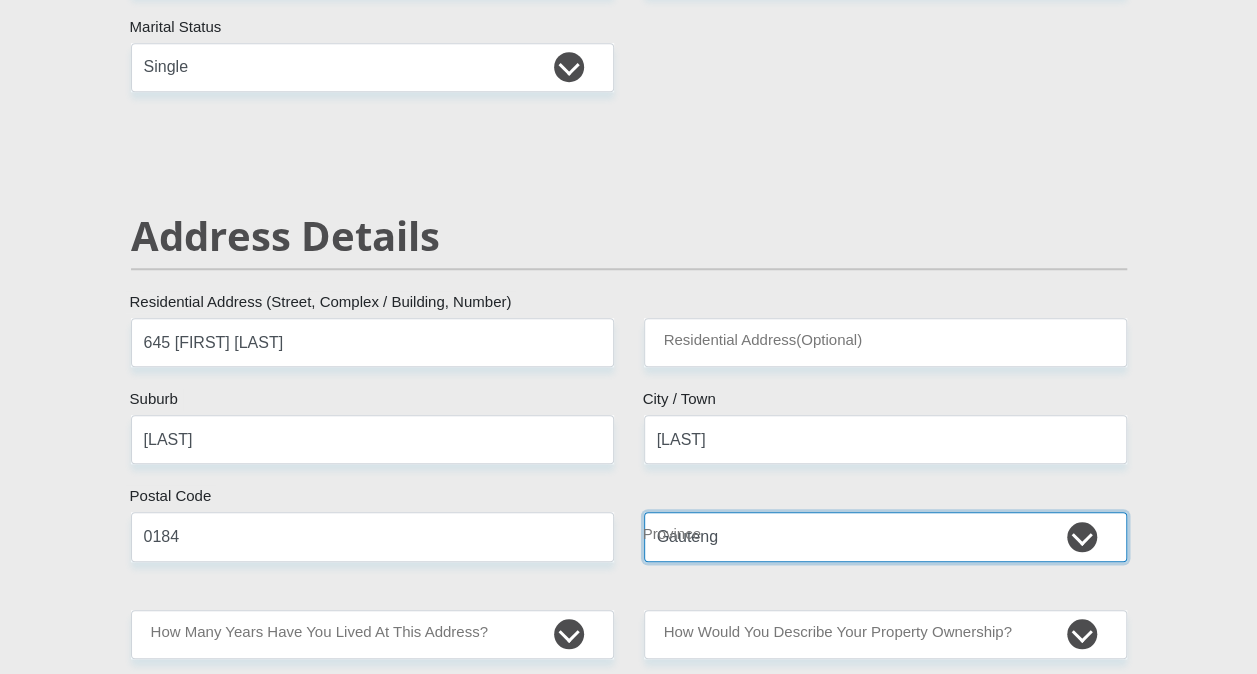 click on "Eastern Cape
Free State
Gauteng
KwaZulu-Natal
Limpopo
Mpumalanga
Northern Cape
North West
Western Cape" at bounding box center (885, 536) 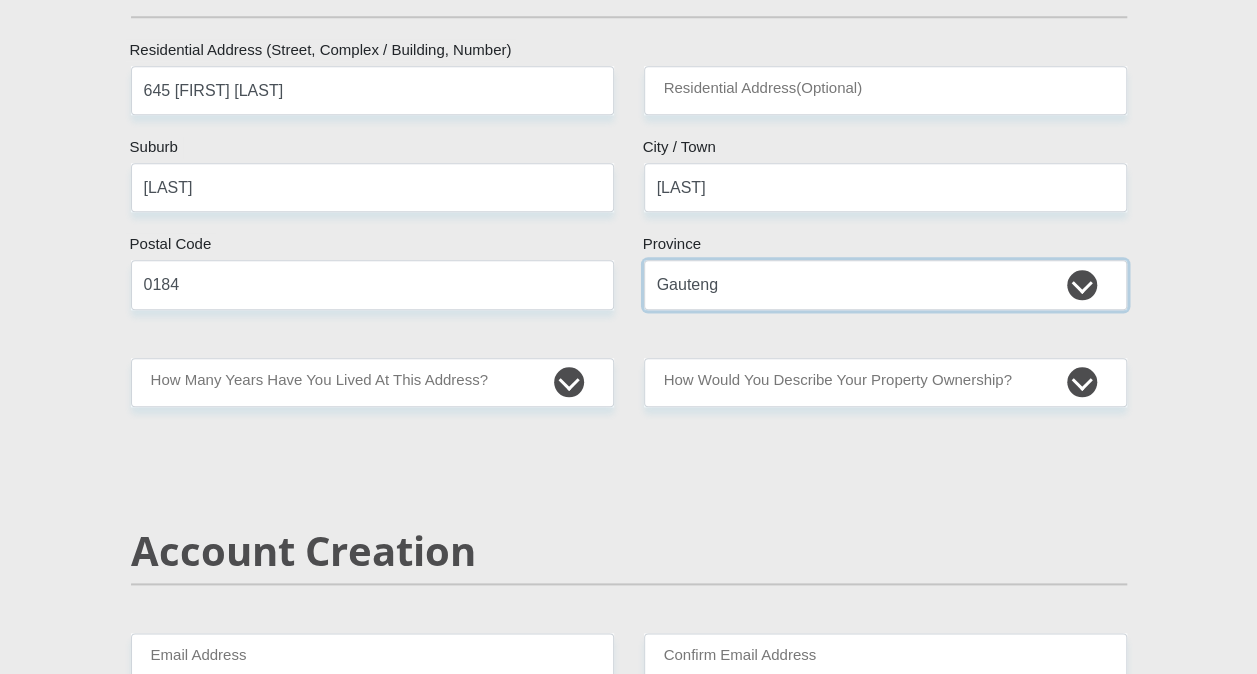 scroll, scrollTop: 1091, scrollLeft: 0, axis: vertical 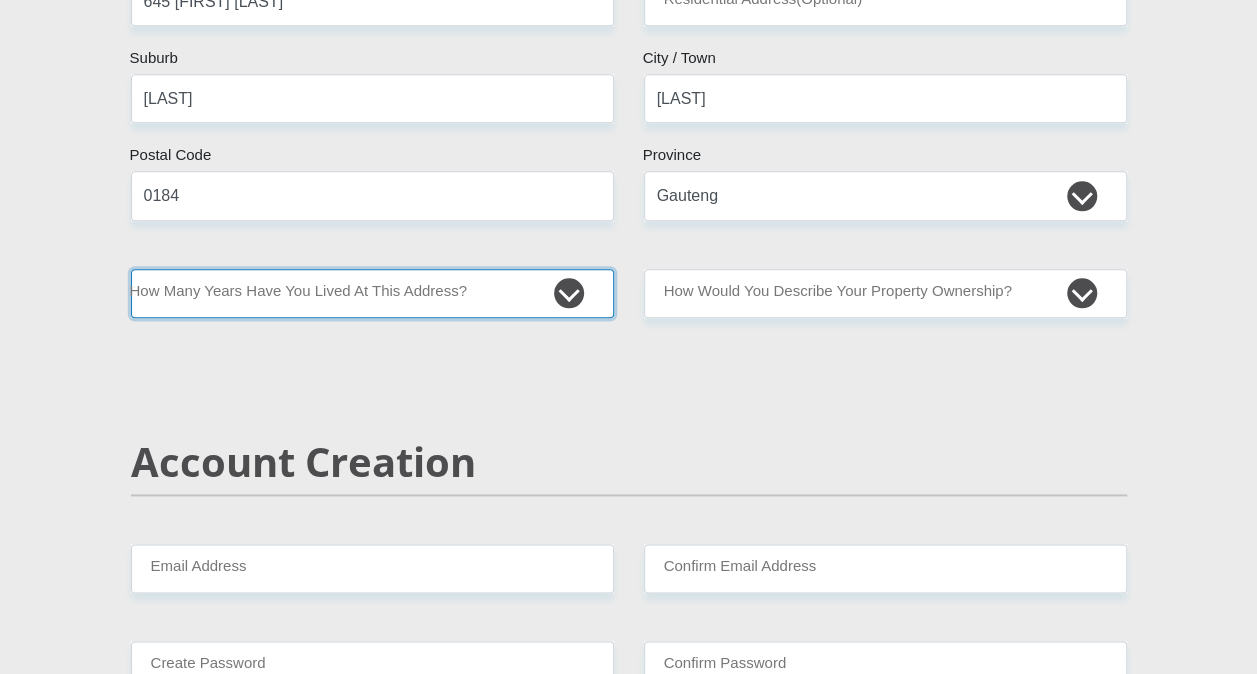 click on "less than 1 year
1-3 years
3-5 years
5+ years" at bounding box center [372, 293] 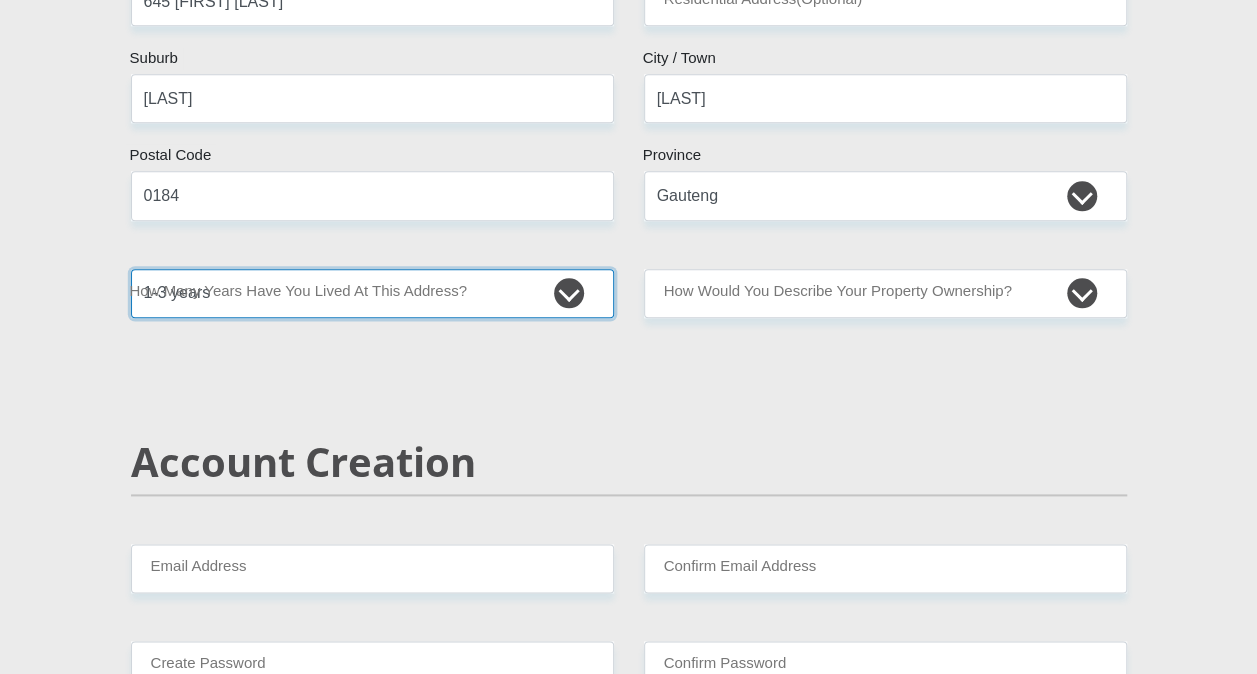 click on "less than 1 year
1-3 years
3-5 years
5+ years" at bounding box center [372, 293] 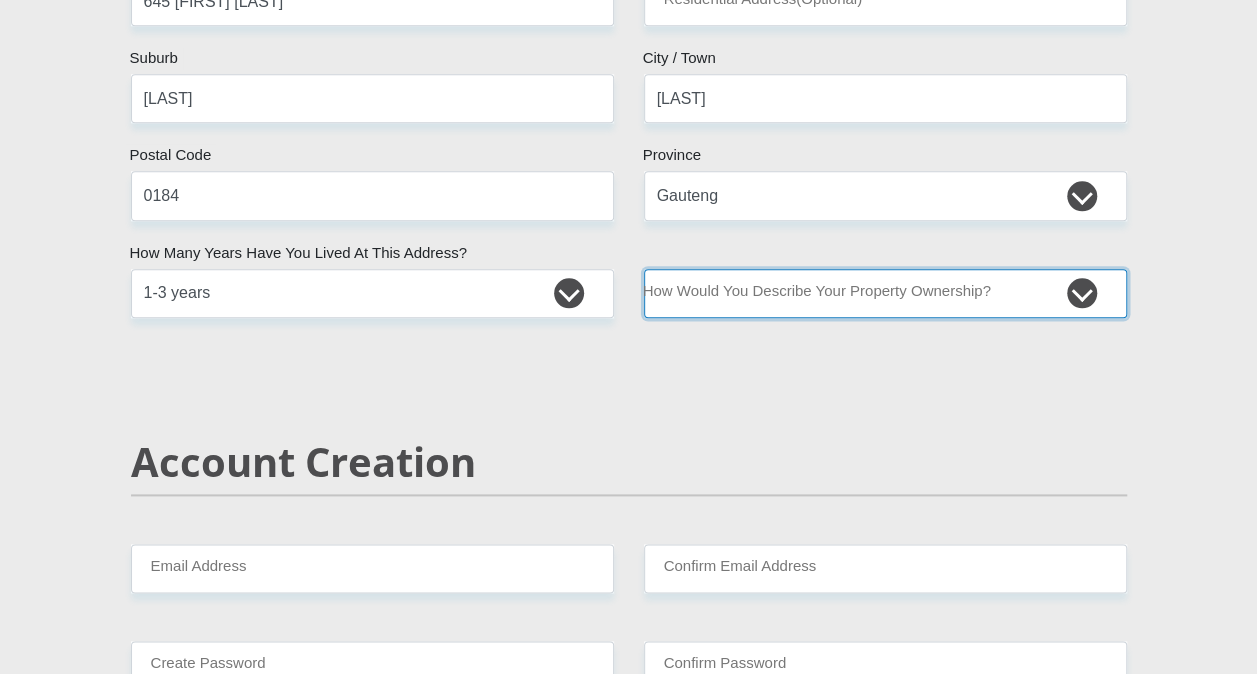 click on "Owned
Rented
Family Owned
Company Dwelling" at bounding box center [885, 293] 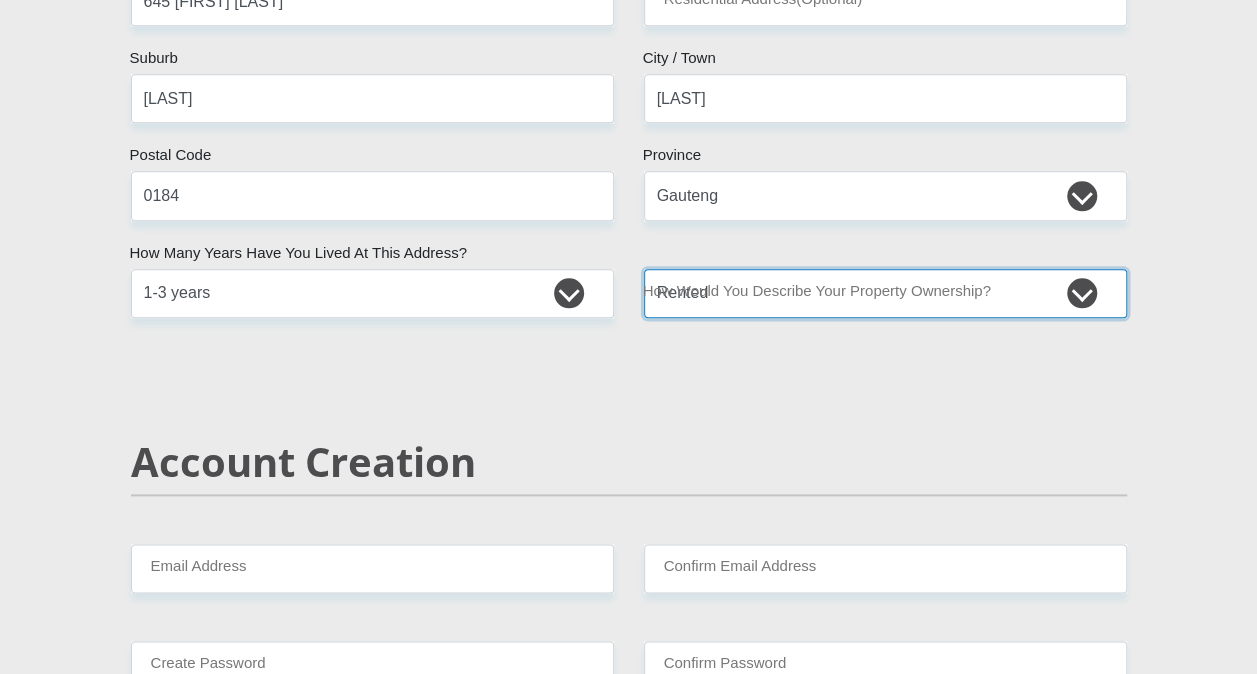 click on "Owned
Rented
Family Owned
Company Dwelling" at bounding box center [885, 293] 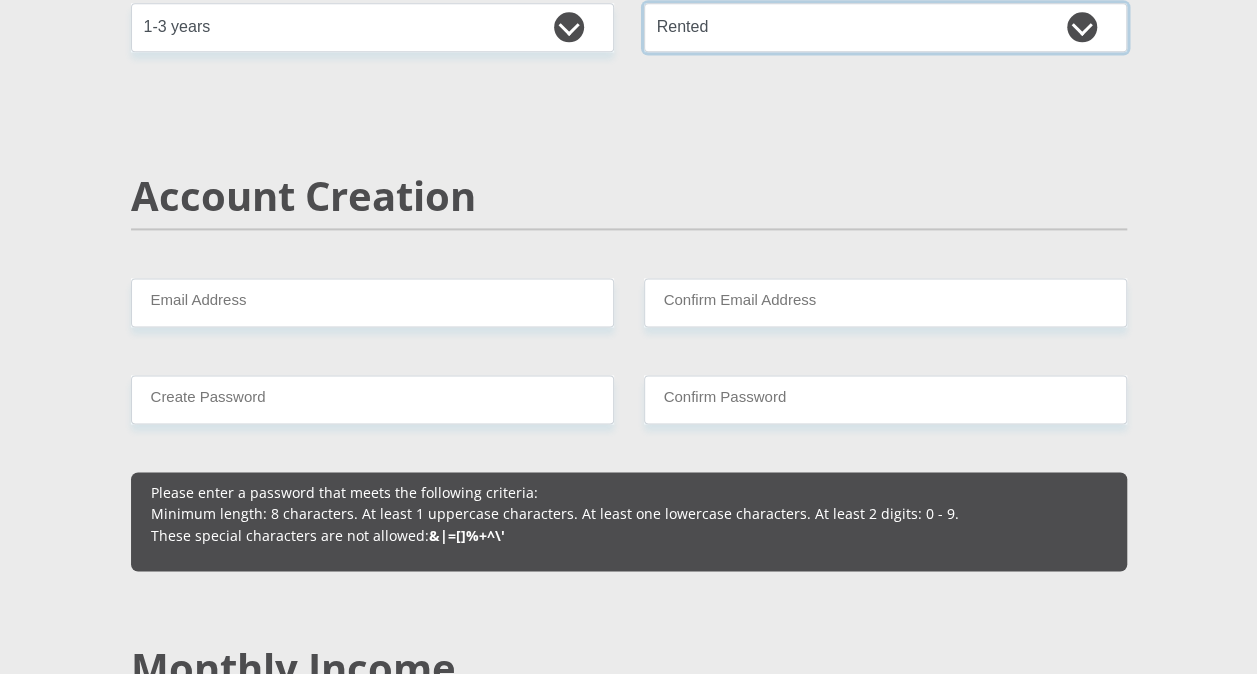 scroll, scrollTop: 1364, scrollLeft: 0, axis: vertical 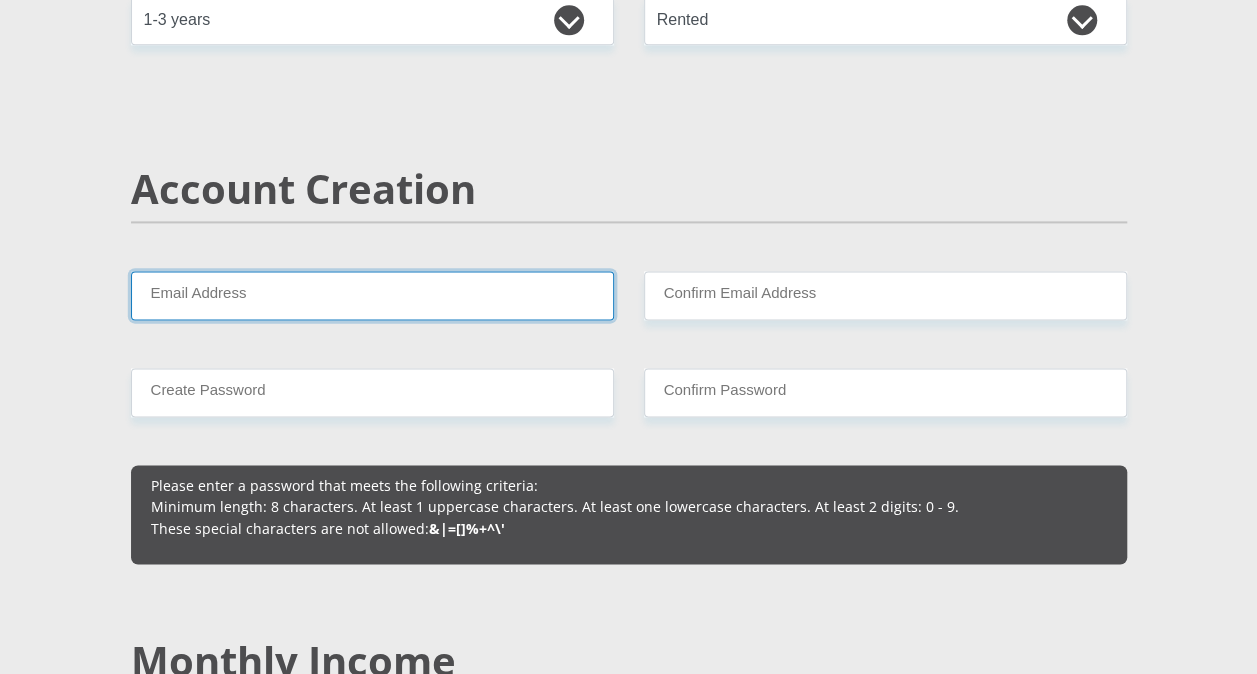click on "Email Address" at bounding box center (372, 295) 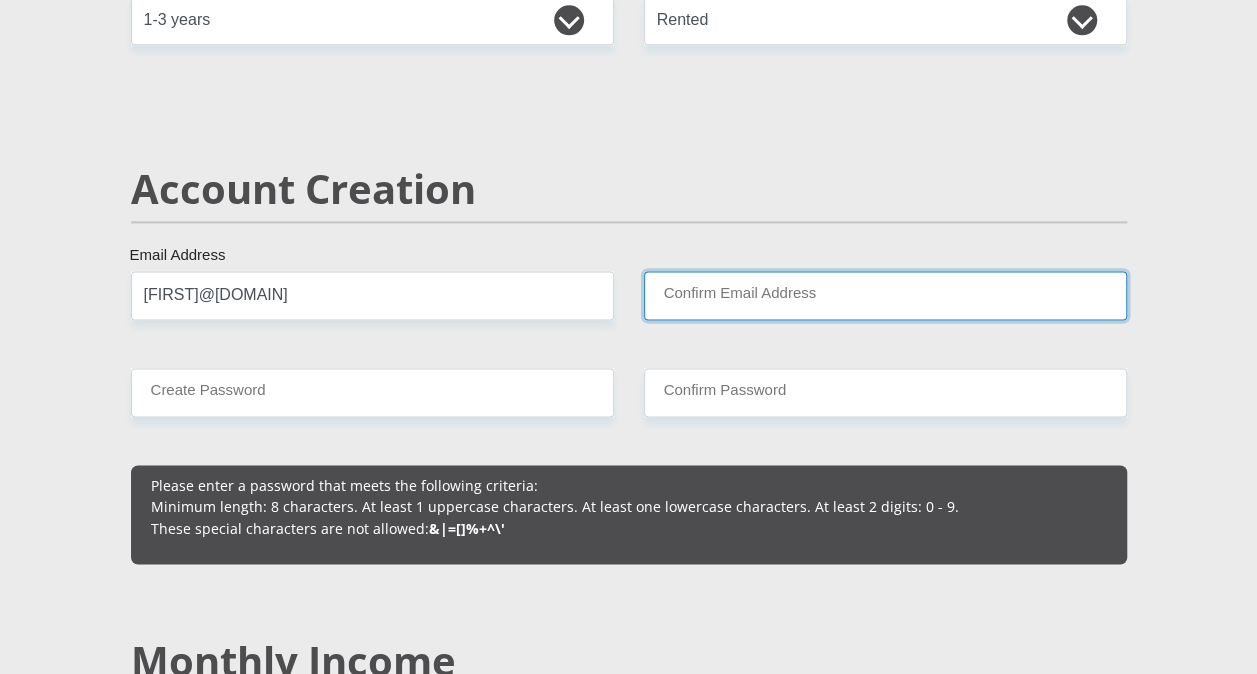 type on "[FIRST]@[DOMAIN]" 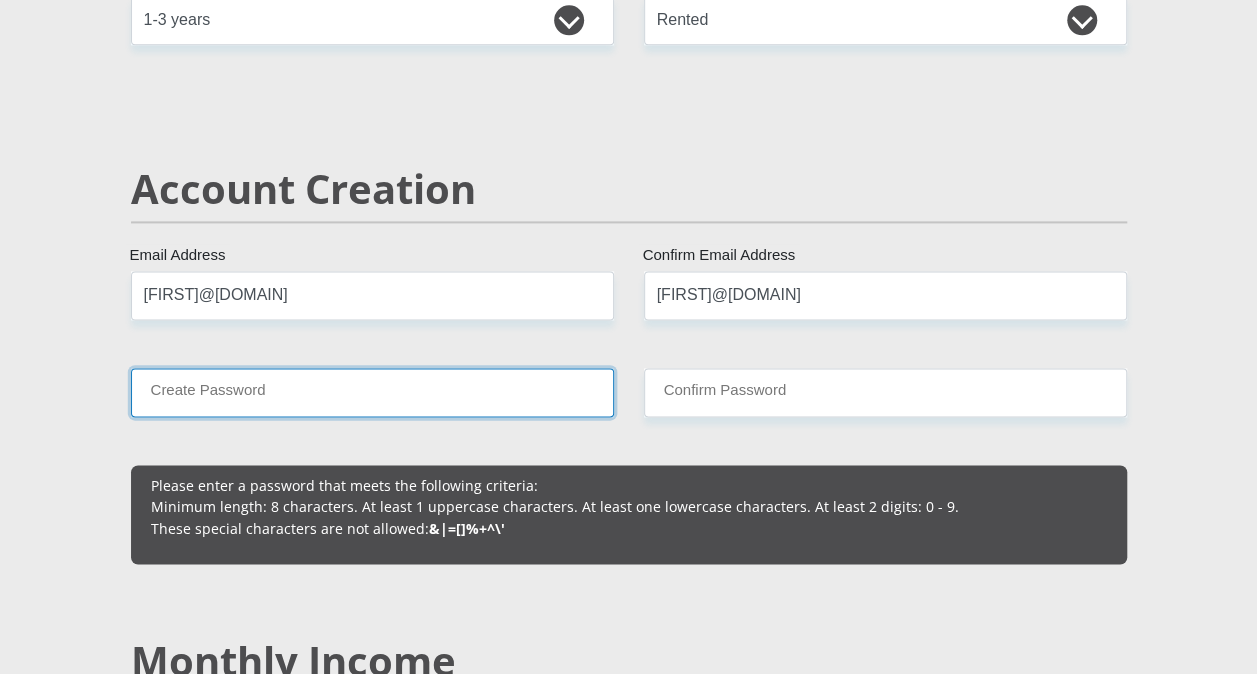 click on "Create Password" at bounding box center [372, 392] 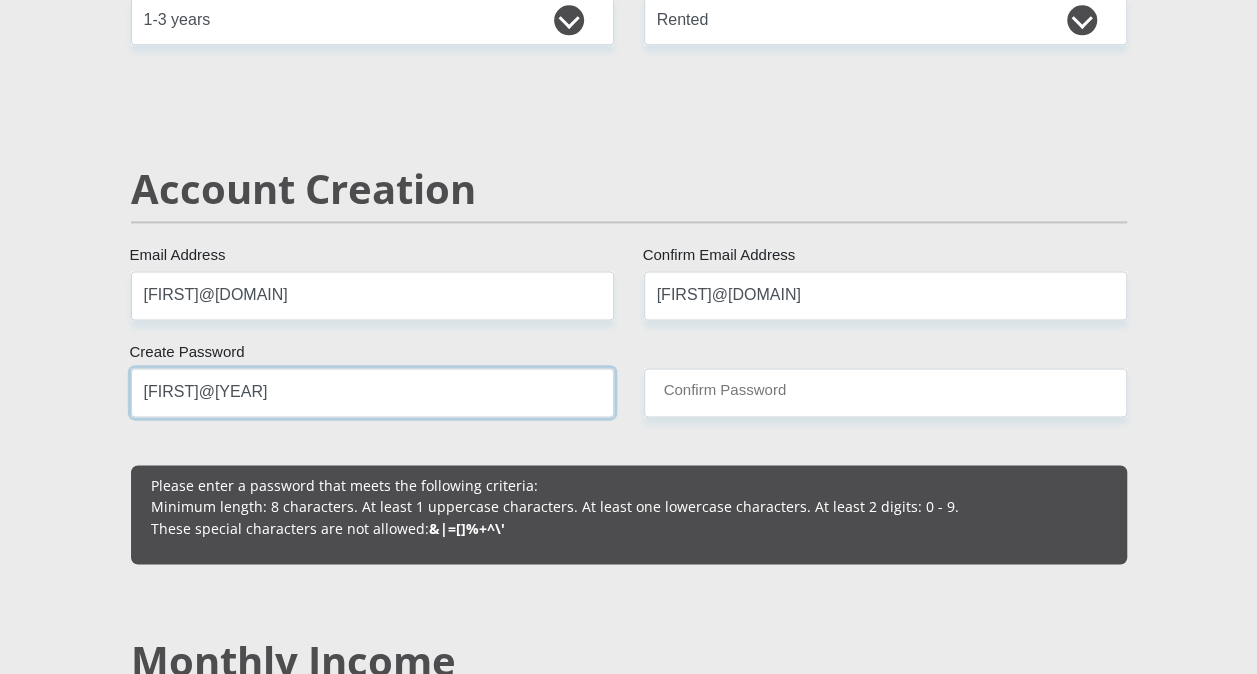 type on "[FIRST]@[YEAR]" 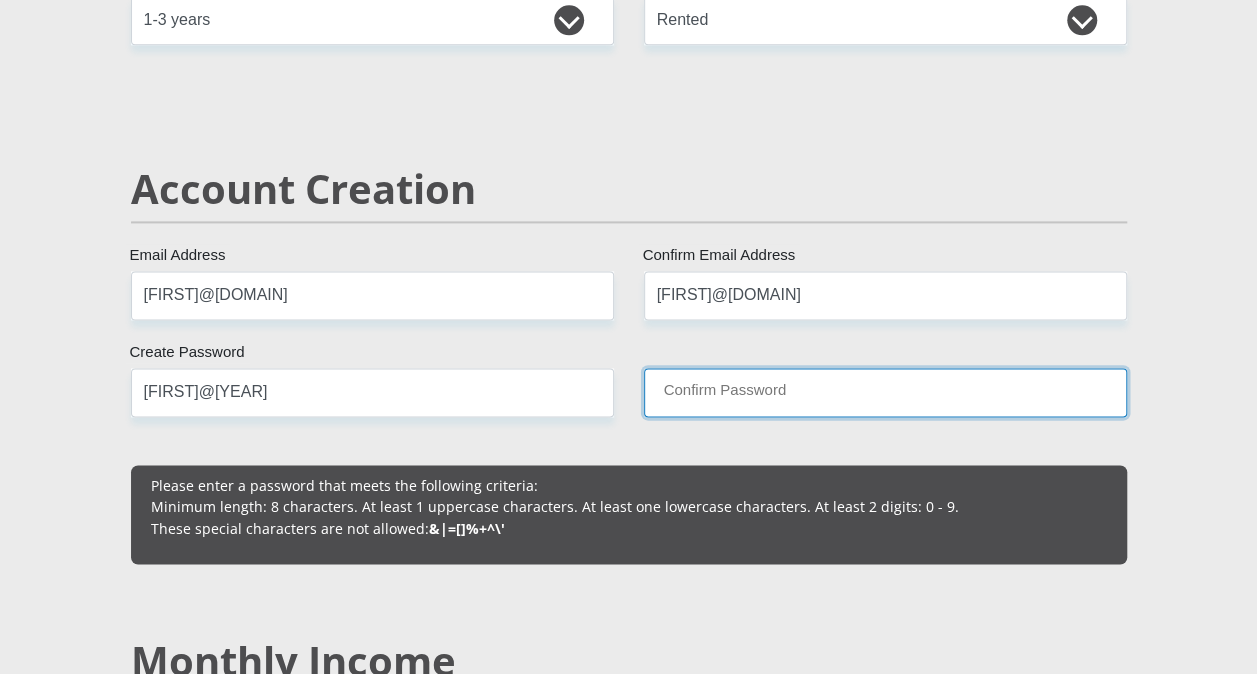 click on "Confirm Password" at bounding box center (885, 392) 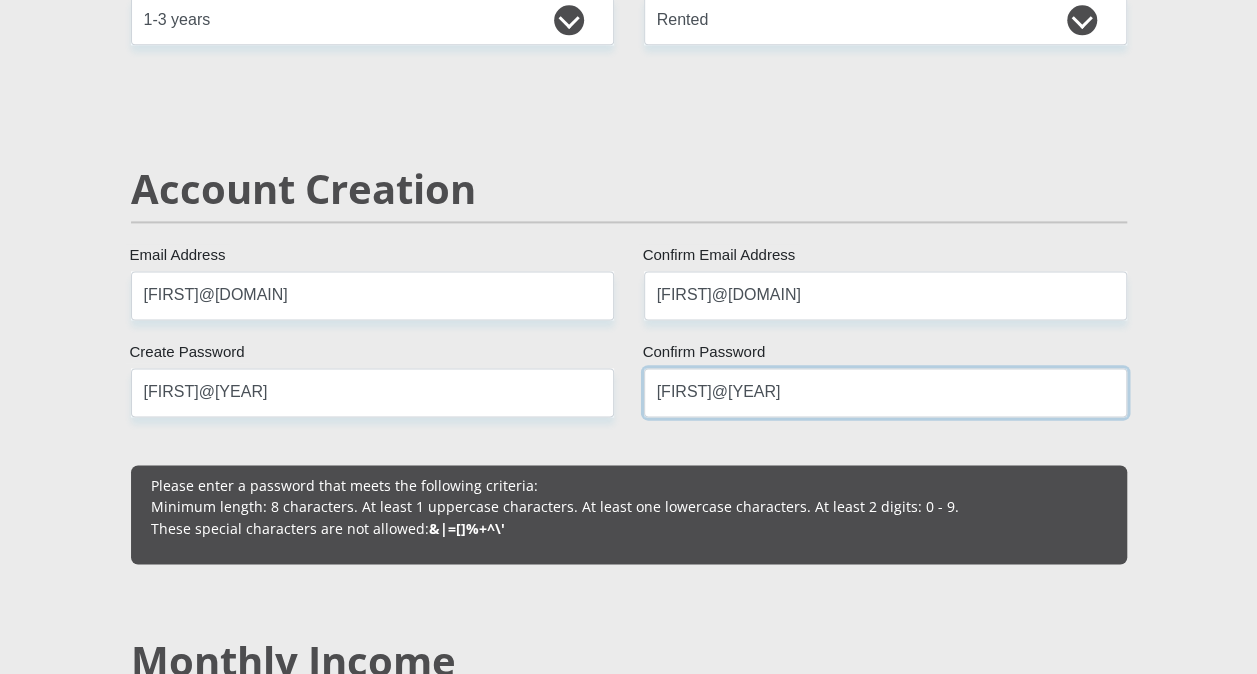 type on "[FIRST]@[YEAR]" 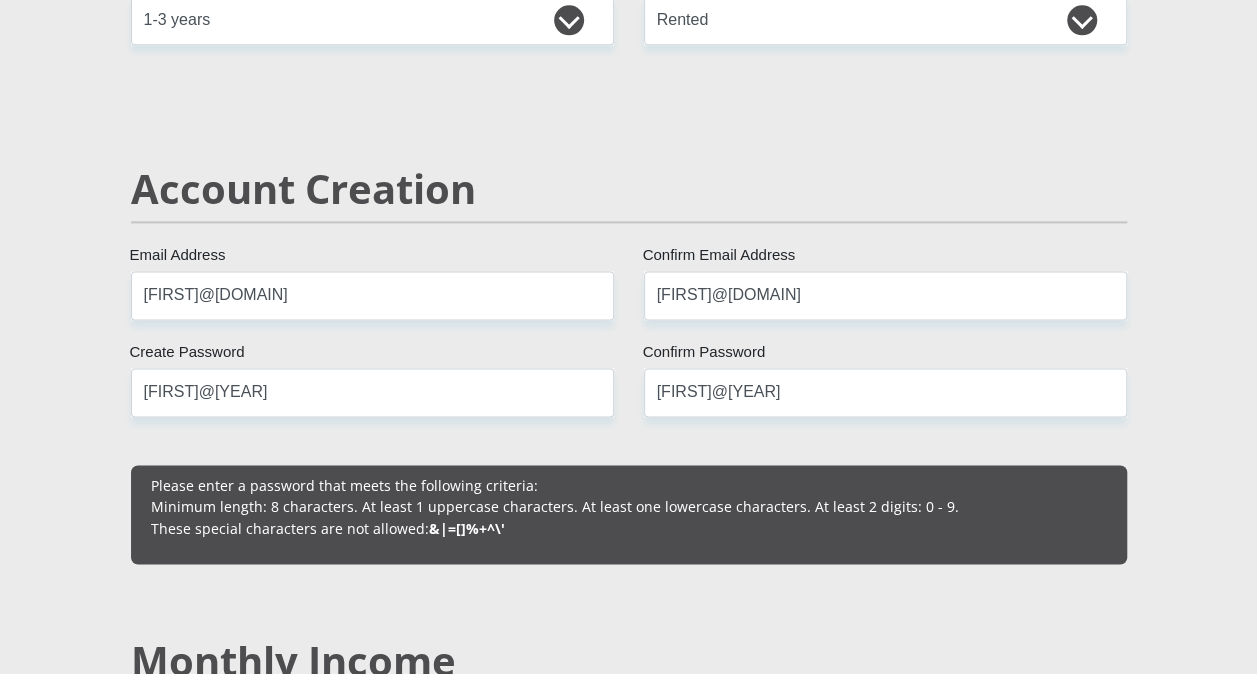 click on "Personal Details
Mr
Ms
Mrs
Dr
Other
Title
[FIRST]
First Name
[LAST]
Surname
[NUMBER]
South African ID Number
Please input valid ID number
[COUNTRY]
Afghanistan
Aland Islands
Albania
Algeria
America Samoa
American Virgin Islands
Andorra
Angola
Anguilla  Antarctica" at bounding box center [629, 1894] 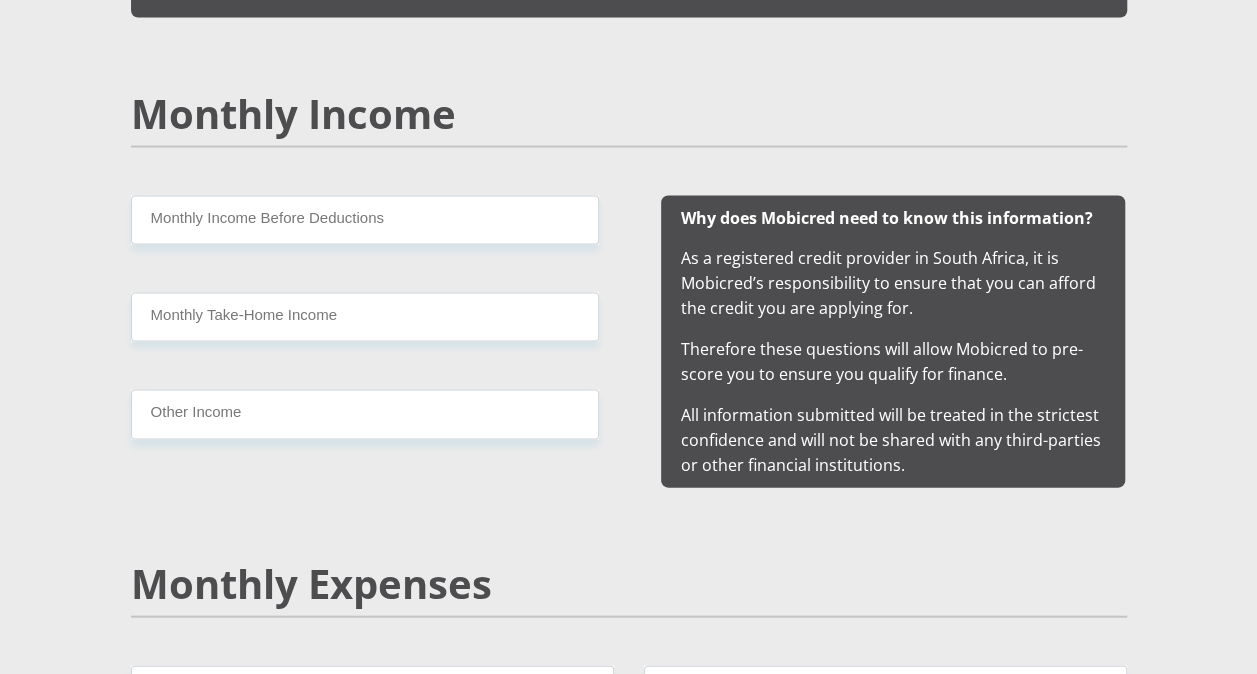 scroll, scrollTop: 1856, scrollLeft: 0, axis: vertical 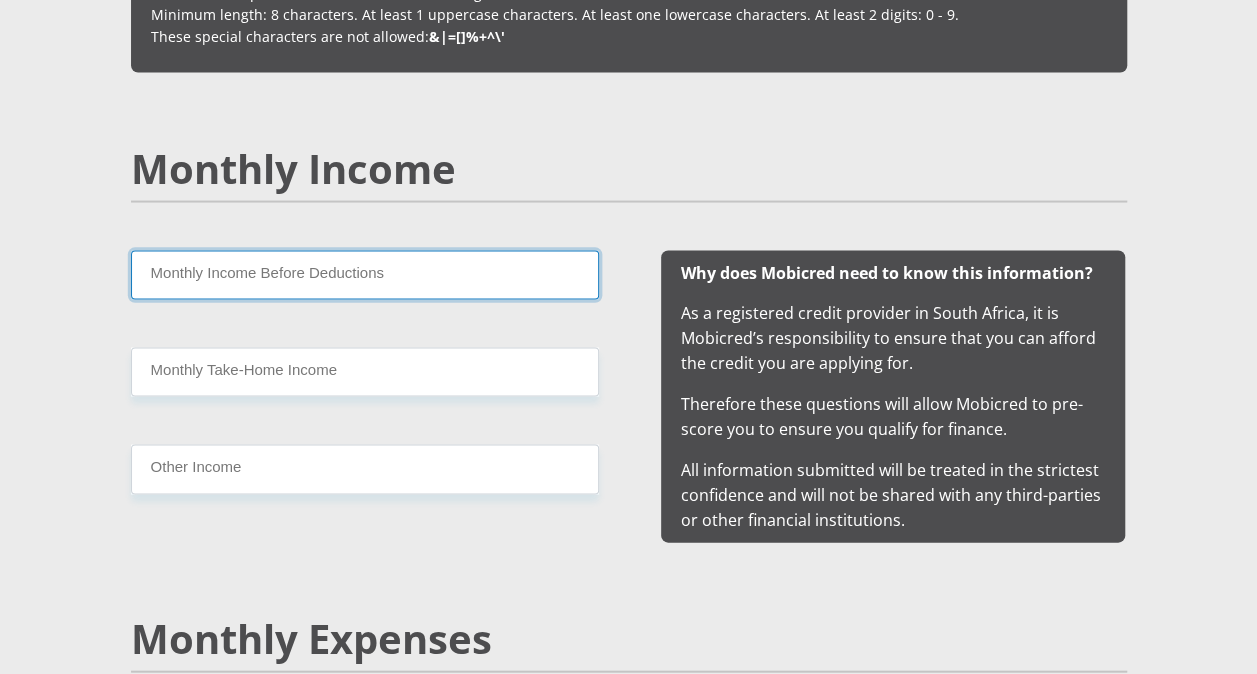 click on "Monthly Income Before Deductions" at bounding box center [365, 274] 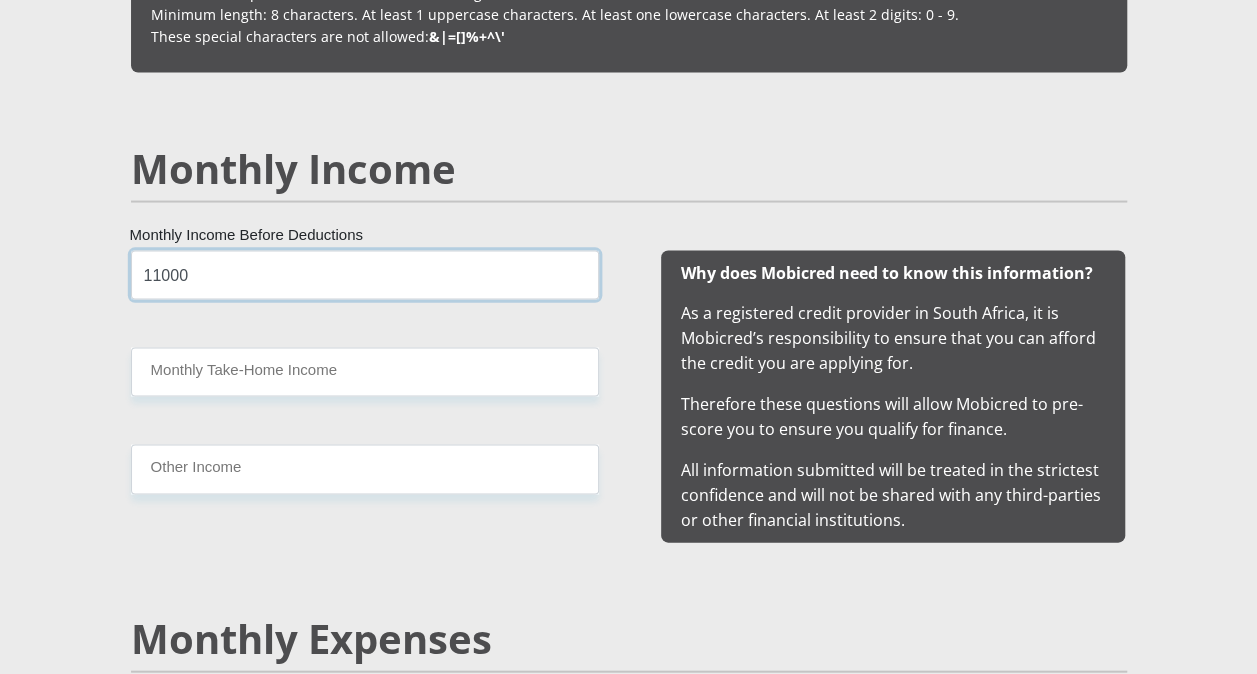 type on "11000" 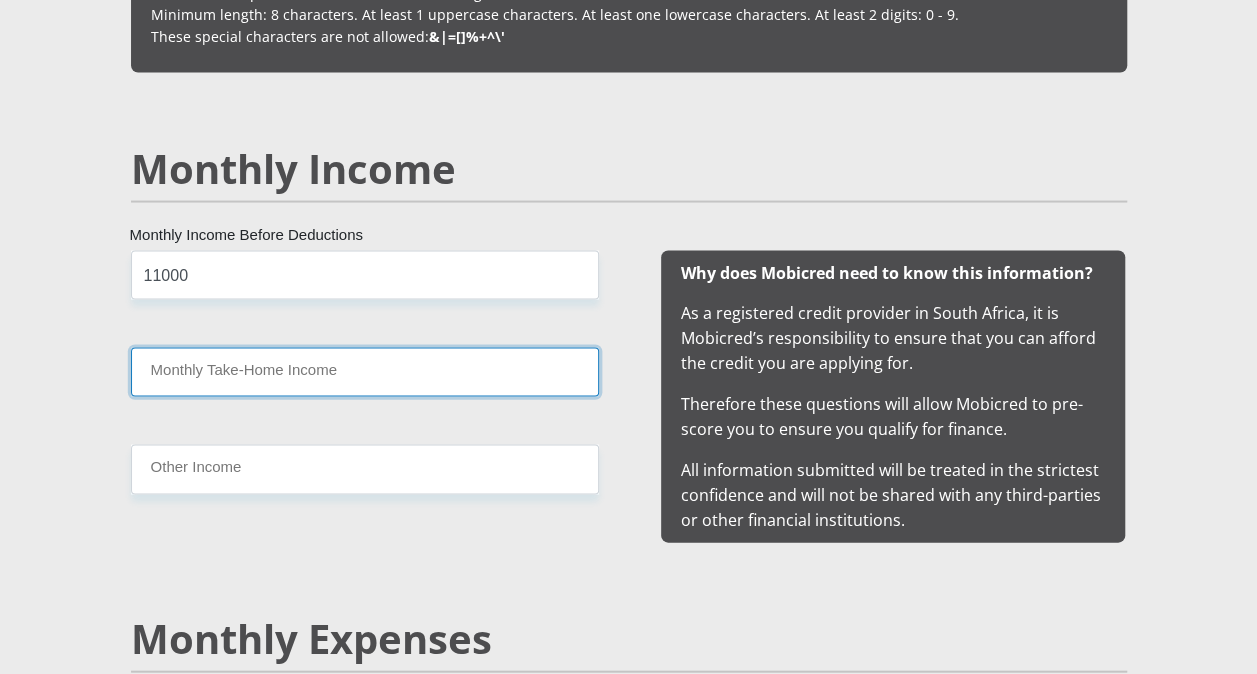 click on "Monthly Take-Home Income" at bounding box center (365, 371) 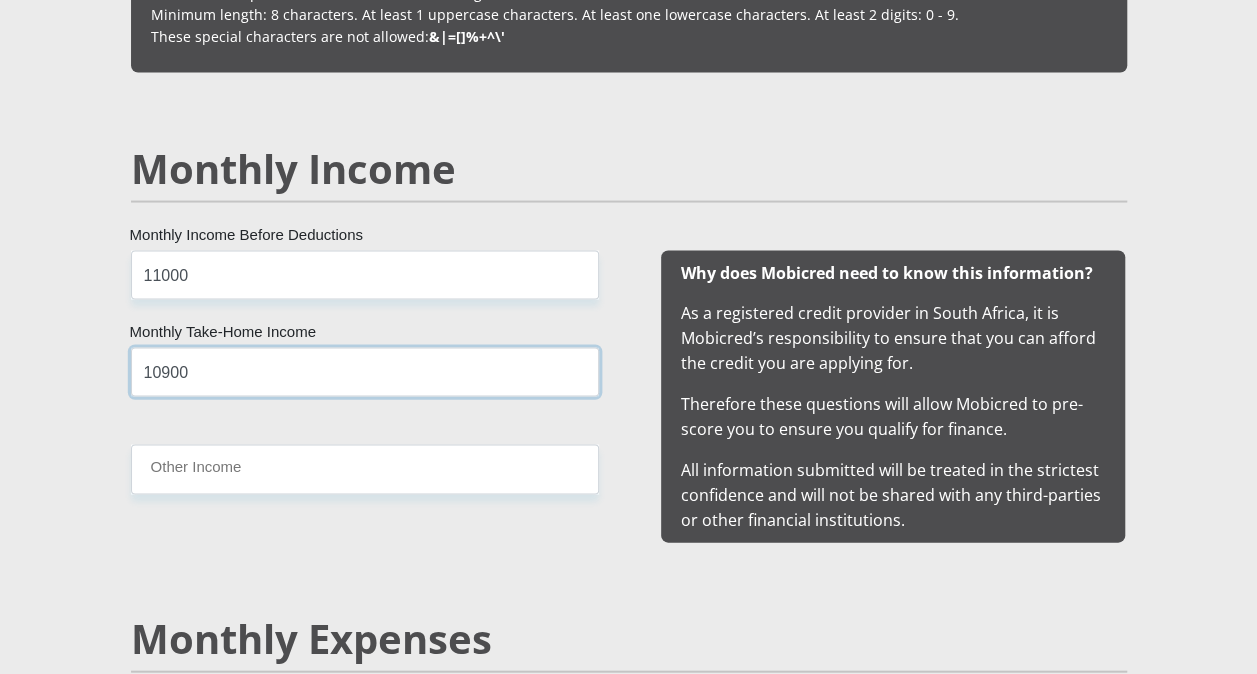 type on "10900" 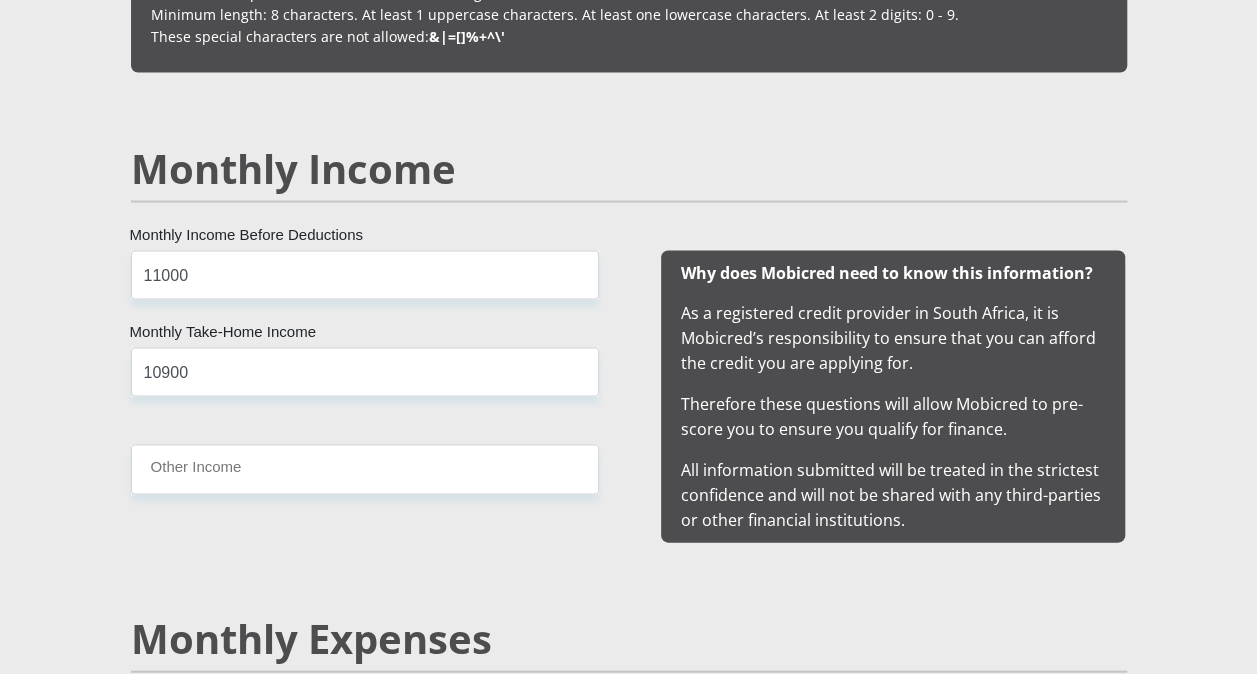 click on "Why does Mobicred need to know this information?
As a registered credit provider in South Africa, it is Mobicred’s responsibility
to ensure that you can afford the credit you are applying for.
Therefore these questions will allow Mobicred to pre-score you to ensure you qualify for finance.
All information submitted will be treated in the strictest confidence
and will not be shared with any third-parties or other financial institutions." at bounding box center [893, 396] 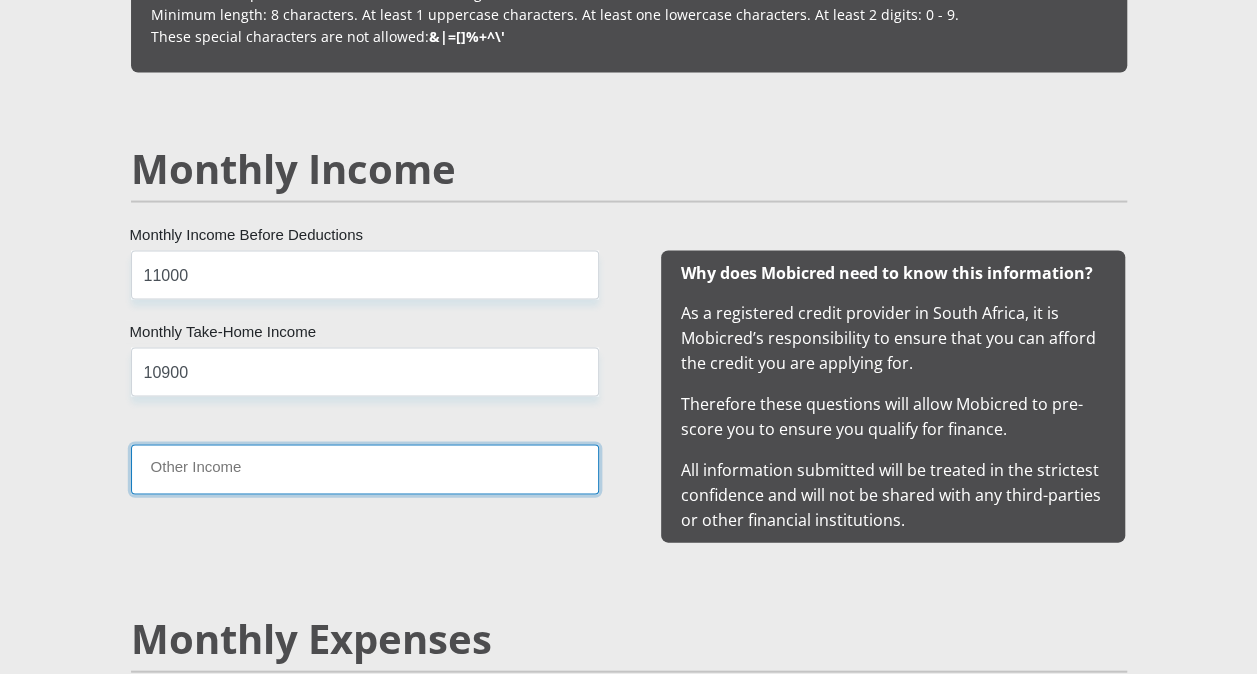 click on "Other Income" at bounding box center [365, 468] 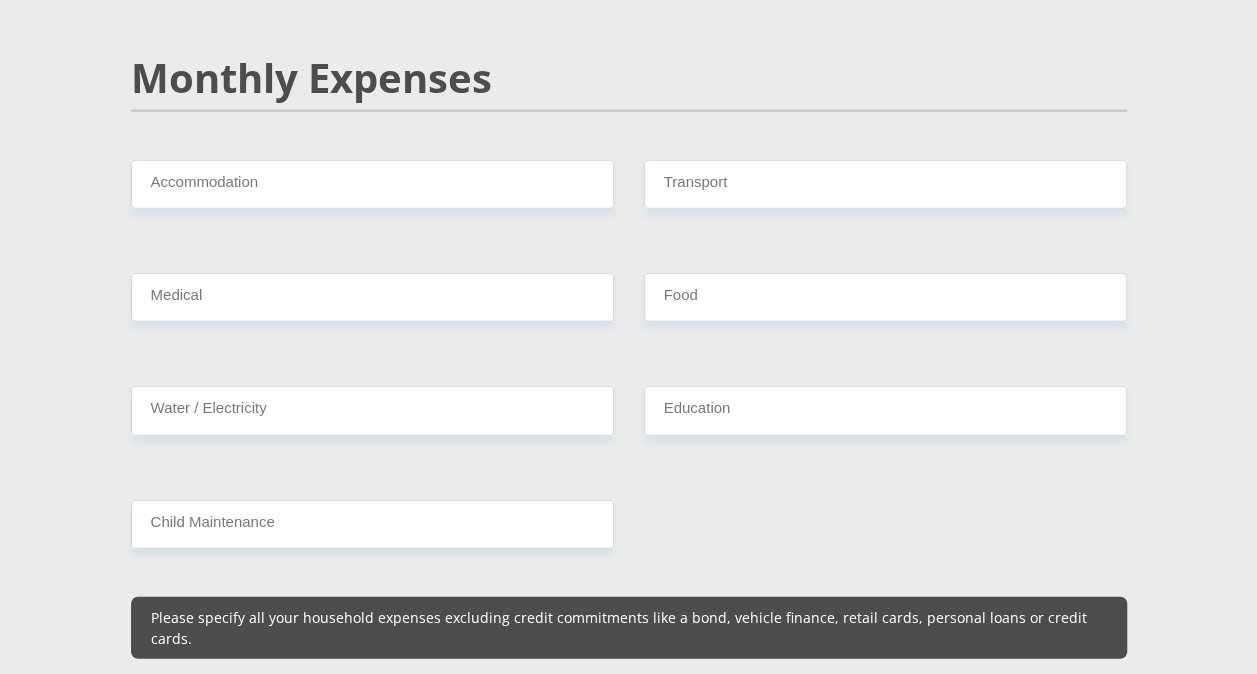 scroll, scrollTop: 2423, scrollLeft: 0, axis: vertical 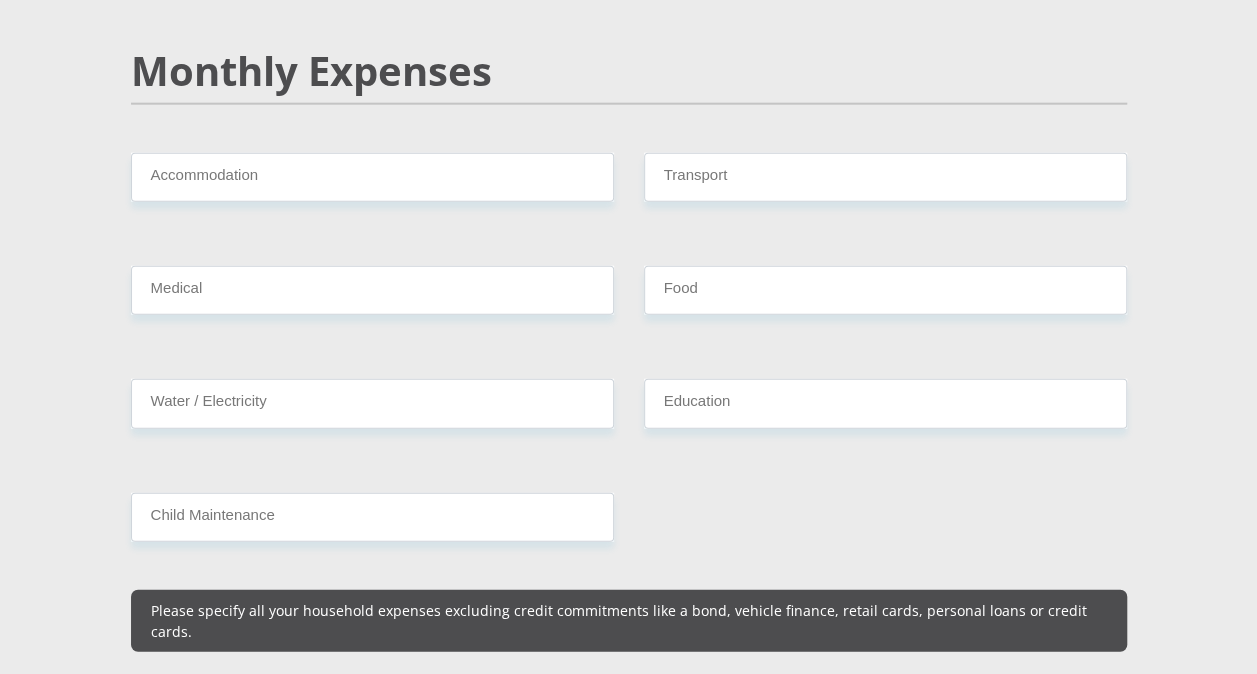 type on "0" 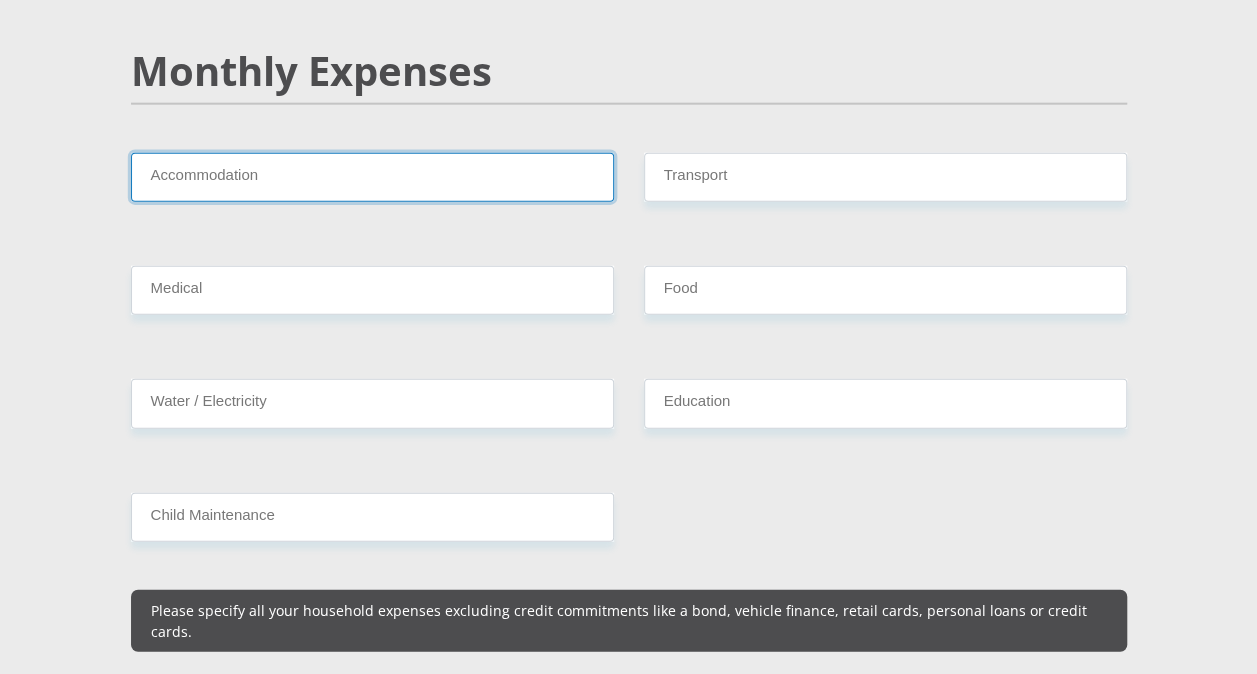 click on "Accommodation" at bounding box center [372, 177] 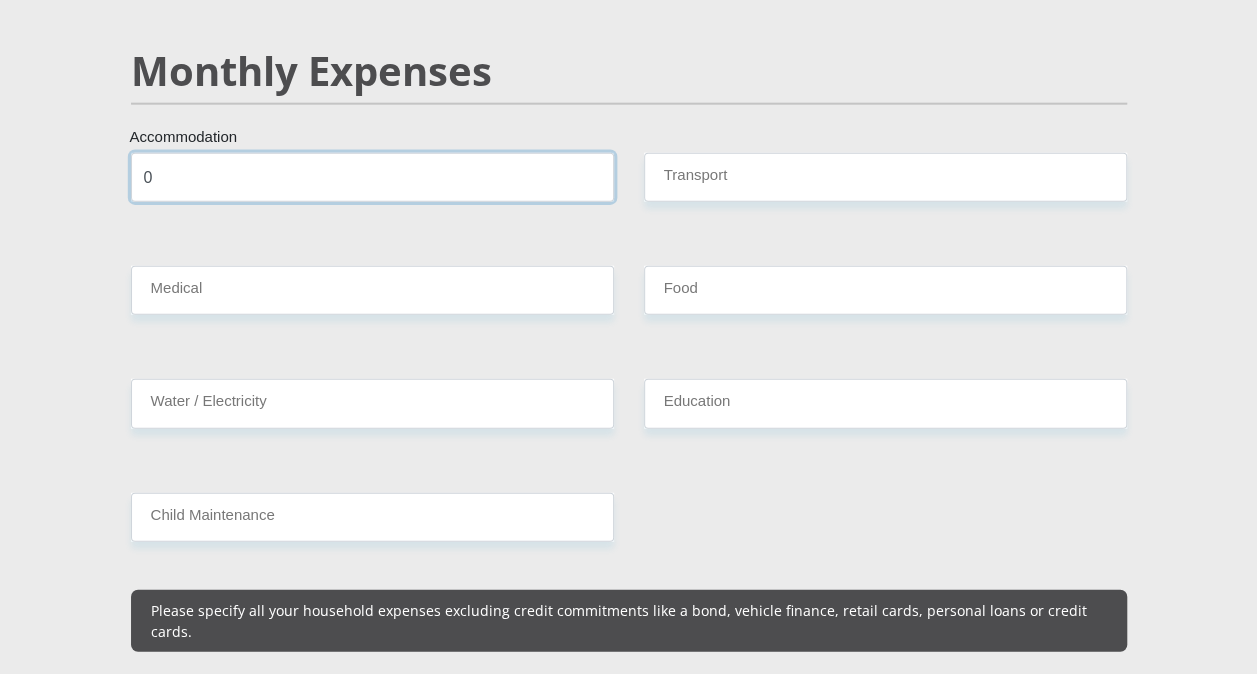 type on "0" 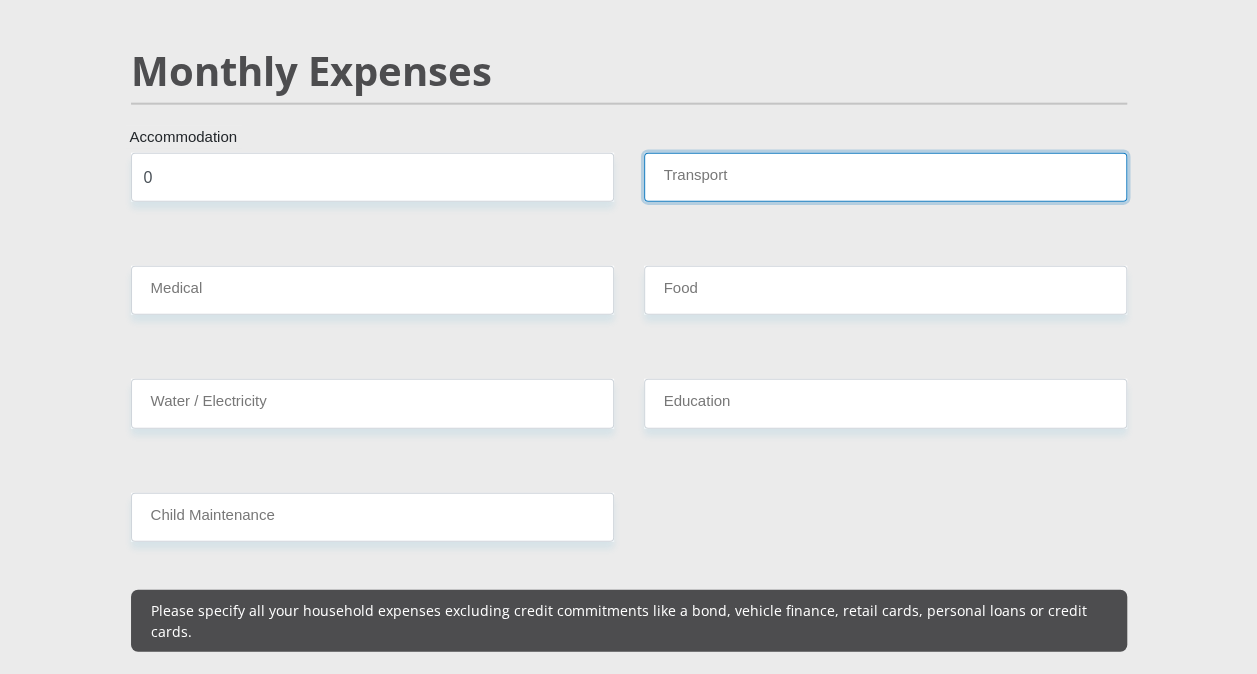 click on "Transport" at bounding box center [885, 177] 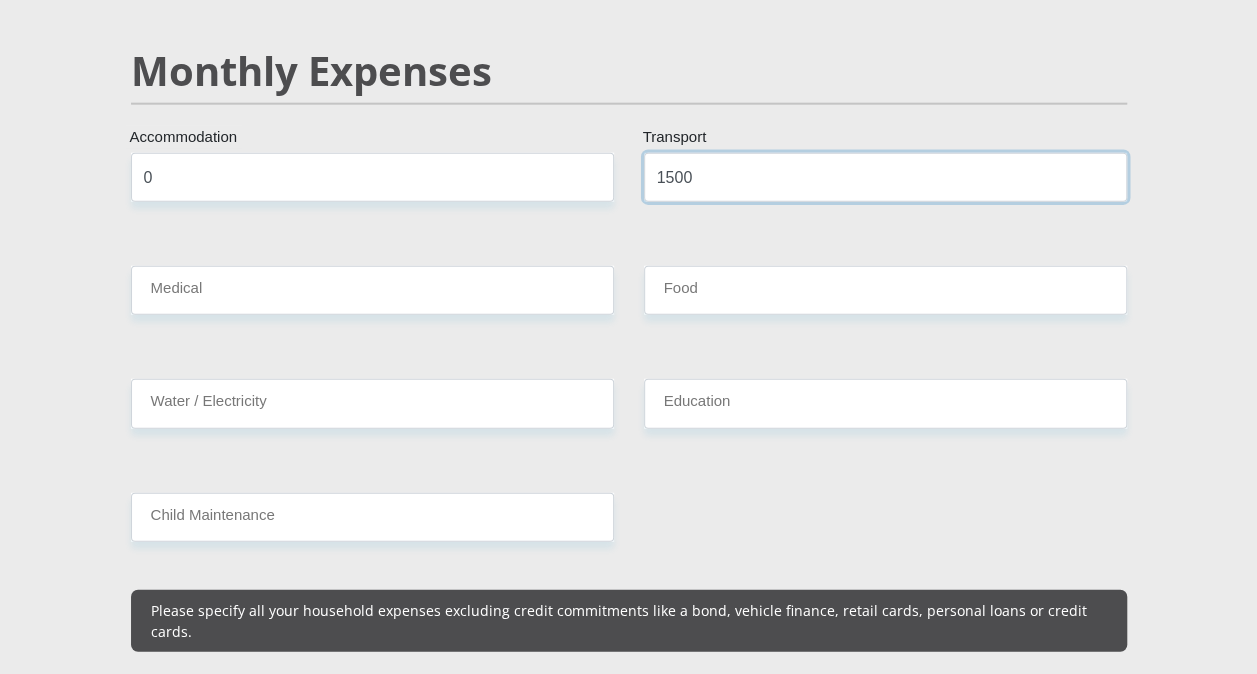 type on "1500" 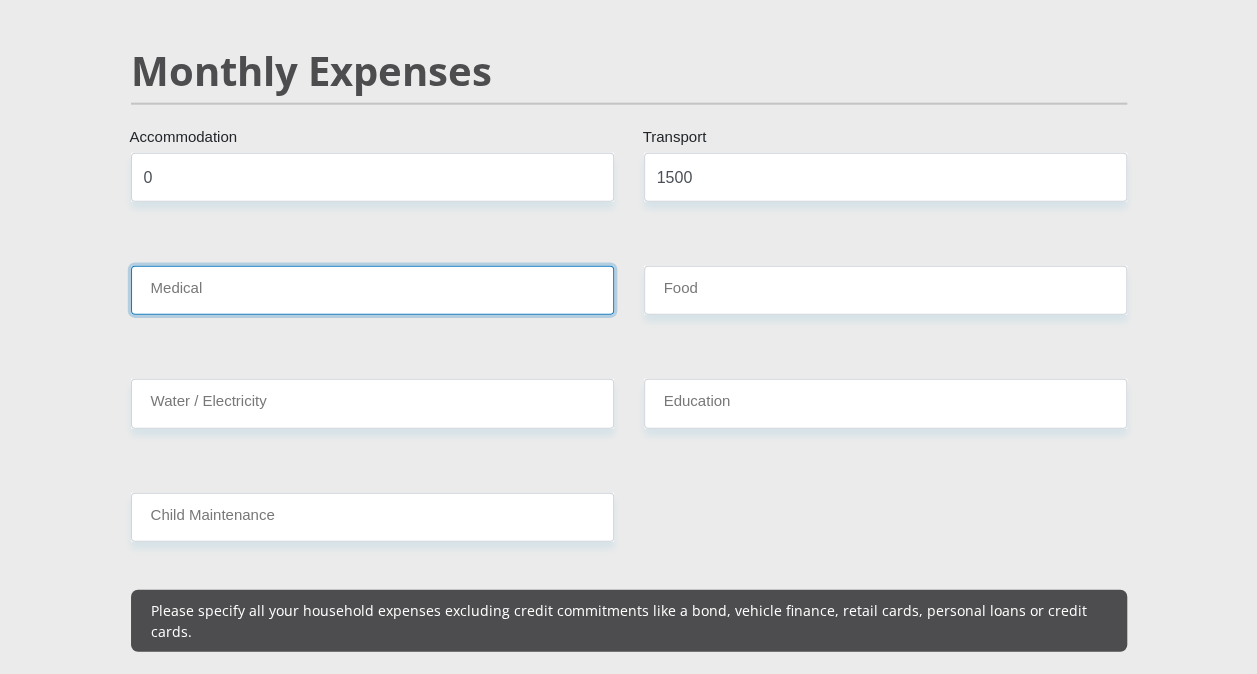 click on "Medical" at bounding box center [372, 290] 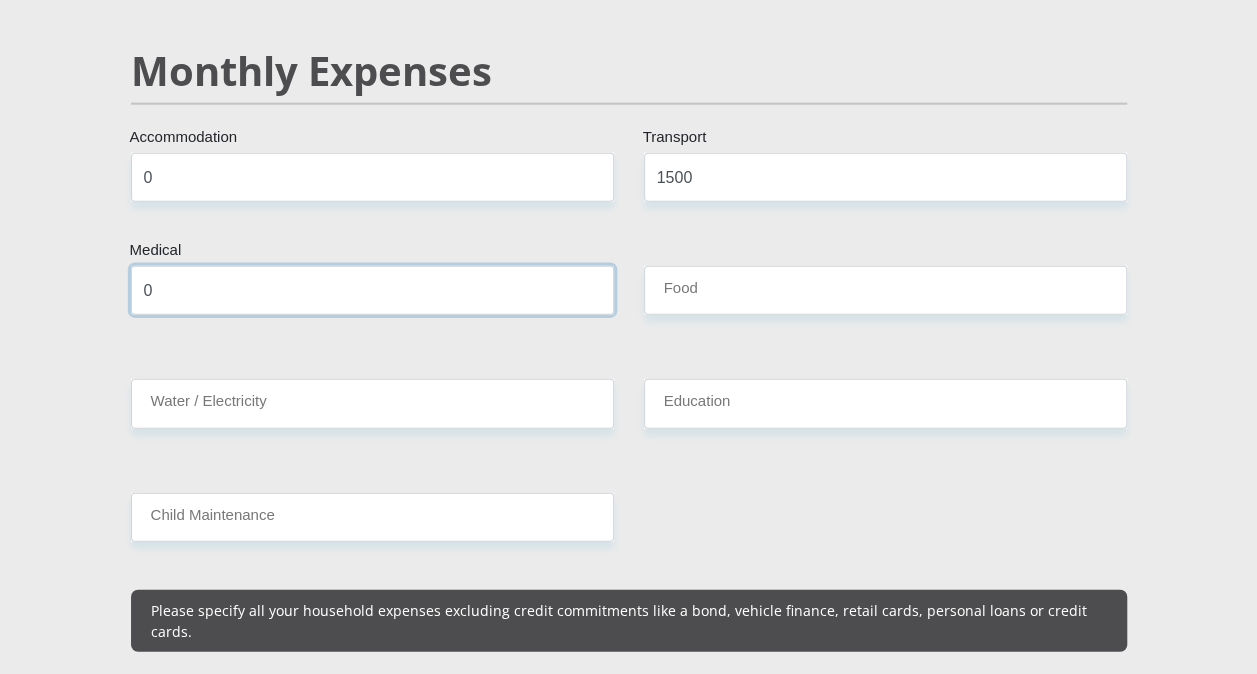 type on "0" 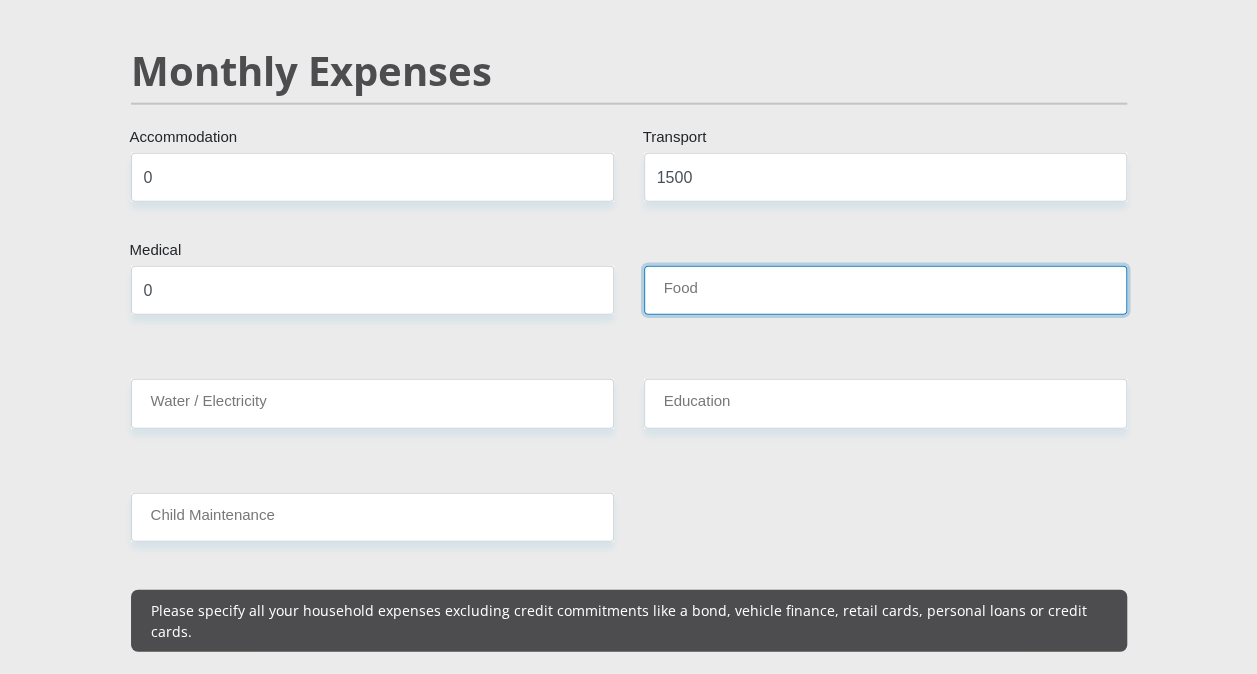 click on "Food" at bounding box center (885, 290) 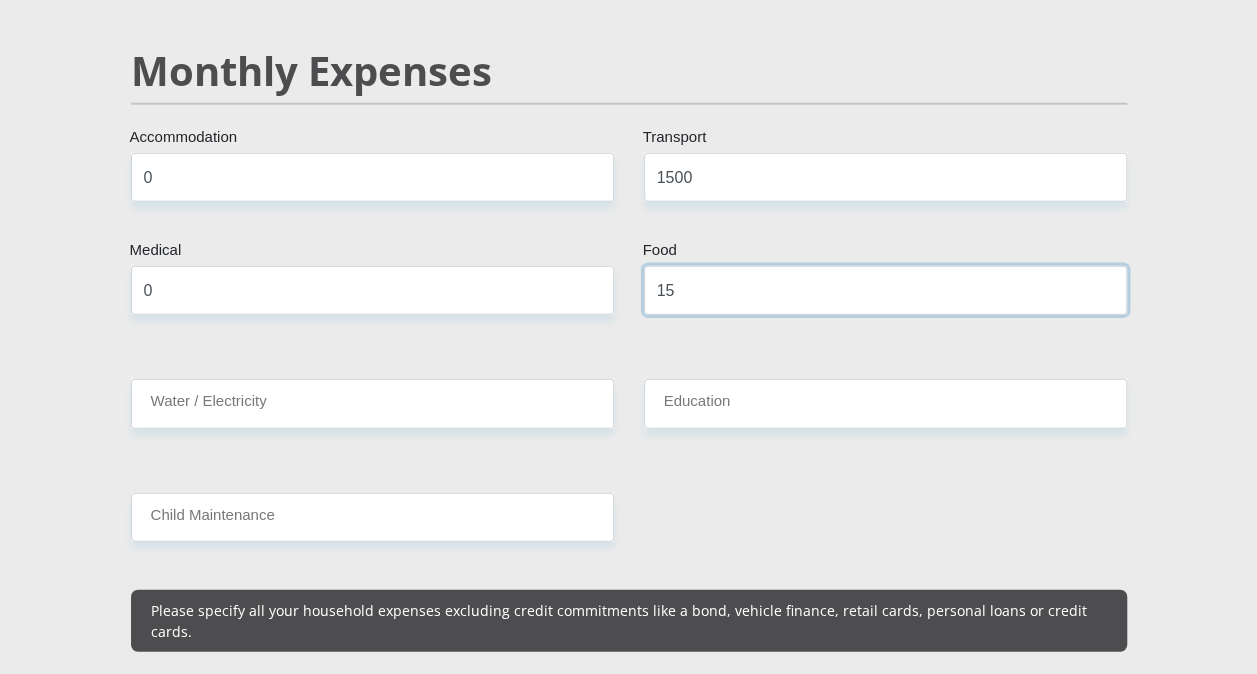 type on "1" 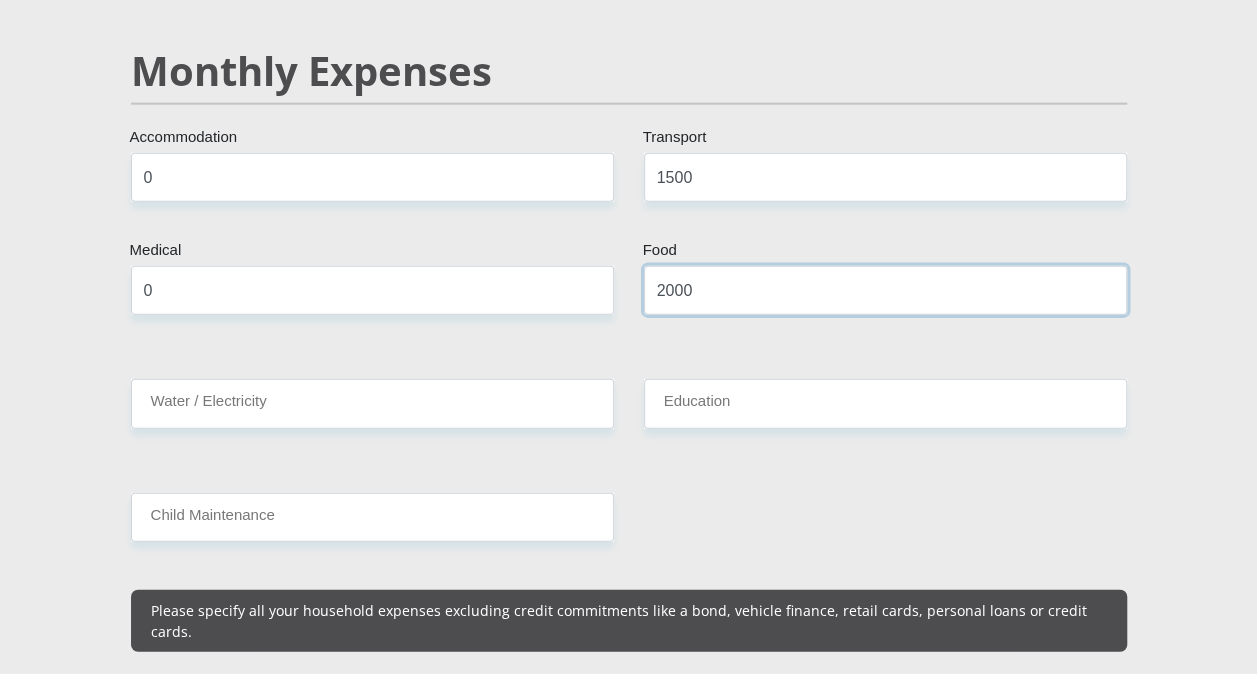 type on "2000" 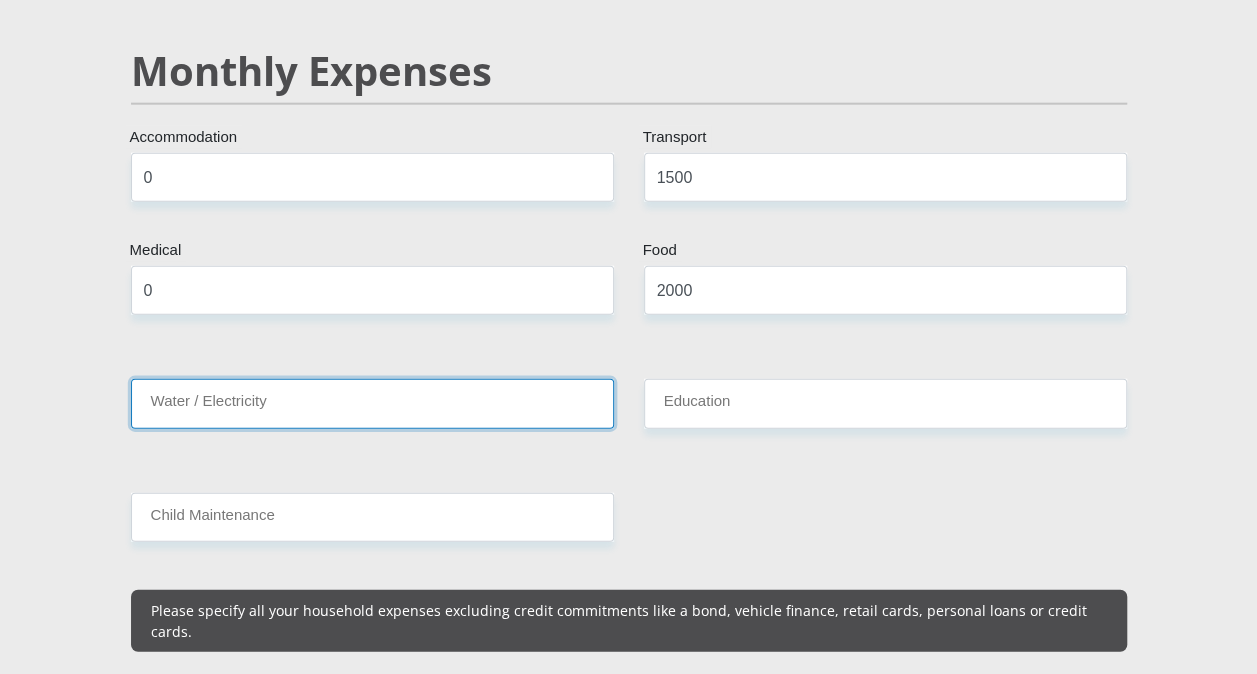click on "Water / Electricity" at bounding box center [372, 403] 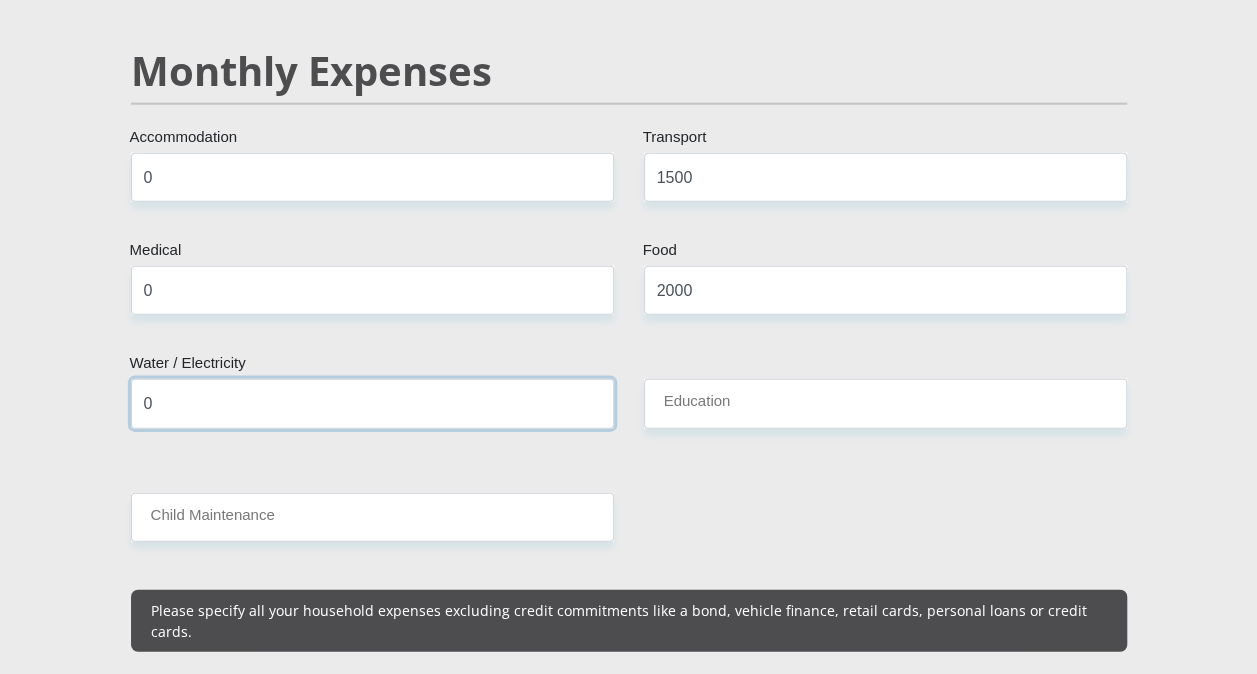 type on "0" 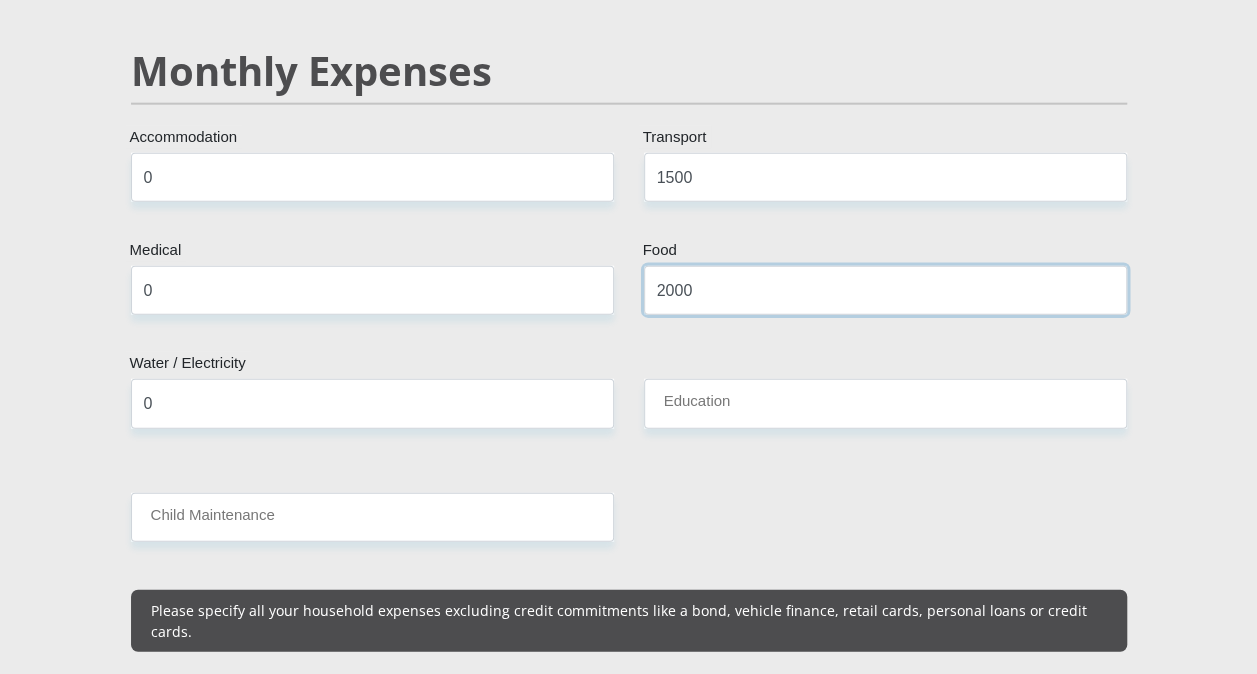click on "2000" at bounding box center (885, 290) 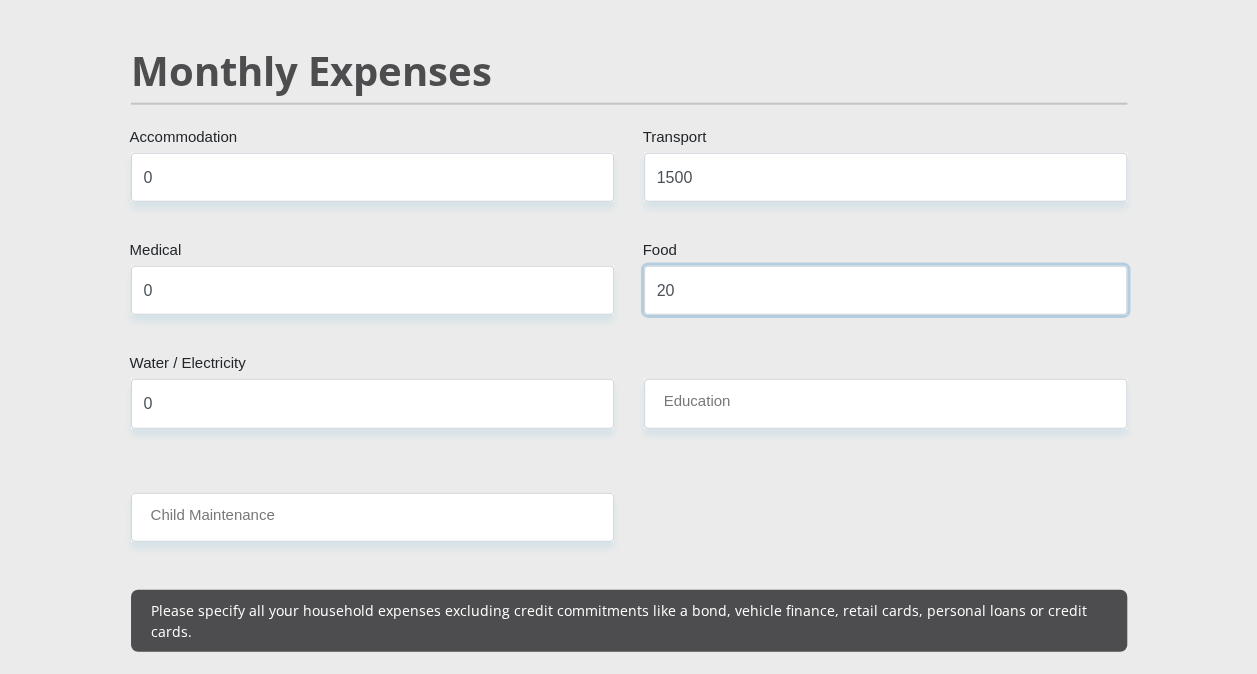 type on "2" 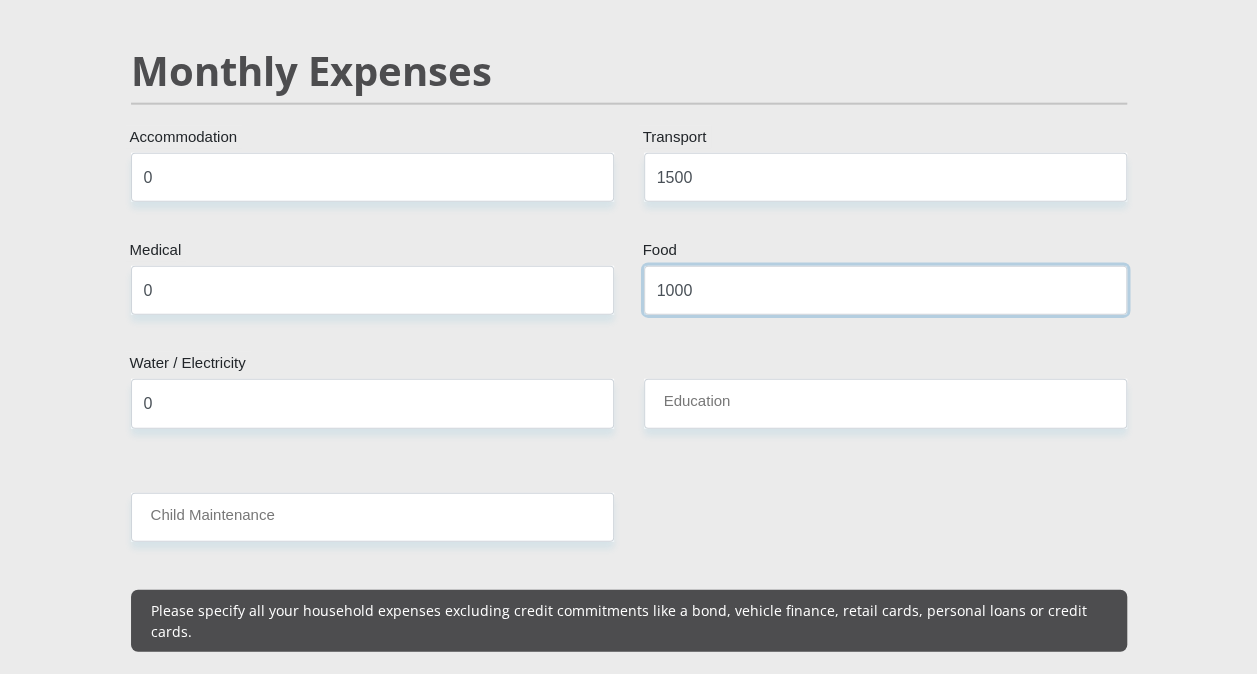 type on "1000" 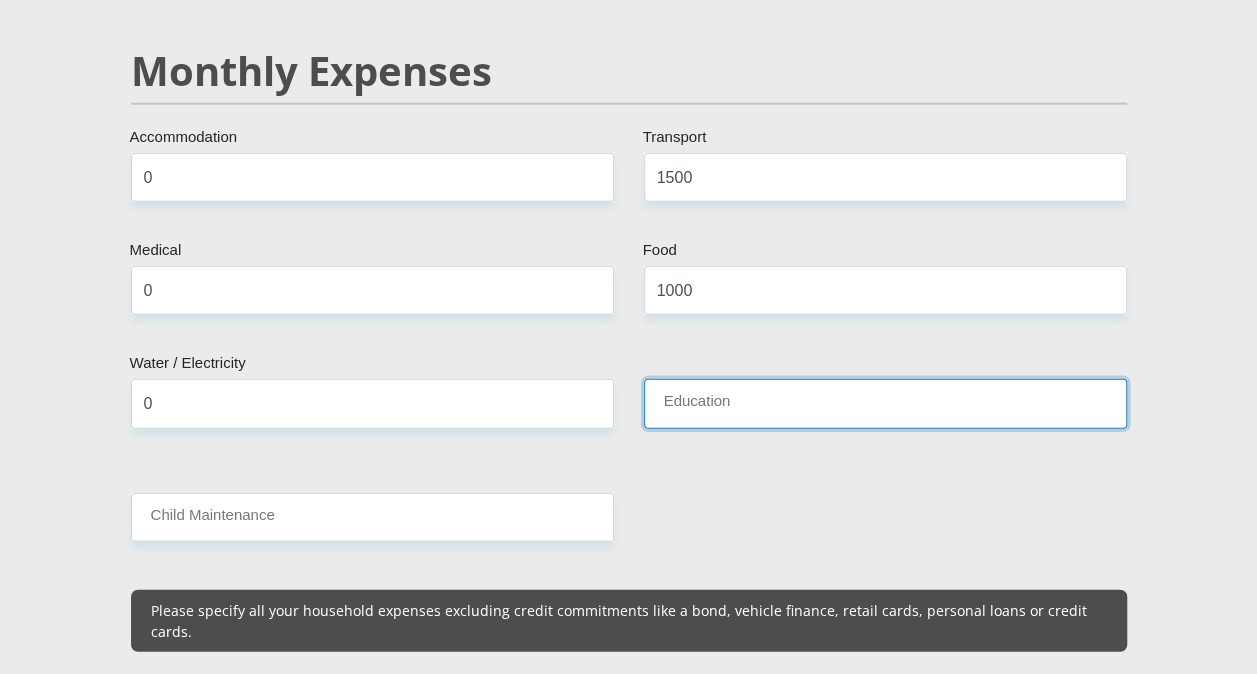 click on "Education" at bounding box center (885, 403) 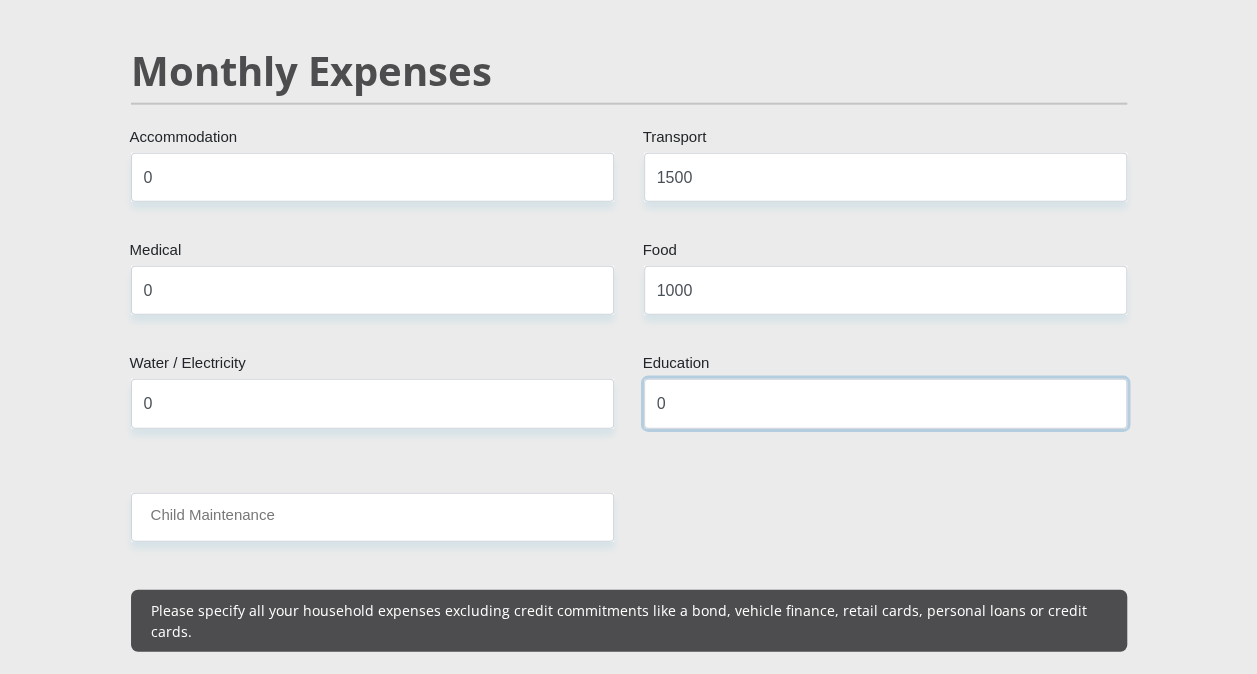 type on "0" 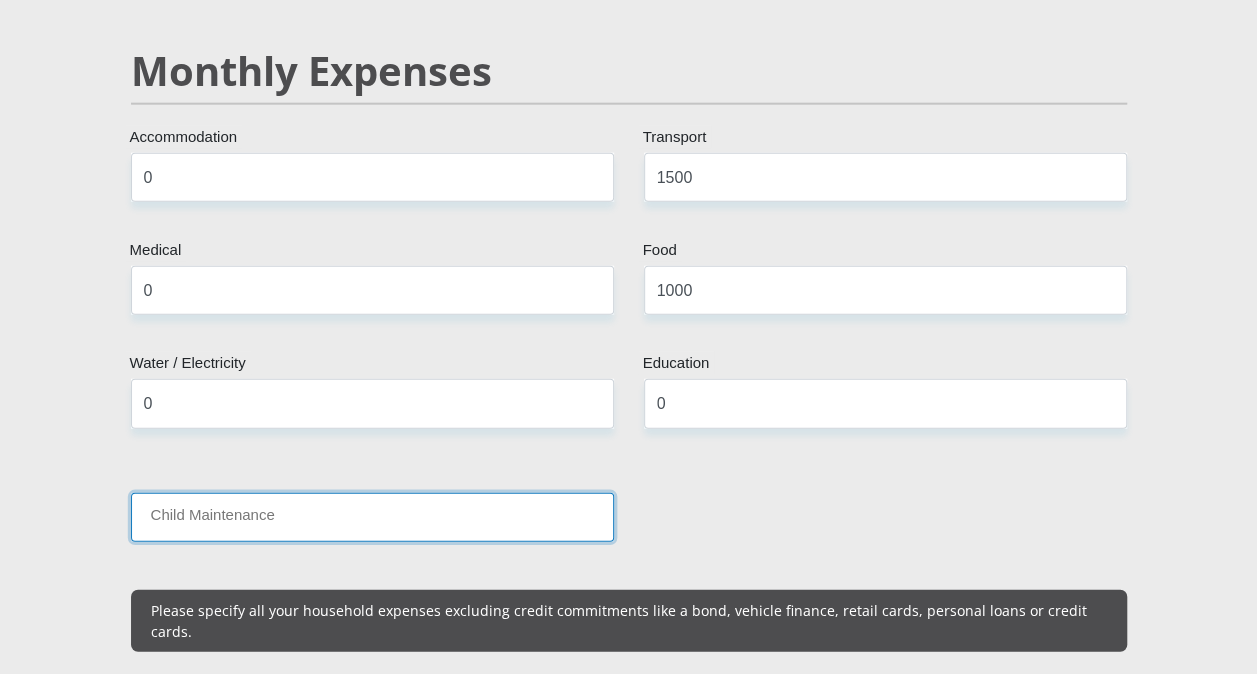 click on "Child Maintenance" at bounding box center [372, 517] 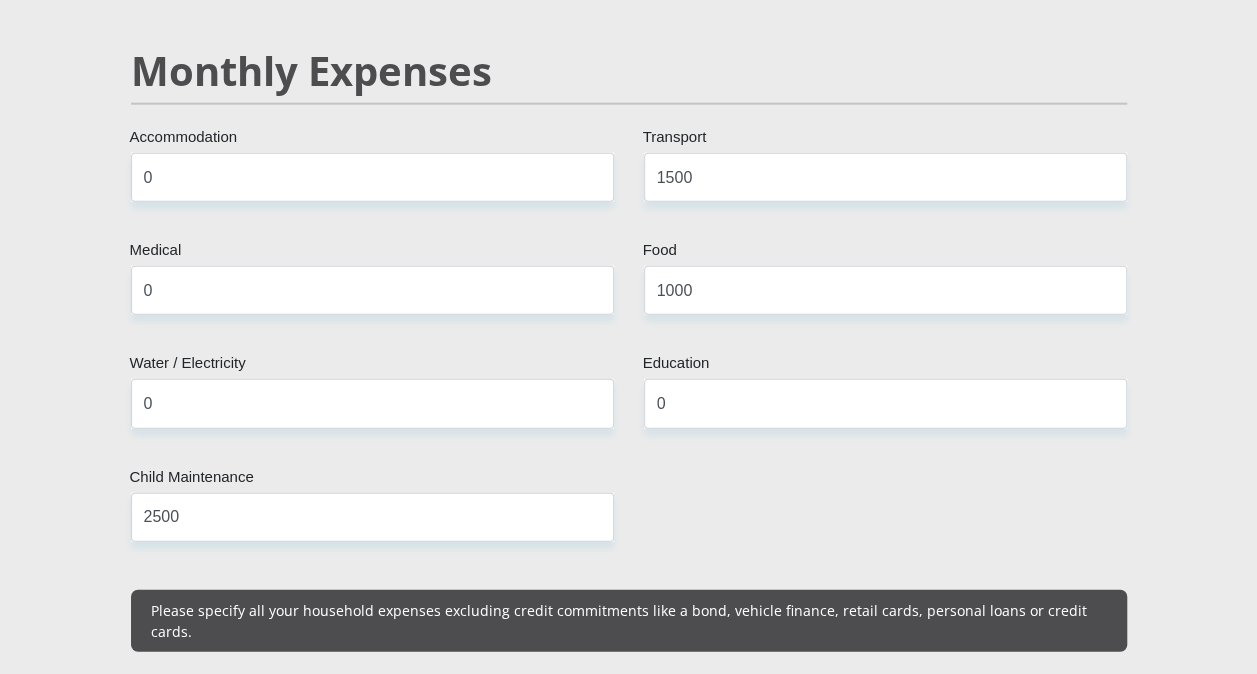 click on "Mr
Ms
Mrs
Dr
Other
Title
[FIRST]
First Name
[LAST]
Surname
[NUMBER]
South African ID Number
Please input valid ID number
[COUNTRY]
Afghanistan
Aland Islands
Albania
Algeria
America Samoa
American Virgin Islands
Andorra
Angola
Anguilla
Antarctica
Antigua and Barbuda
Argentina" at bounding box center (629, 821) 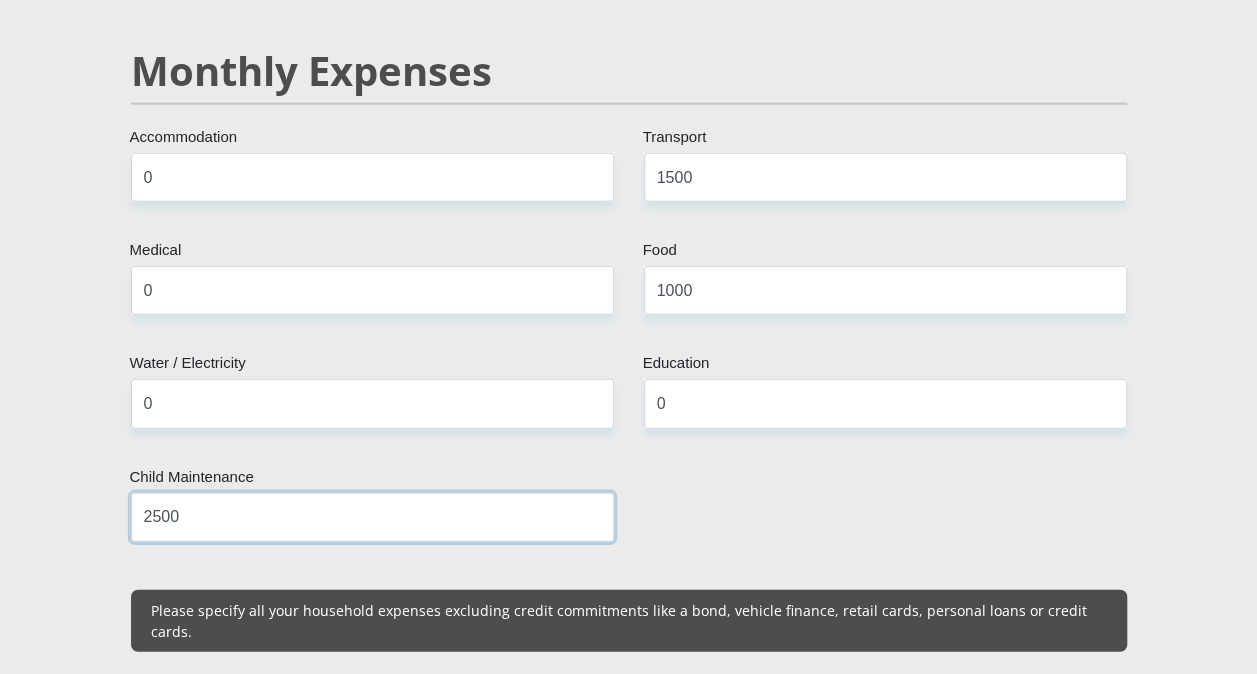 click on "2500" at bounding box center [372, 517] 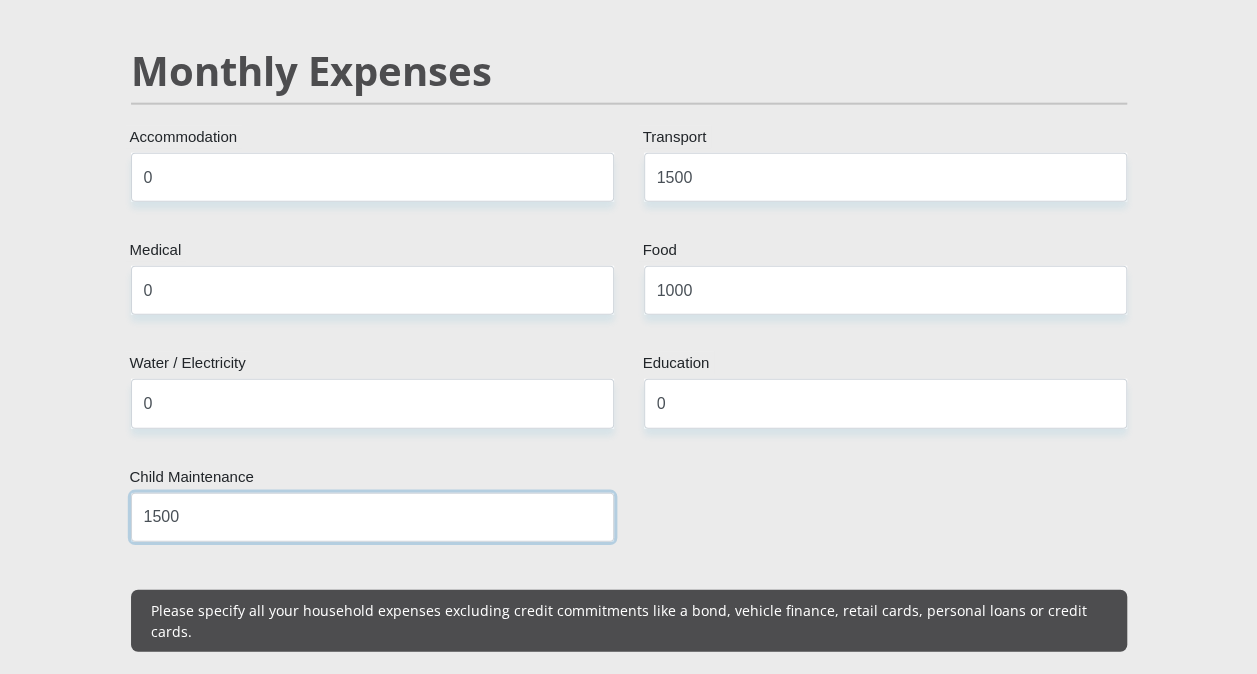 type on "1500" 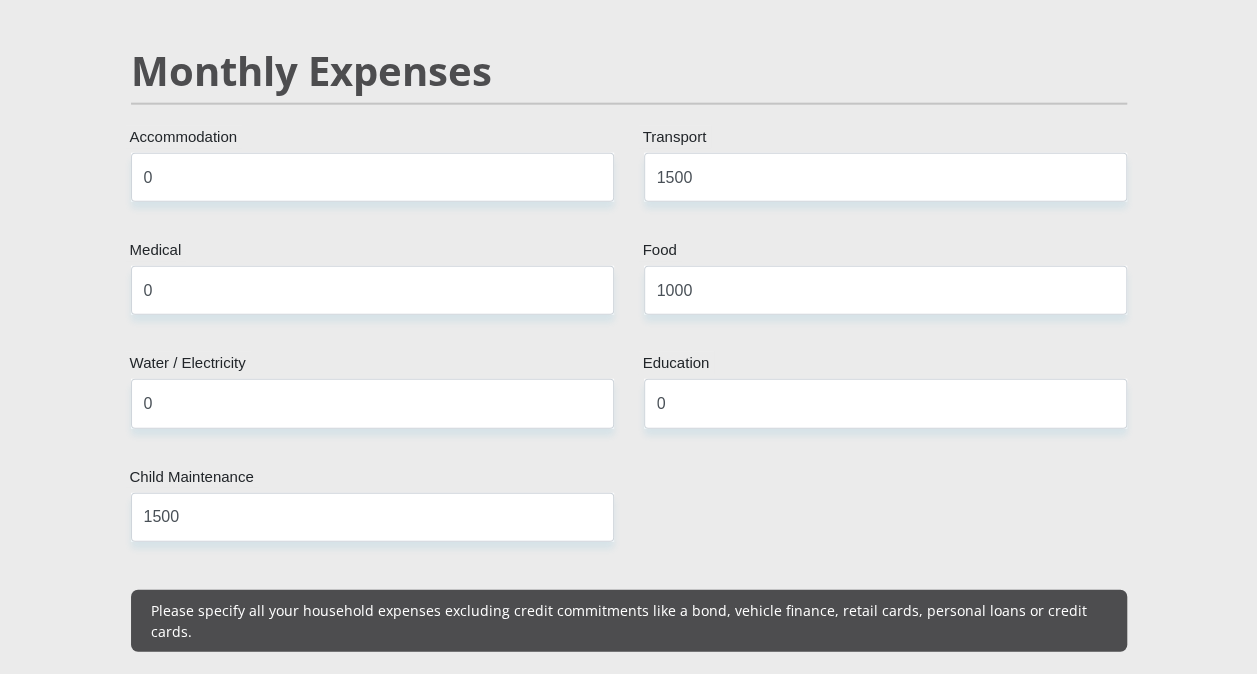 click on "Mr
Ms
Mrs
Dr
Other
Title
[FIRST]
First Name
[LAST]
Surname
[NUMBER]
South African ID Number
Please input valid ID number
[COUNTRY]
Afghanistan
Aland Islands
Albania
Algeria
America Samoa
American Virgin Islands
Andorra
Angola
Anguilla
Antarctica
Antigua and Barbuda
Argentina" at bounding box center [629, 821] 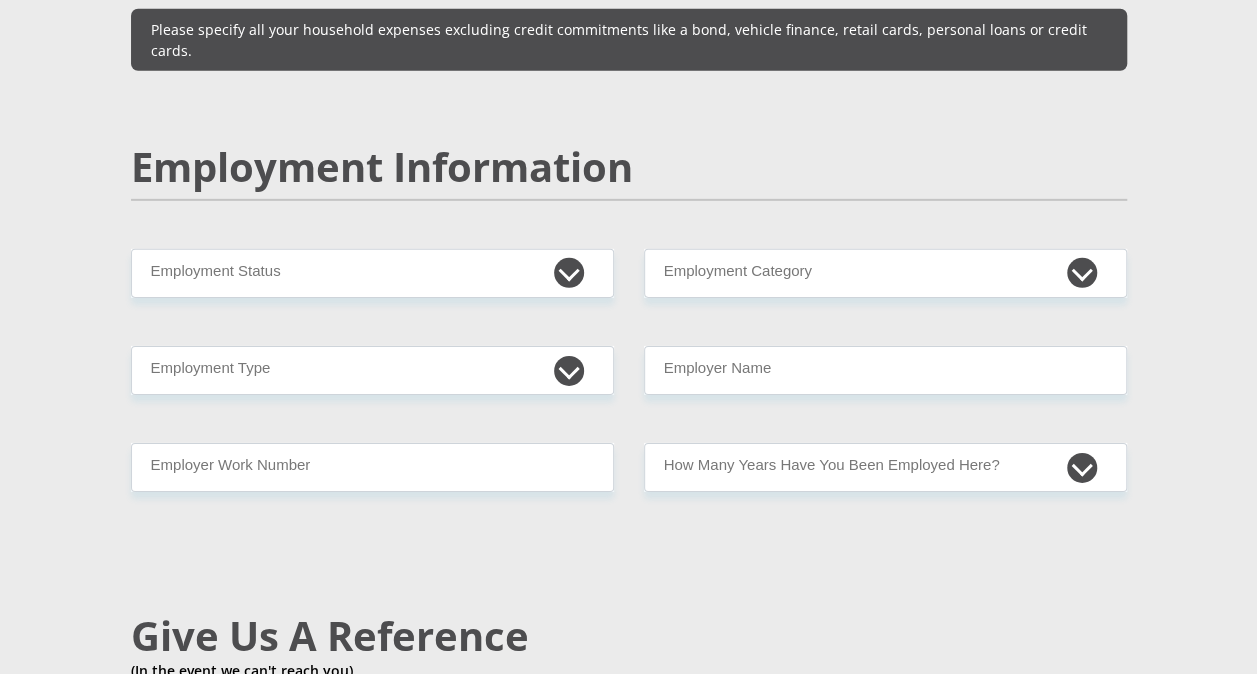 scroll, scrollTop: 3031, scrollLeft: 0, axis: vertical 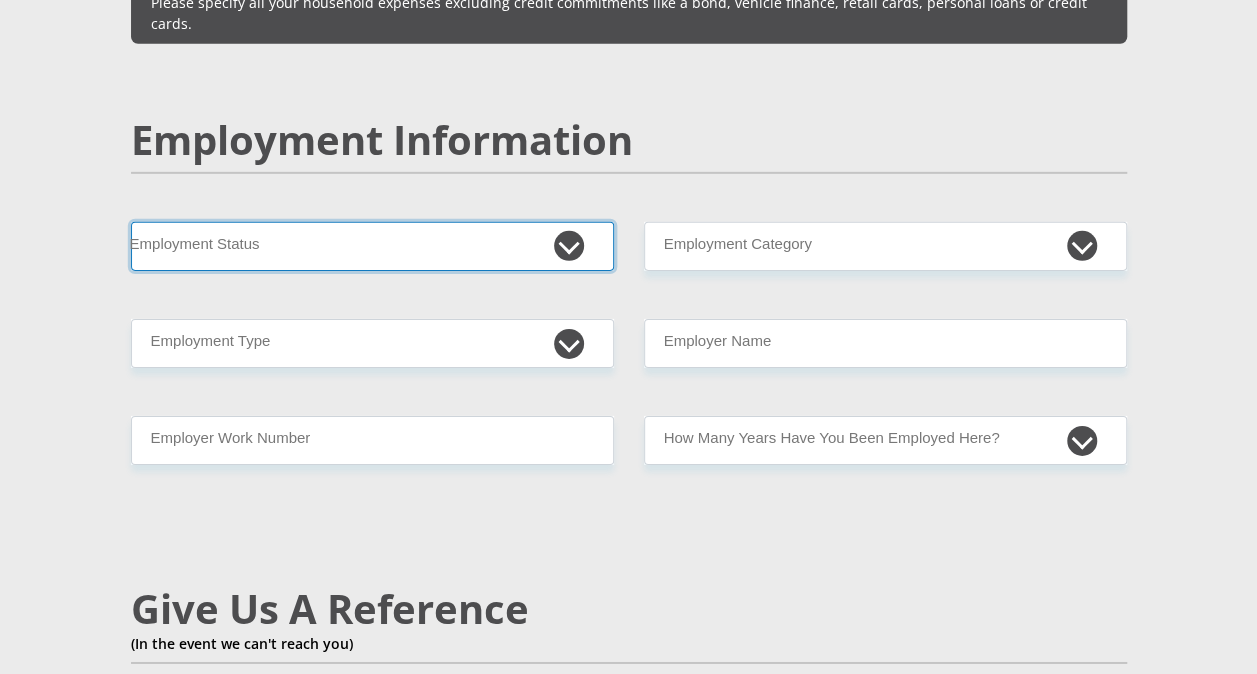 click on "Permanent/Full-time
Part-time/Casual
Contract Worker
Self-Employed
Housewife
Retired
Student
Medically Boarded
Disability
Unemployed" at bounding box center [372, 246] 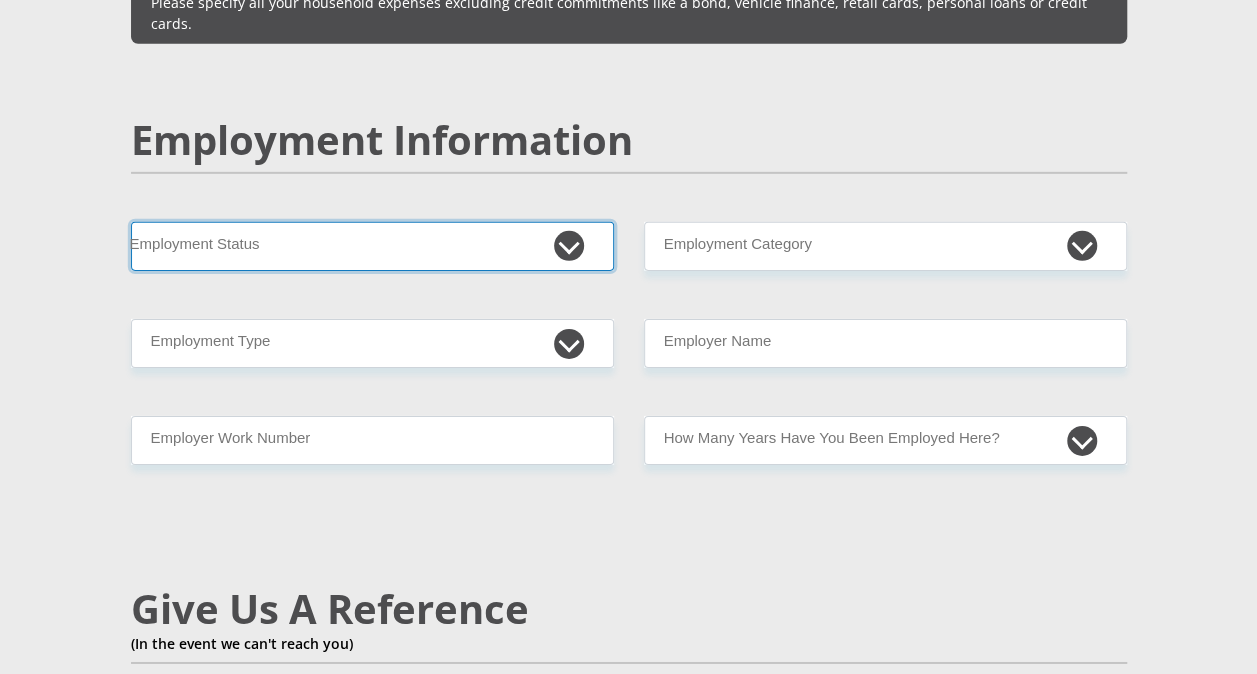 select on "3" 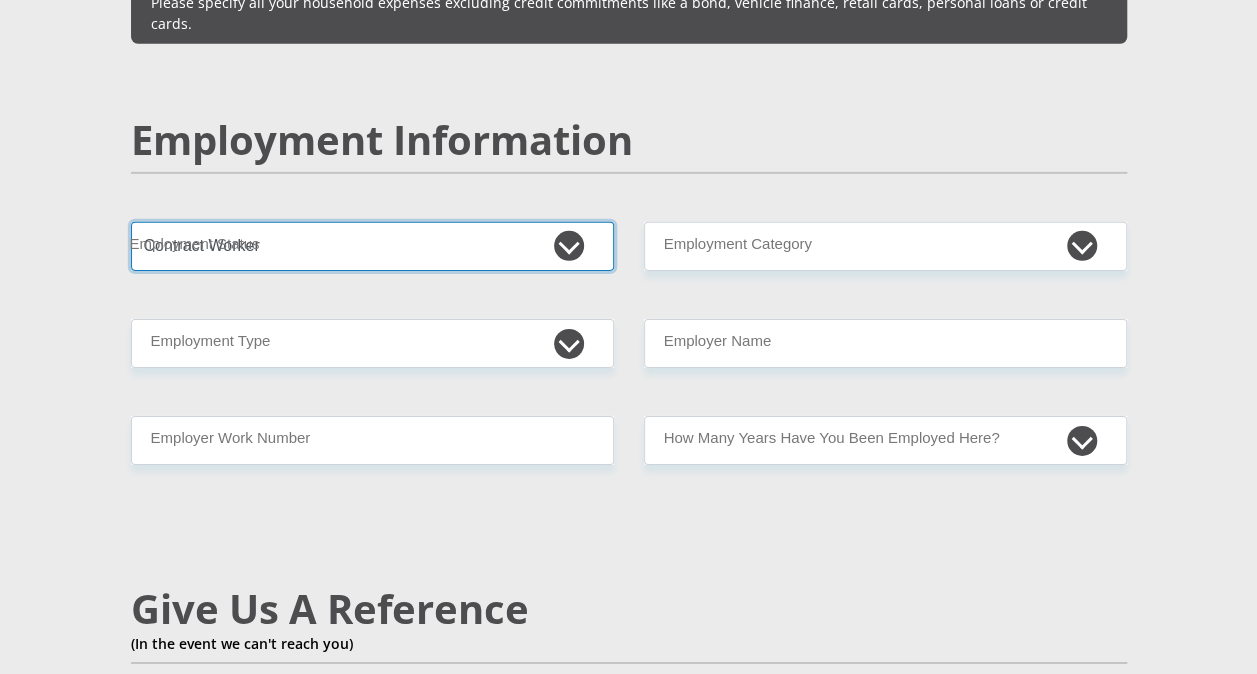 click on "Permanent/Full-time
Part-time/Casual
Contract Worker
Self-Employed
Housewife
Retired
Student
Medically Boarded
Disability
Unemployed" at bounding box center [372, 246] 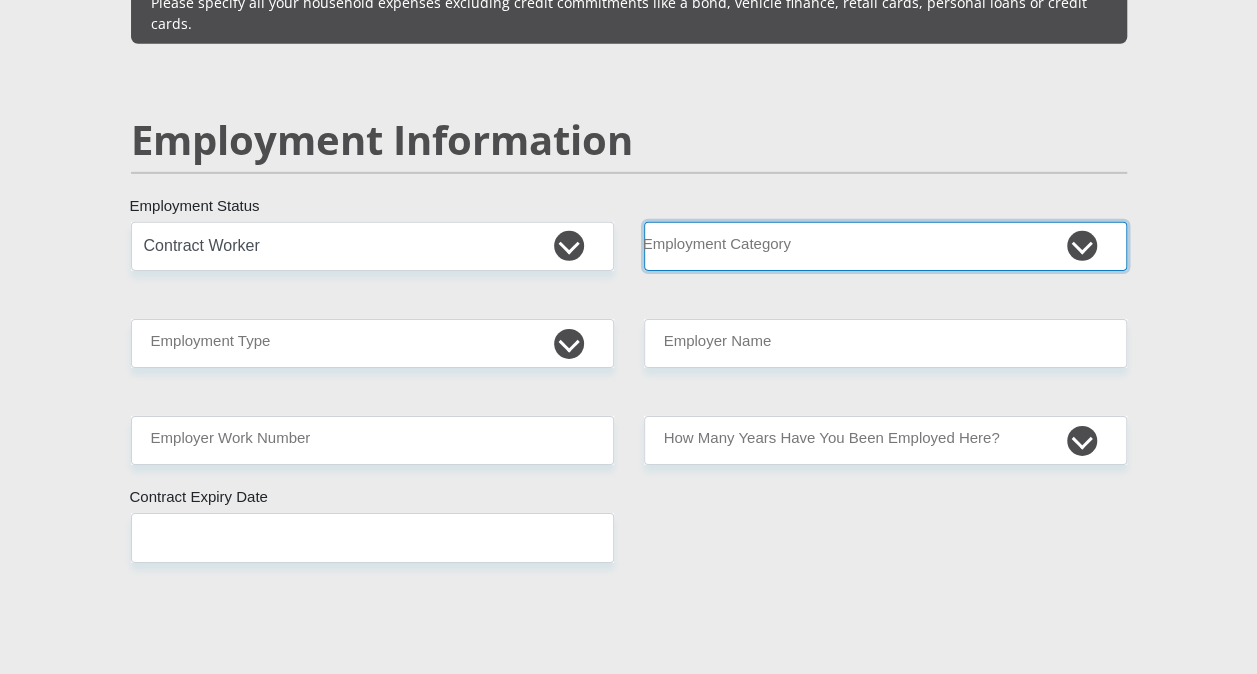click on "AGRICULTURE
ALCOHOL & TOBACCO
CONSTRUCTION MATERIALS
METALLURGY
EQUIPMENT FOR RENEWABLE ENERGY
SPECIALIZED CONTRACTORS
CAR
GAMING (INCL. INTERNET
OTHER WHOLESALE
UNLICENSED PHARMACEUTICALS
CURRENCY EXCHANGE HOUSES
OTHER FINANCIAL INSTITUTIONS & INSURANCE
REAL ESTATE AGENTS
OIL & GAS
OTHER MATERIALS (E.G. IRON ORE)
PRECIOUS STONES & PRECIOUS METALS
POLITICAL ORGANIZATIONS
RELIGIOUS ORGANIZATIONS(NOT SECTS)
ACTI. HAVING BUSINESS DEAL WITH PUBLIC ADMINISTRATION
LAUNDROMATS" at bounding box center [885, 246] 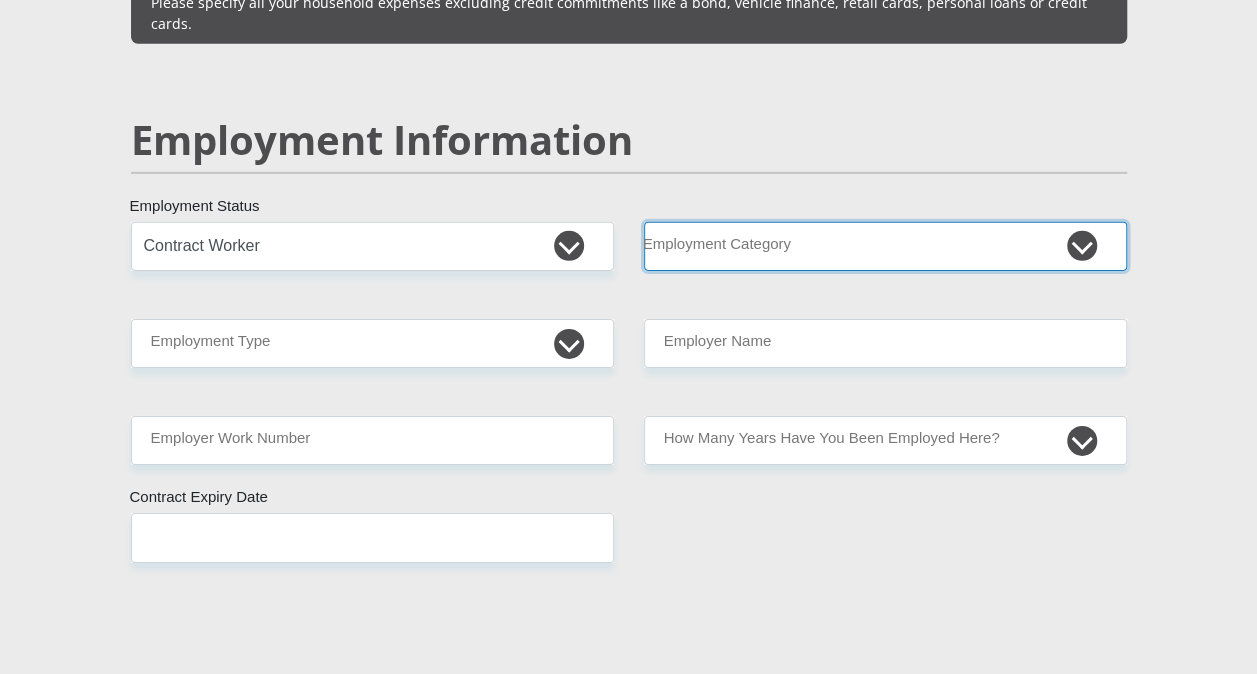 select on "76" 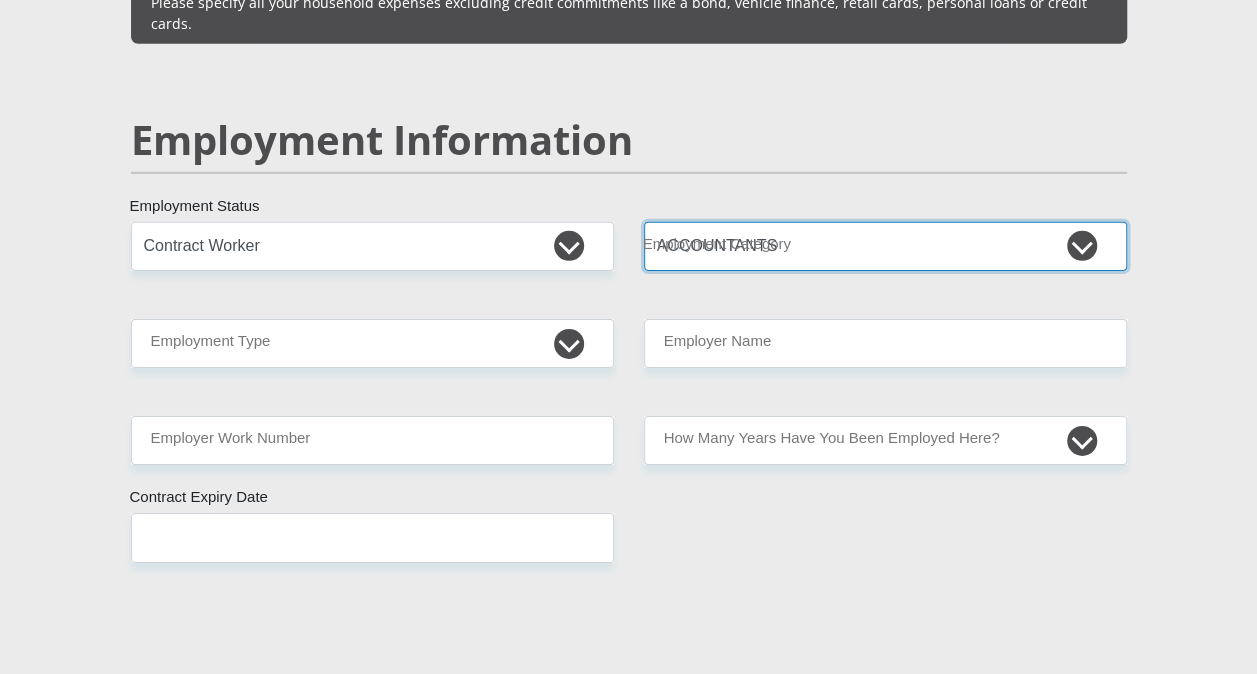 click on "AGRICULTURE
ALCOHOL & TOBACCO
CONSTRUCTION MATERIALS
METALLURGY
EQUIPMENT FOR RENEWABLE ENERGY
SPECIALIZED CONTRACTORS
CAR
GAMING (INCL. INTERNET
OTHER WHOLESALE
UNLICENSED PHARMACEUTICALS
CURRENCY EXCHANGE HOUSES
OTHER FINANCIAL INSTITUTIONS & INSURANCE
REAL ESTATE AGENTS
OIL & GAS
OTHER MATERIALS (E.G. IRON ORE)
PRECIOUS STONES & PRECIOUS METALS
POLITICAL ORGANIZATIONS
RELIGIOUS ORGANIZATIONS(NOT SECTS)
ACTI. HAVING BUSINESS DEAL WITH PUBLIC ADMINISTRATION
LAUNDROMATS" at bounding box center (885, 246) 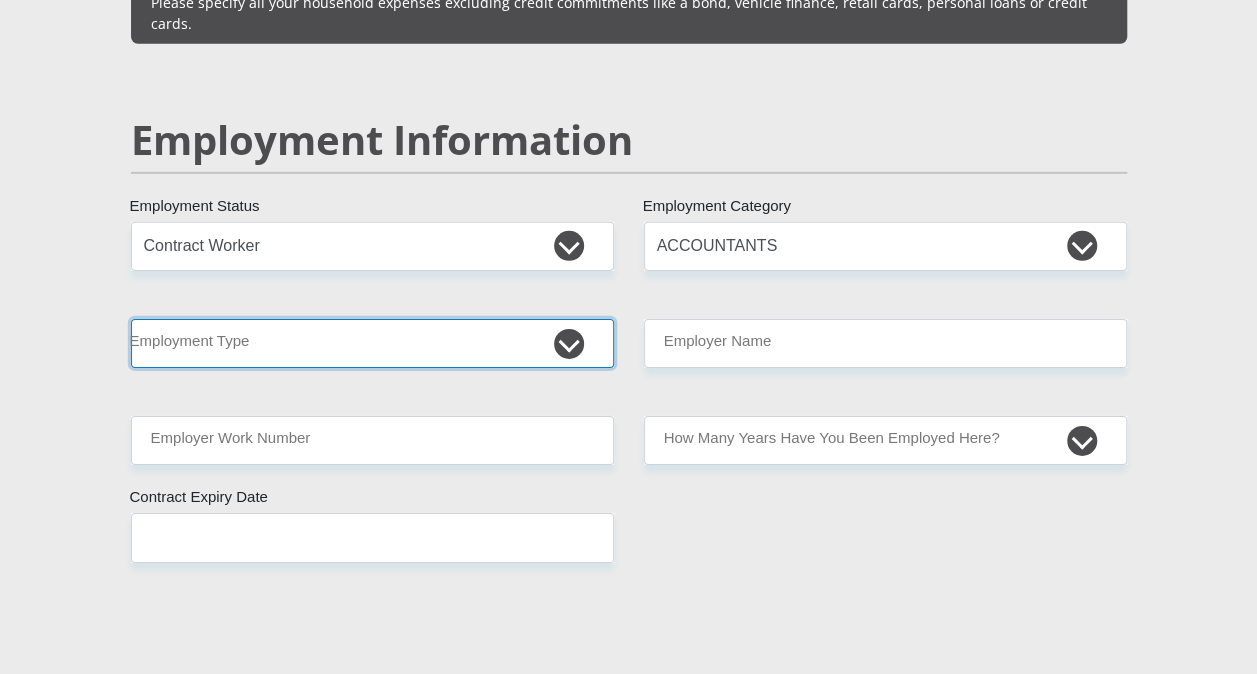 click on "College/Lecturer
Craft Seller
Creative
Driver
Executive
Farmer
Forces - Non Commissioned
Forces - Officer
Hawker
Housewife
Labourer
Licenced Professional
Manager
Miner
Non Licenced Professional
Office Staff/Clerk
Outside Worker
Pensioner
Permanent Teacher
Production/Manufacturing
Sales
Self-Employed
Semi-Professional Worker
Service Industry  Social Worker  Student" at bounding box center (372, 343) 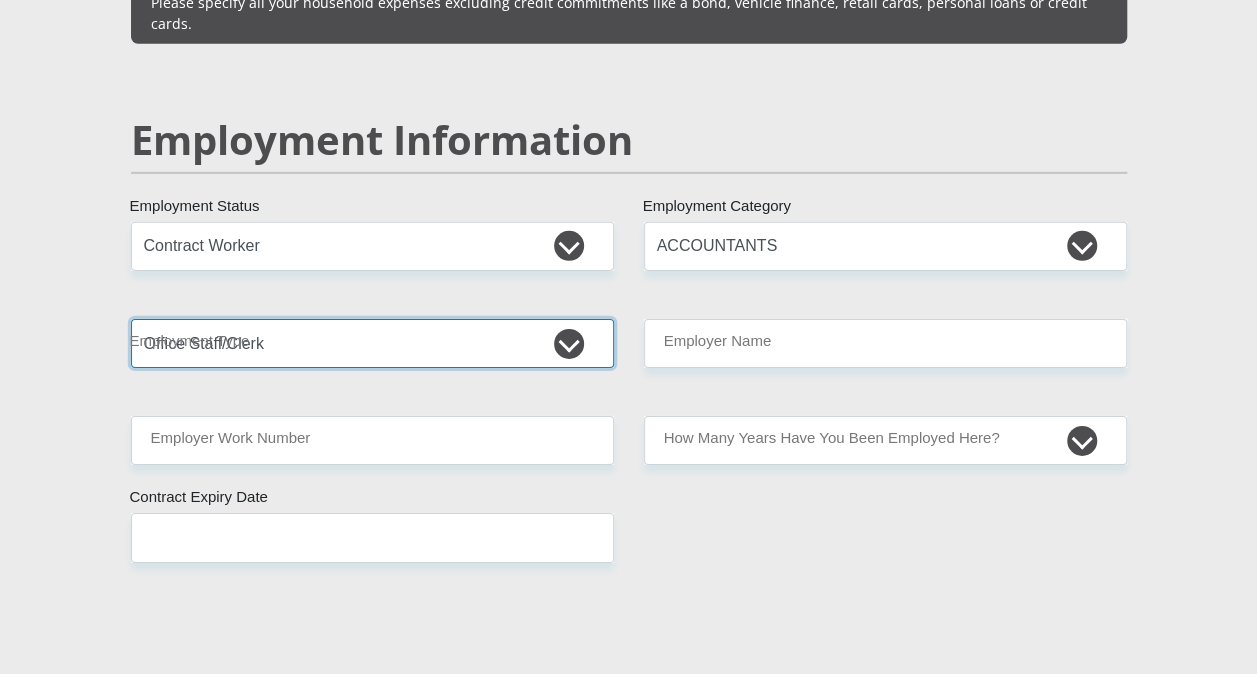 click on "College/Lecturer
Craft Seller
Creative
Driver
Executive
Farmer
Forces - Non Commissioned
Forces - Officer
Hawker
Housewife
Labourer
Licenced Professional
Manager
Miner
Non Licenced Professional
Office Staff/Clerk
Outside Worker
Pensioner
Permanent Teacher
Production/Manufacturing
Sales
Self-Employed
Semi-Professional Worker
Service Industry  Social Worker  Student" at bounding box center (372, 343) 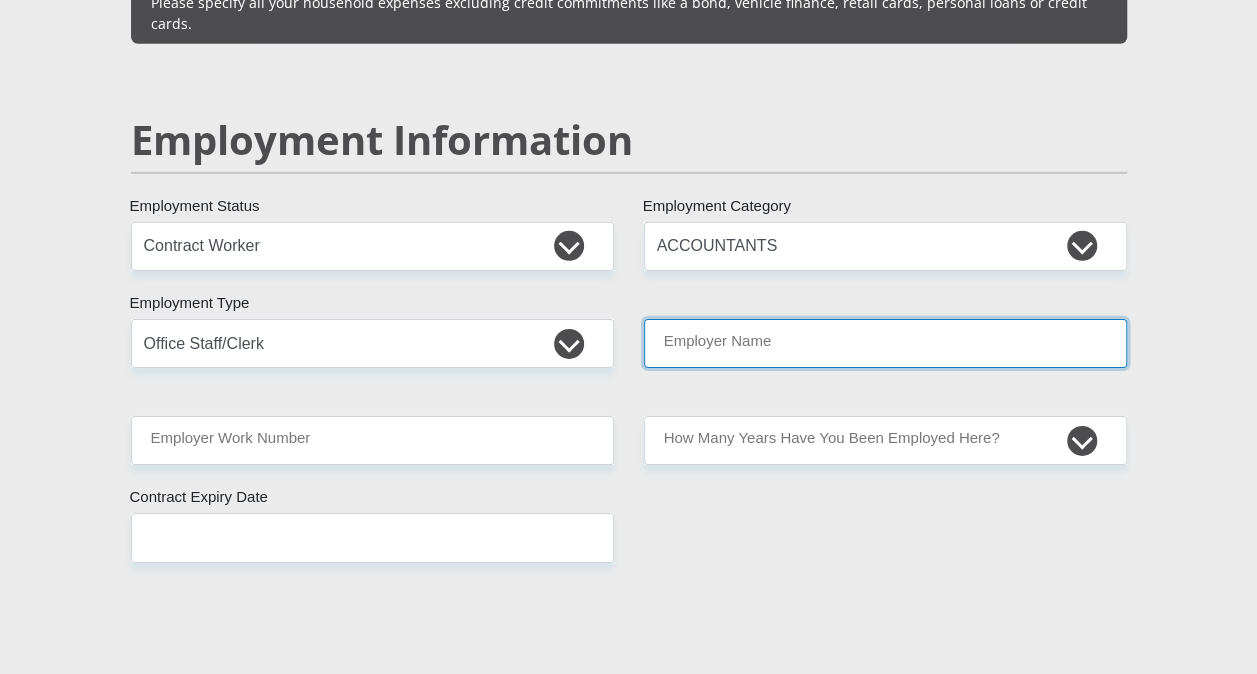 click on "Employer Name" at bounding box center (885, 343) 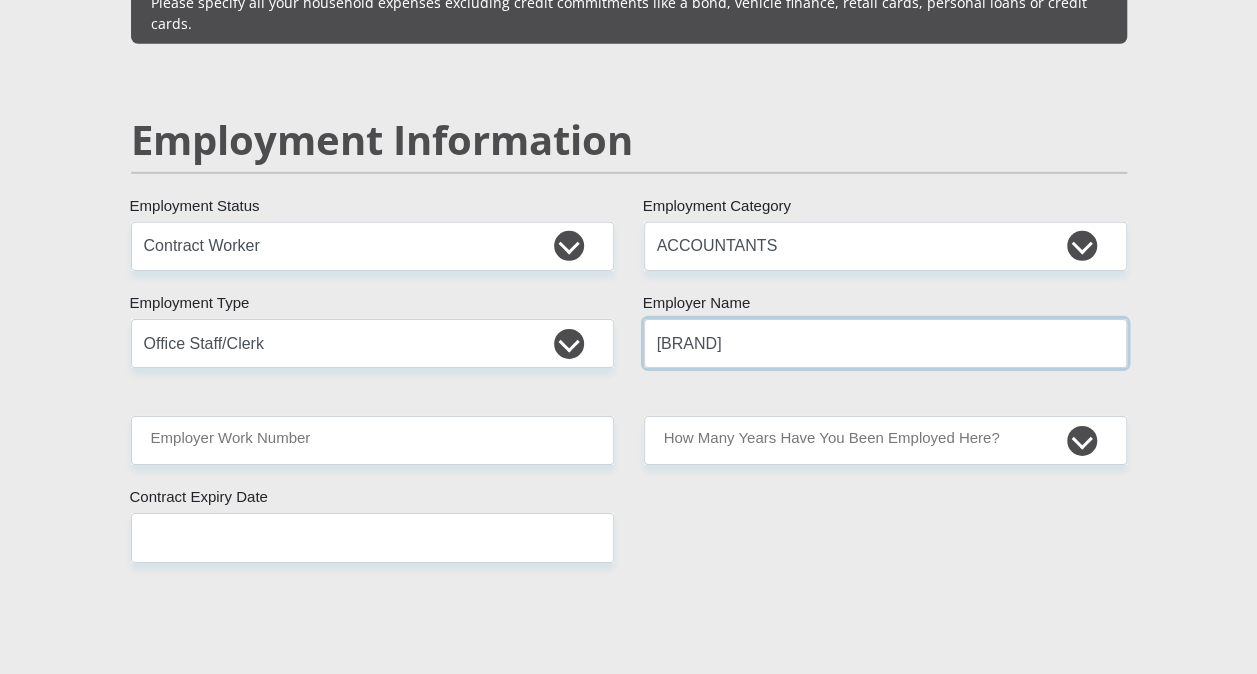 type on "[BRAND]" 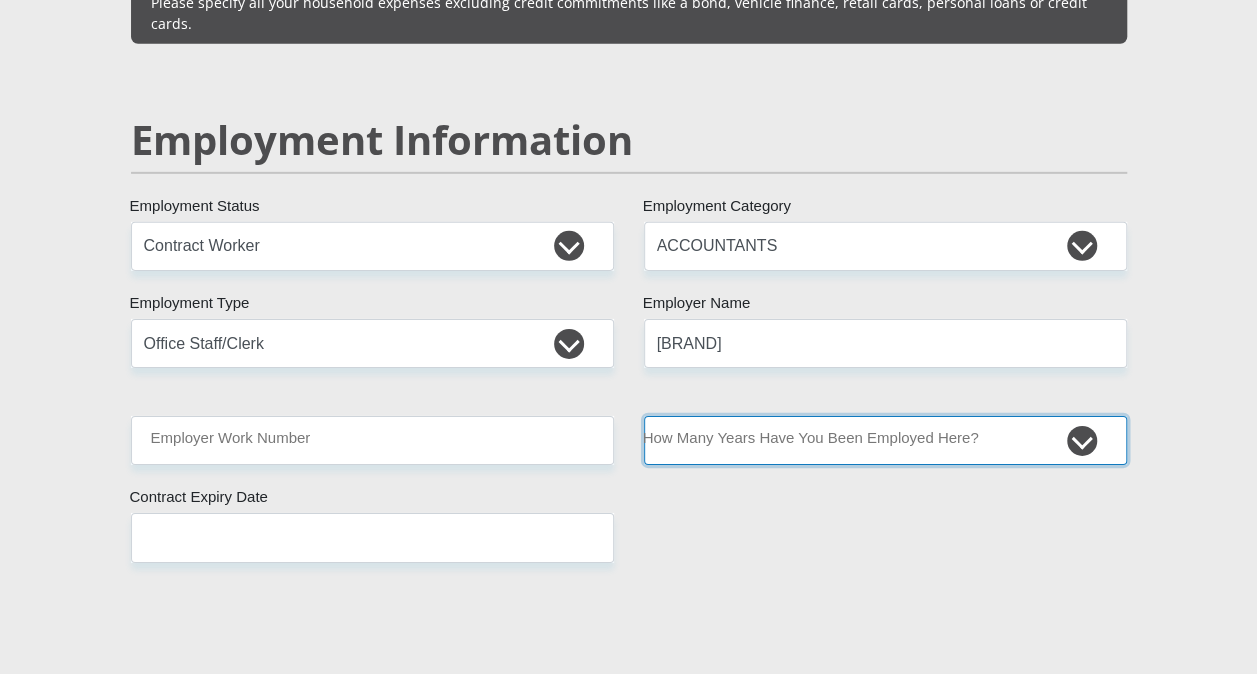 click on "less than 1 year
1-3 years
3-5 years
5+ years" at bounding box center [885, 440] 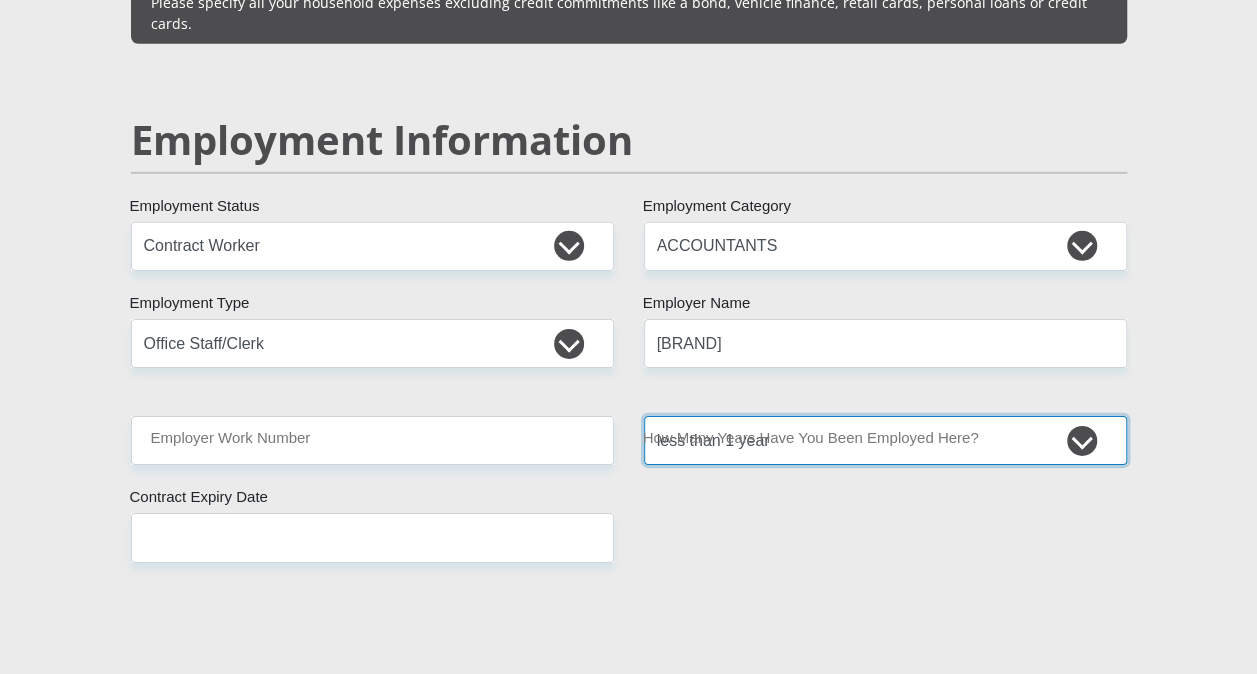 click on "less than 1 year
1-3 years
3-5 years
5+ years" at bounding box center [885, 440] 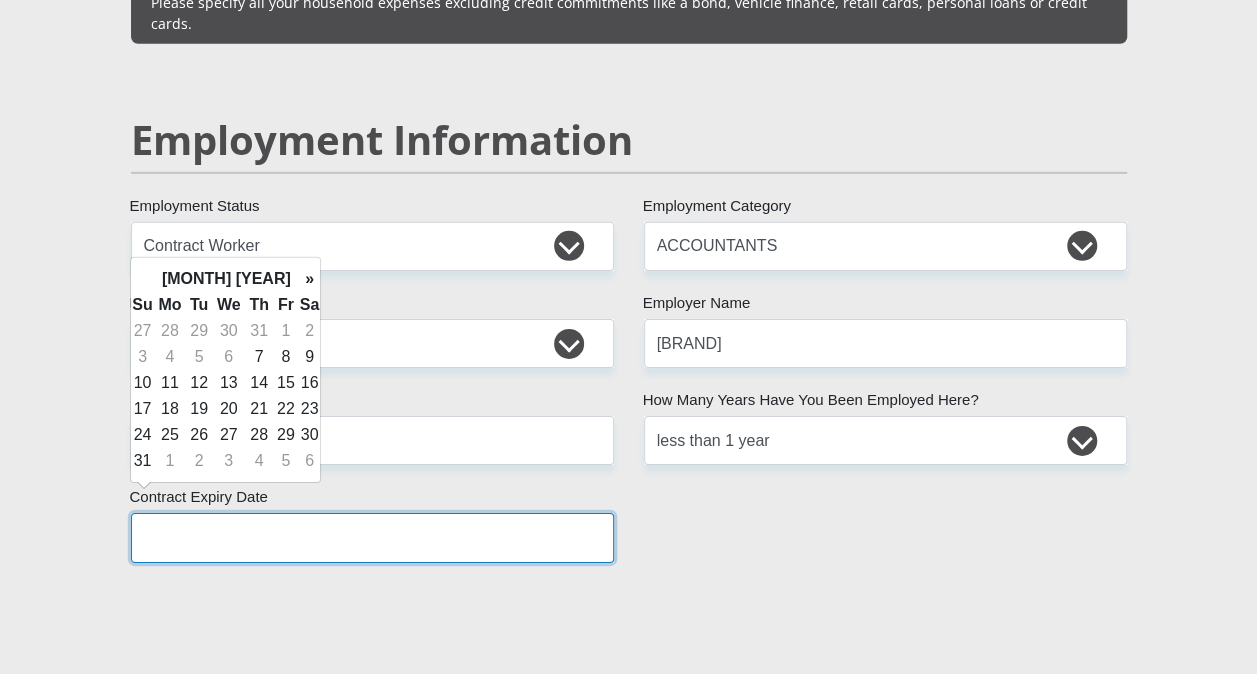 click at bounding box center (372, 537) 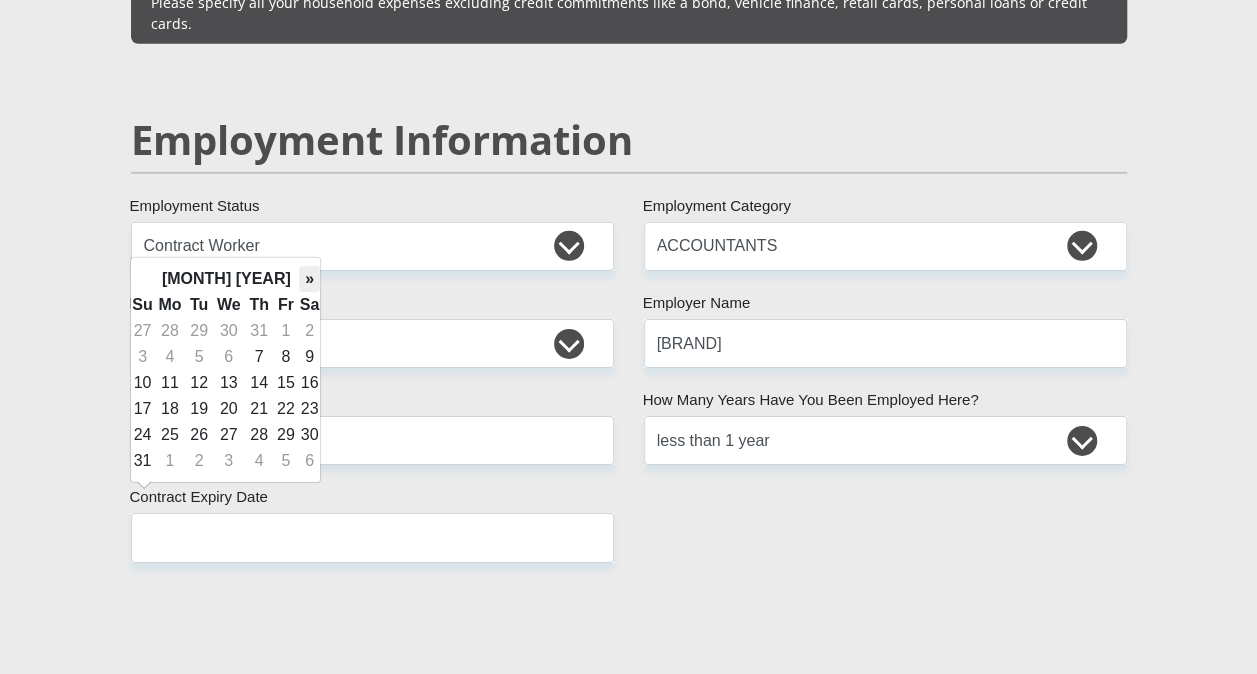 click on "»" at bounding box center (310, 279) 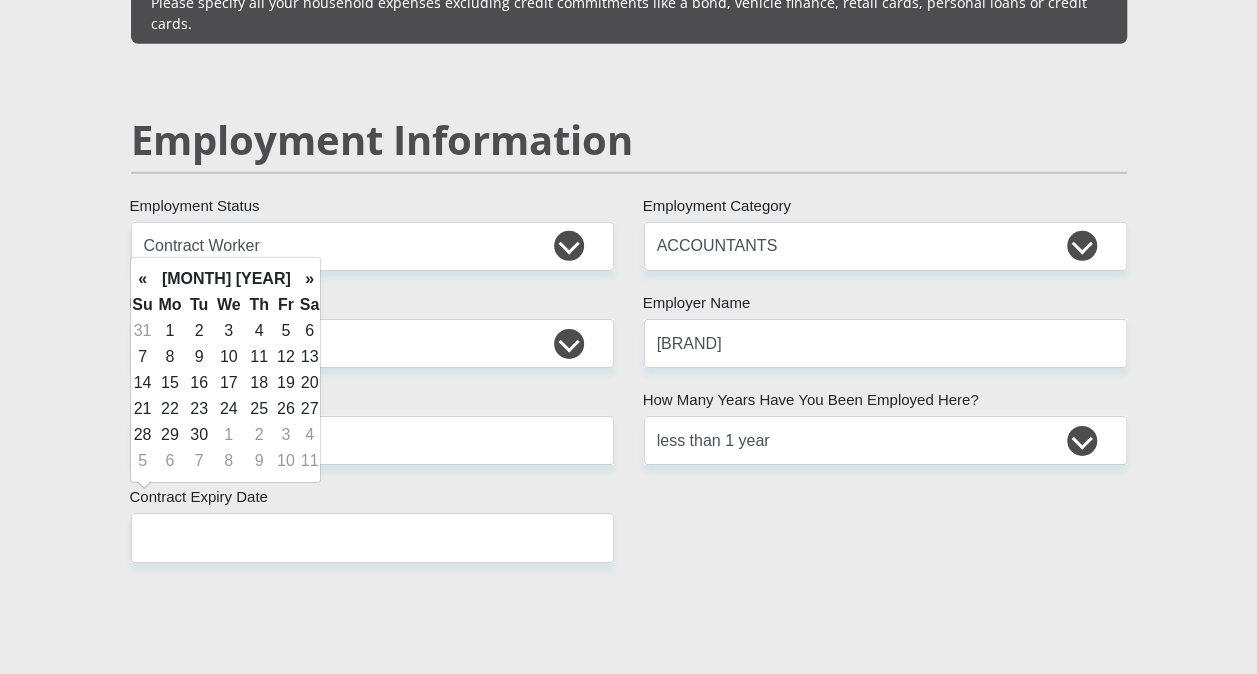 click on "»" at bounding box center (310, 279) 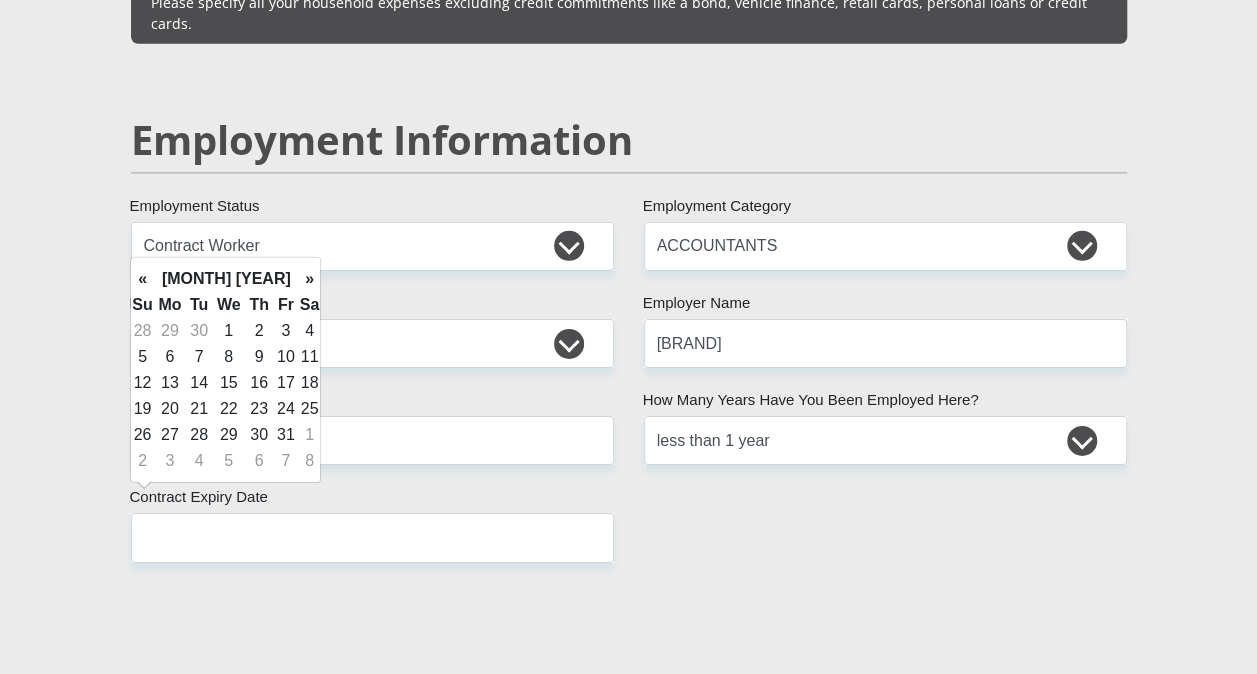 click on "»" at bounding box center [310, 279] 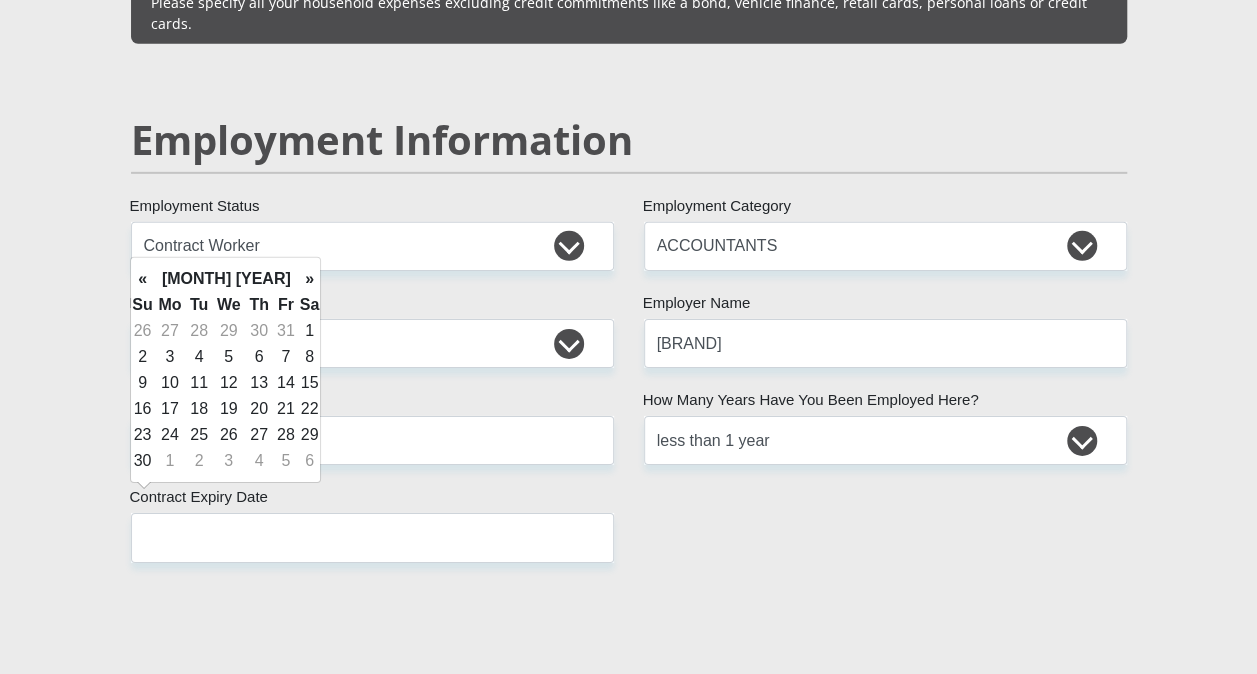 click on "»" at bounding box center [310, 279] 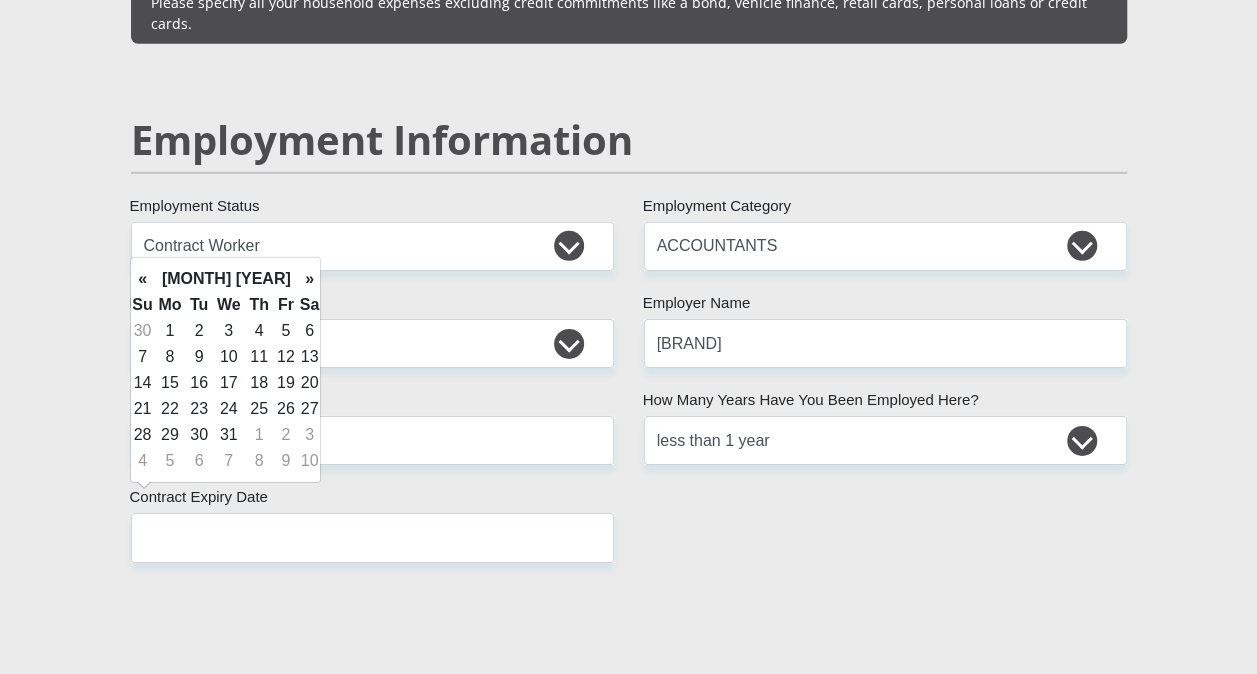 click on "»" at bounding box center (310, 279) 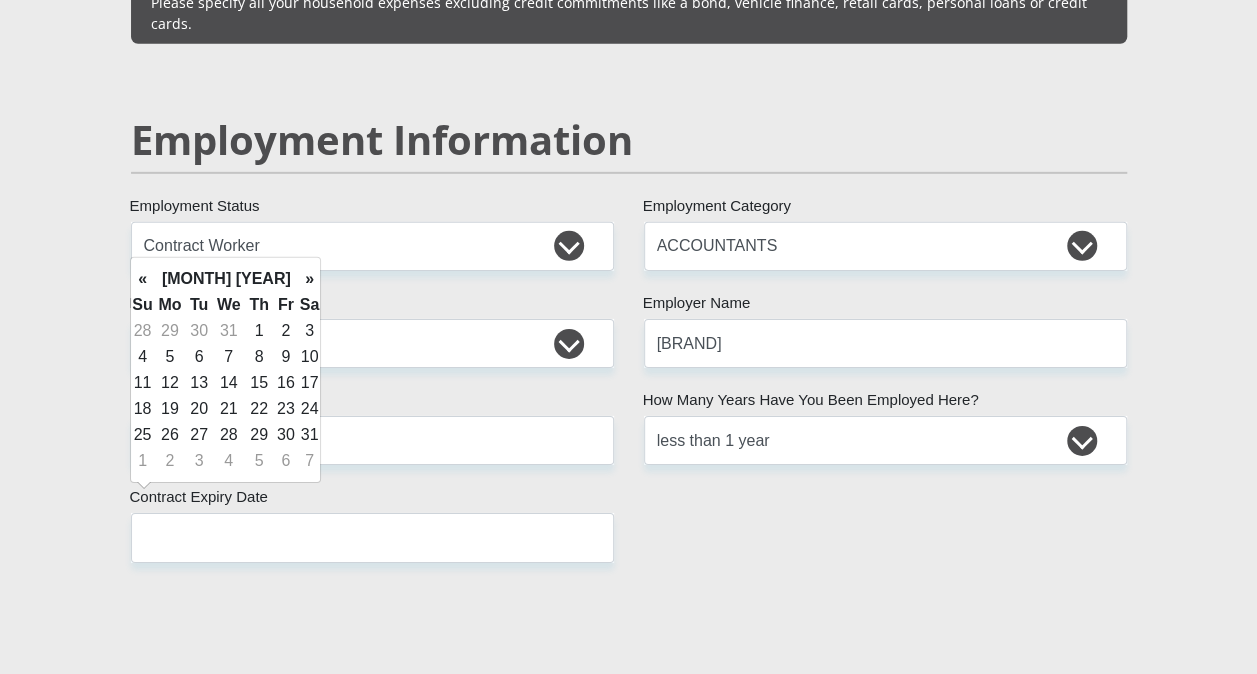 click on "»" at bounding box center [310, 279] 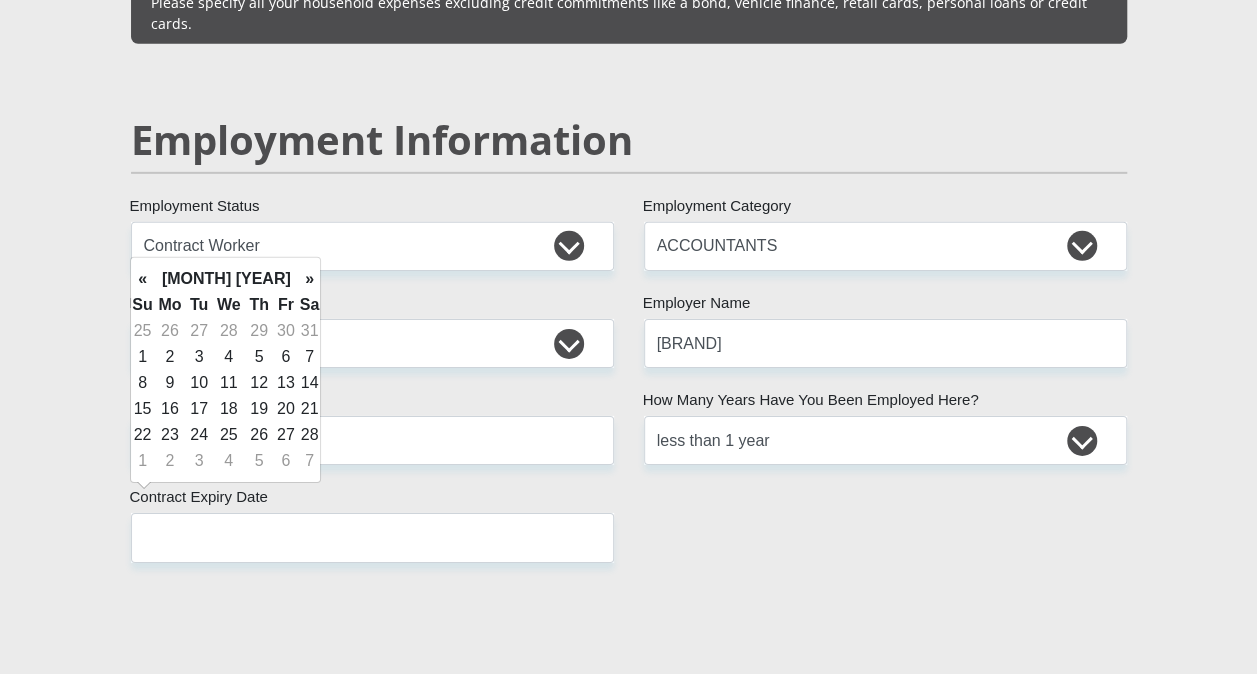 click on "»" at bounding box center (310, 279) 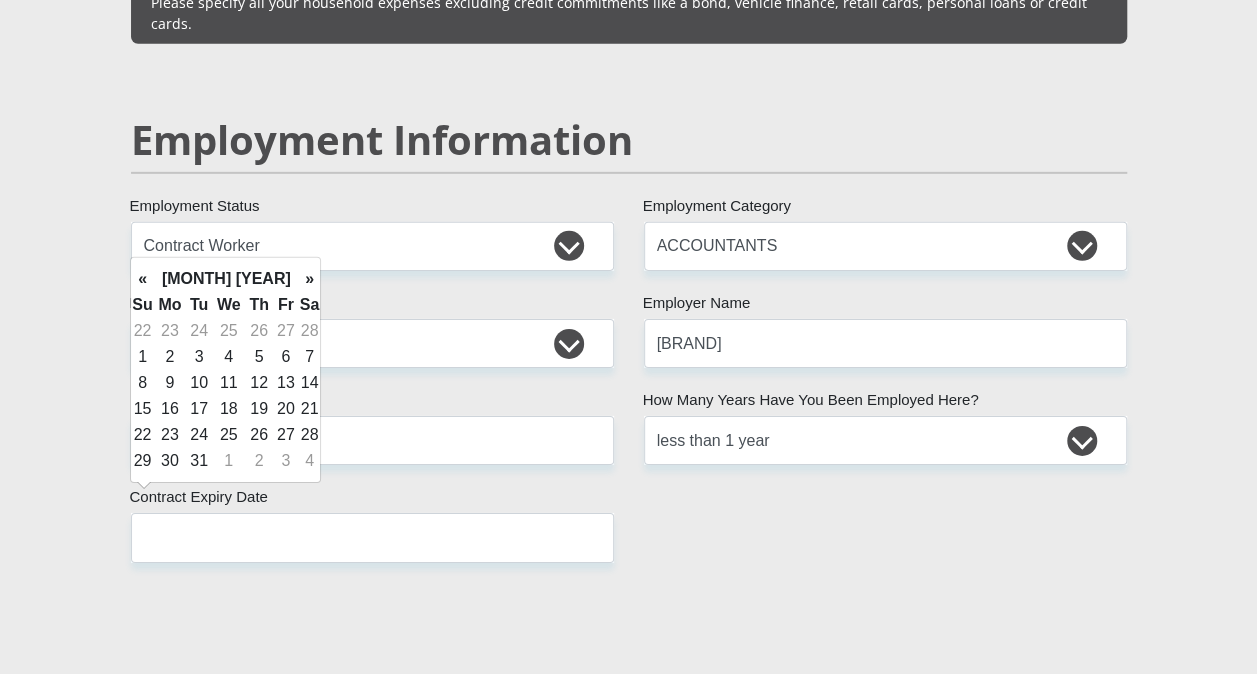 click on "»" at bounding box center (310, 279) 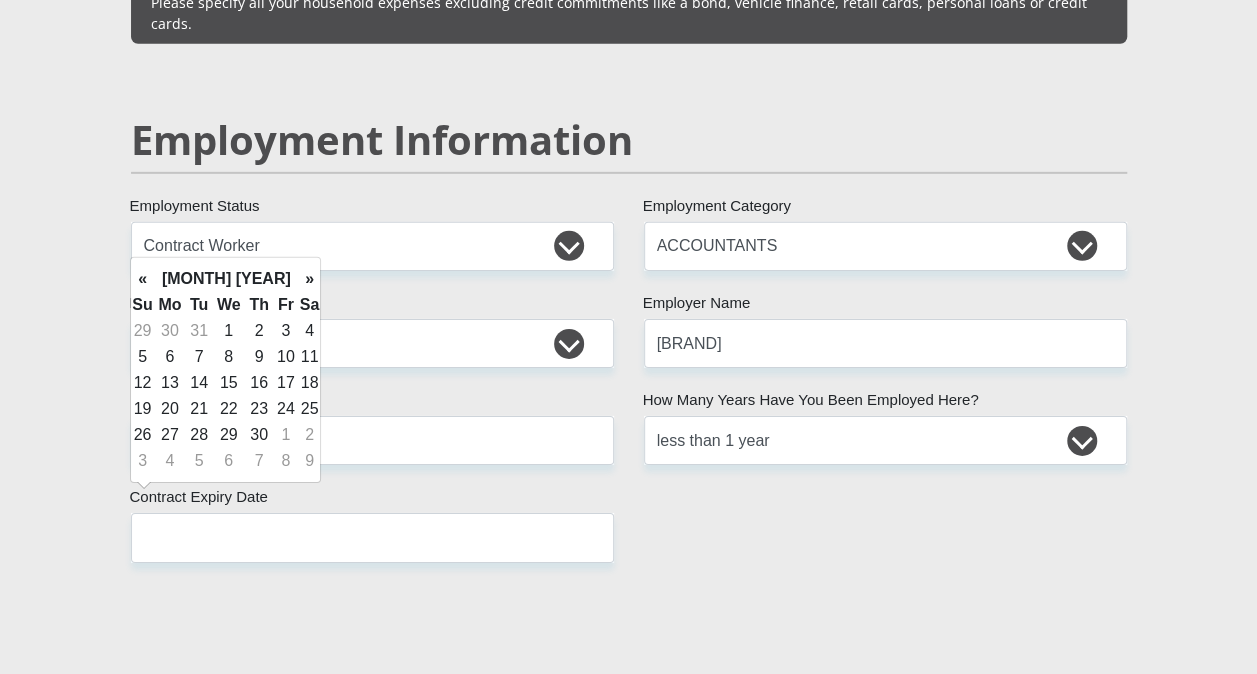 click on "»" at bounding box center (310, 279) 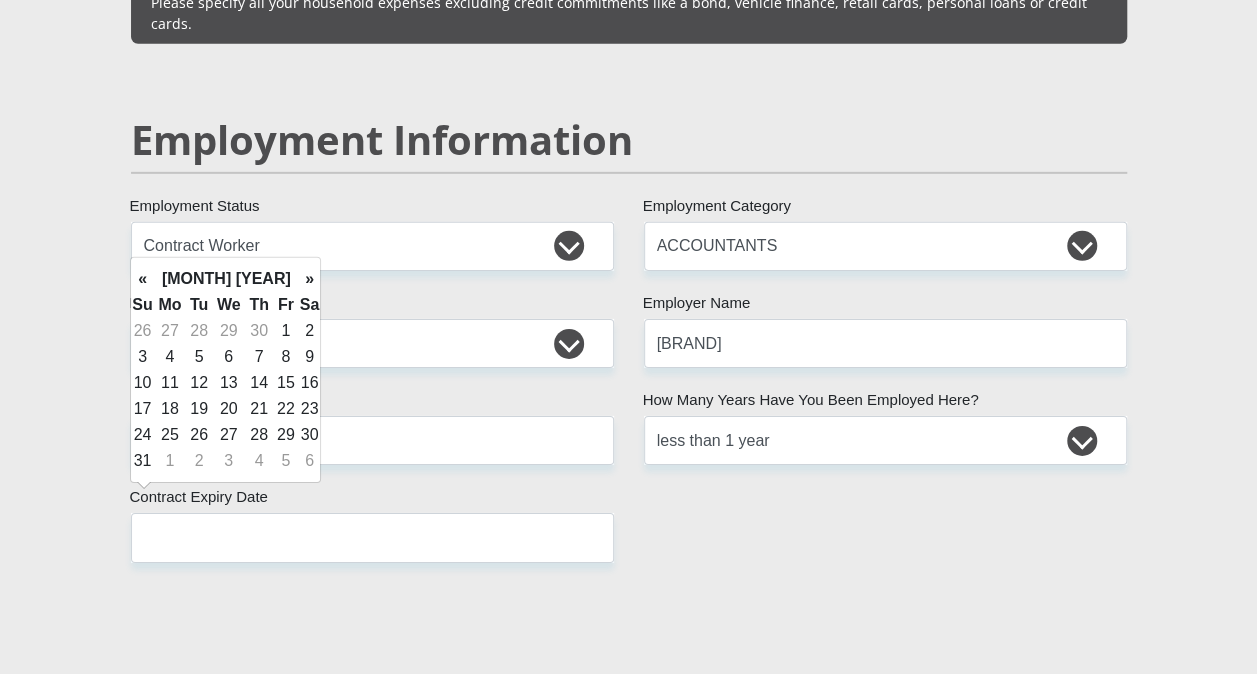click on "»" at bounding box center [310, 279] 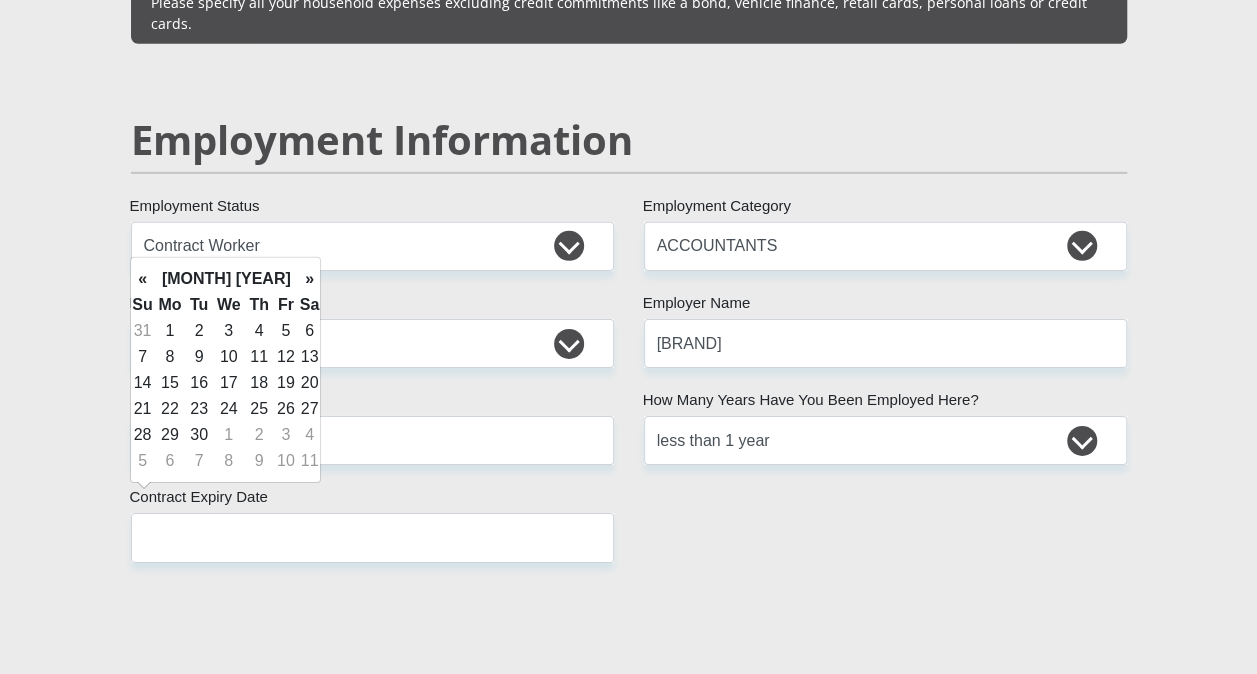 click on "»" at bounding box center (310, 279) 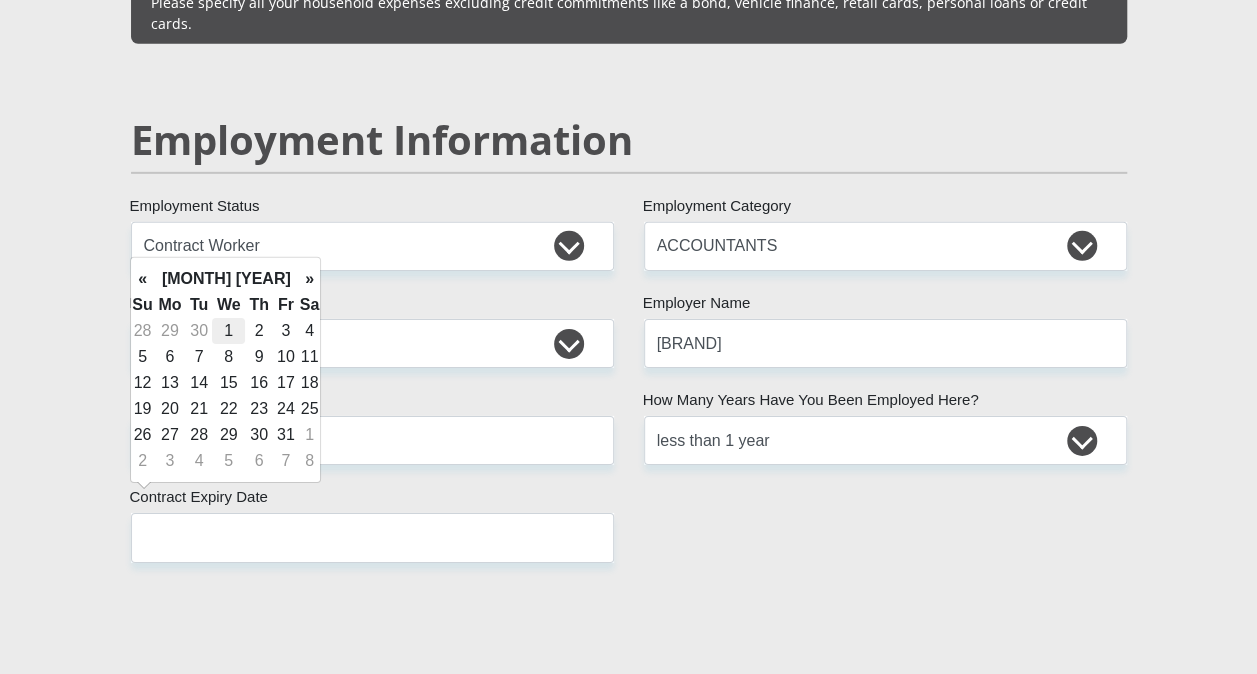 click on "1" at bounding box center (228, 331) 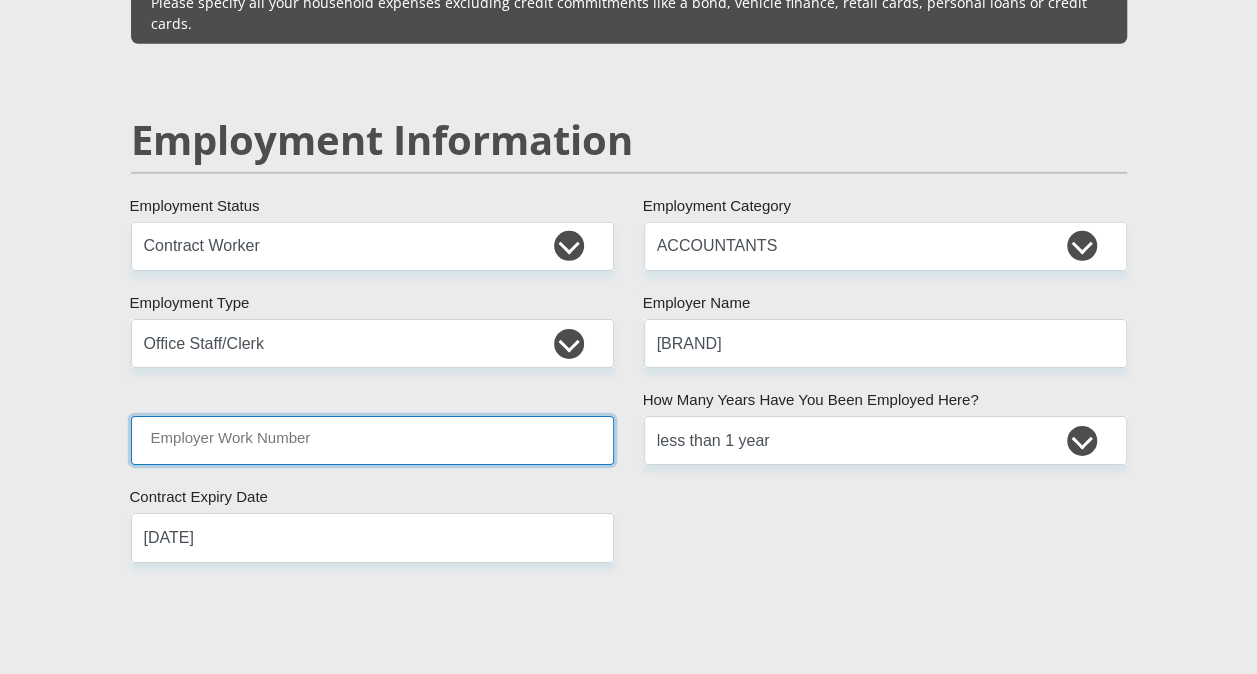 click on "Employer Work Number" at bounding box center (372, 440) 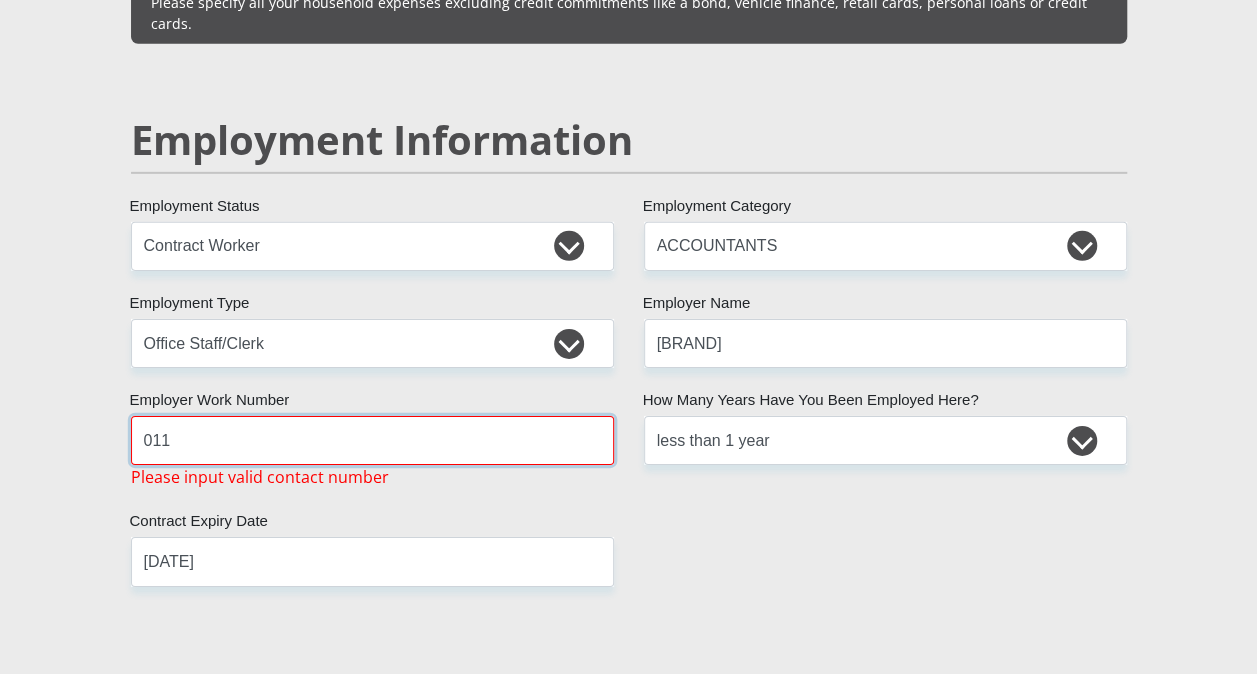 type on "[PHONE]" 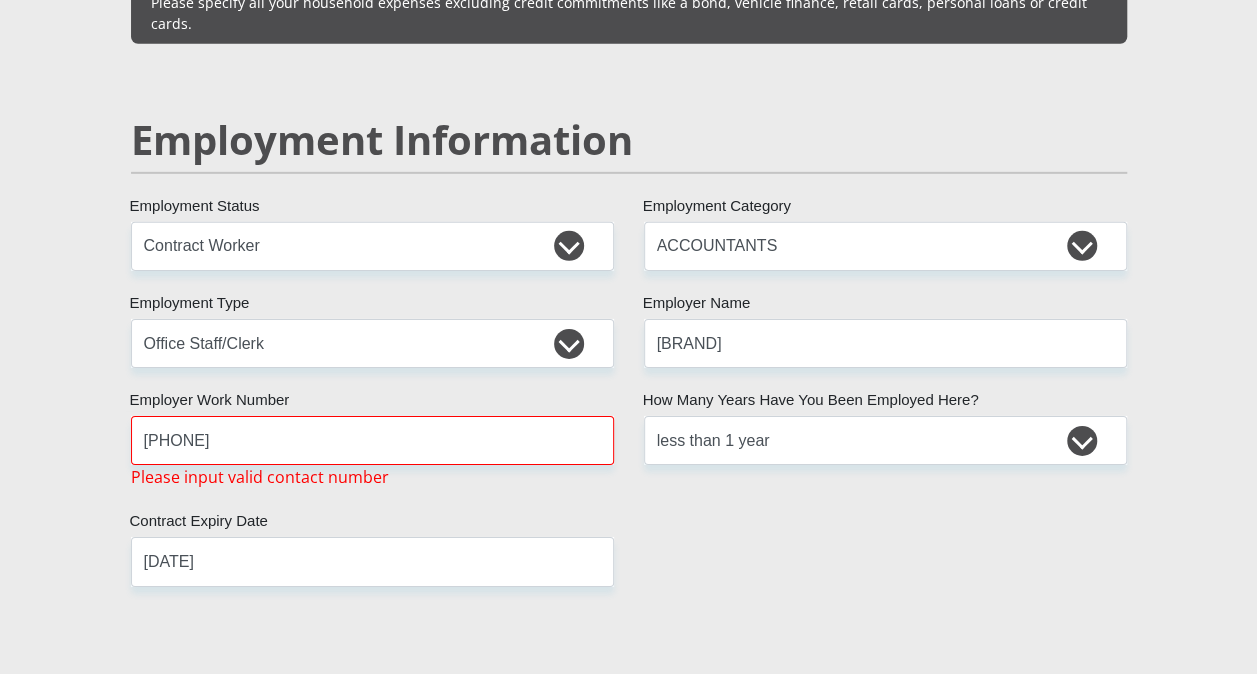 type on "[INITIALS]" 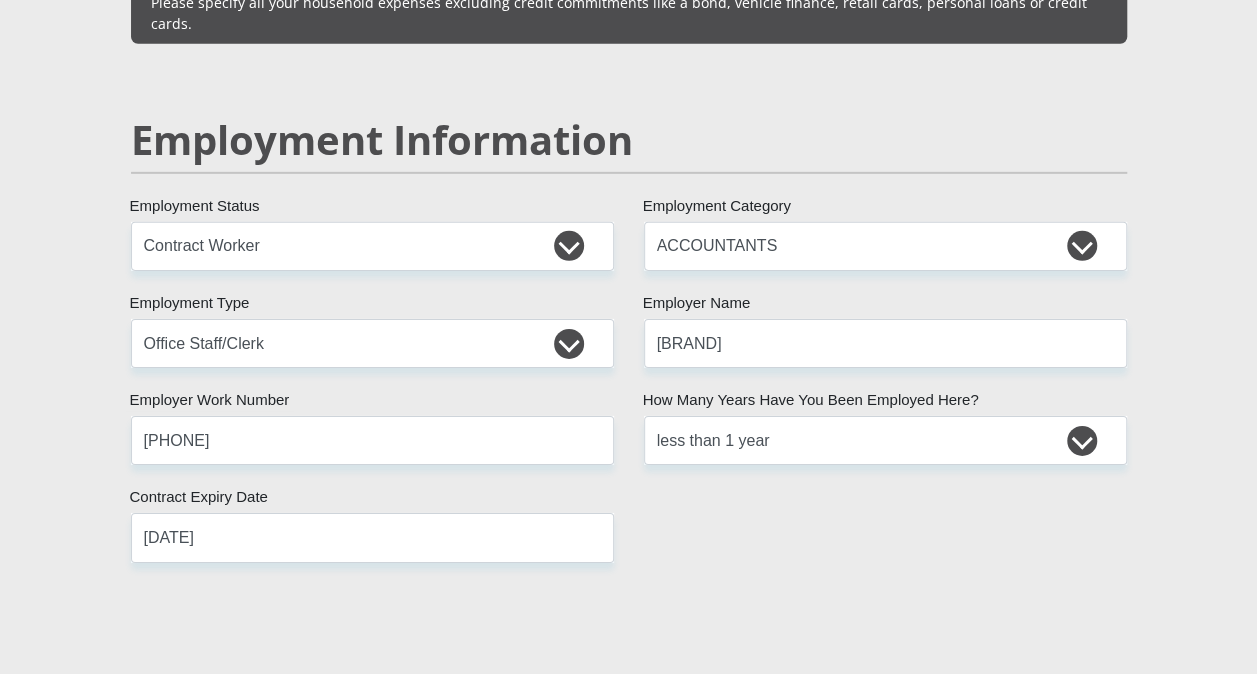 click on "Mr
Ms
Mrs
Dr
Other
Title
[FIRST]
First Name
[LAST]
Surname
[NUMBER]
South African ID Number
Please input valid ID number
[COUNTRY]
Afghanistan
Aland Islands
Albania
Algeria
America Samoa
American Virgin Islands
Andorra
Angola
Anguilla
Antarctica
Antigua and Barbuda
Argentina" at bounding box center (629, 262) 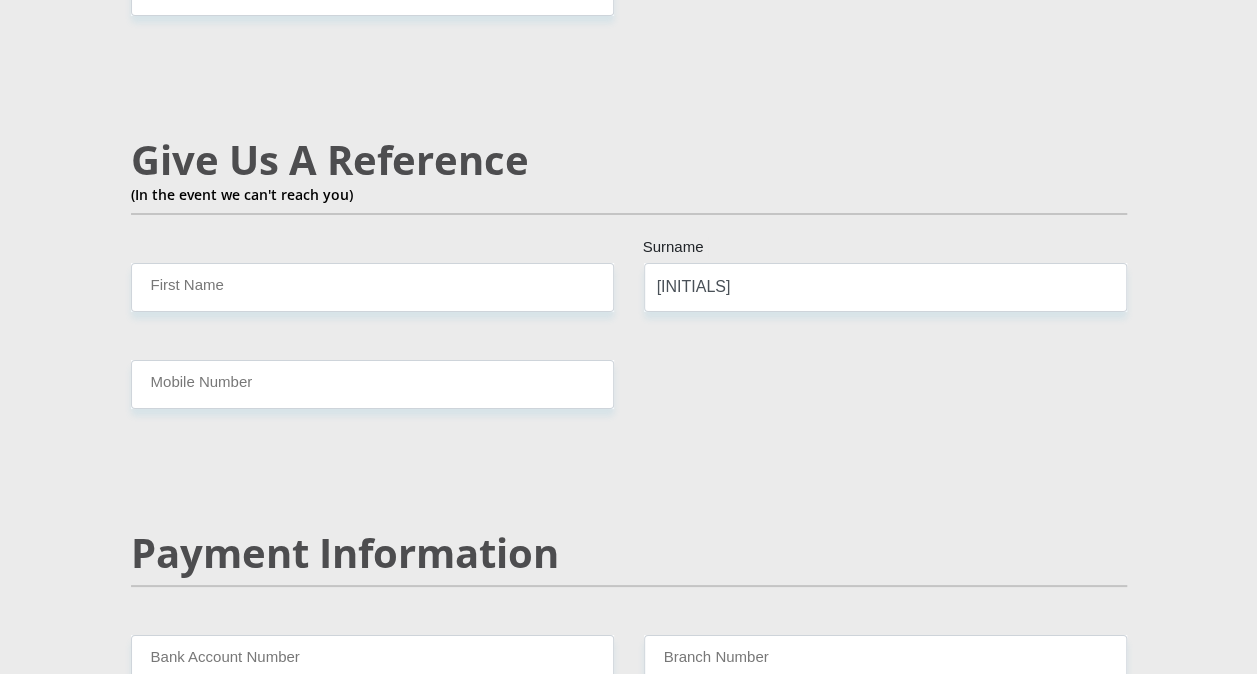 scroll, scrollTop: 3613, scrollLeft: 0, axis: vertical 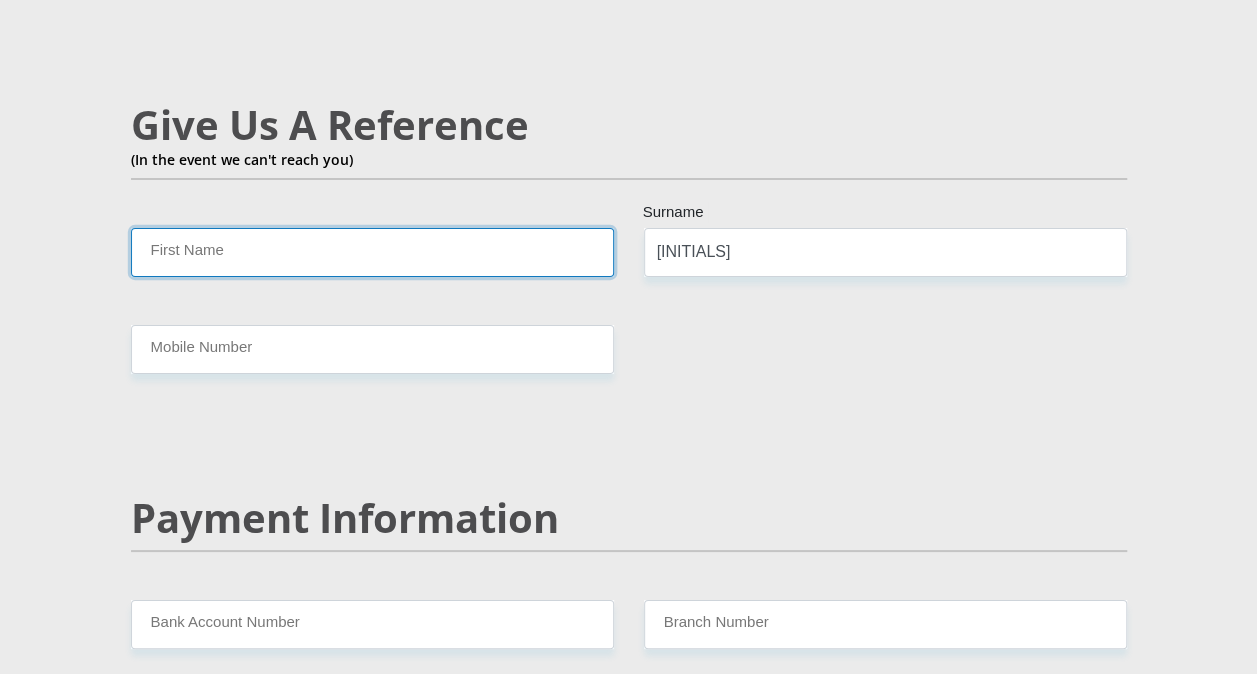 click on "First Name" at bounding box center [372, 252] 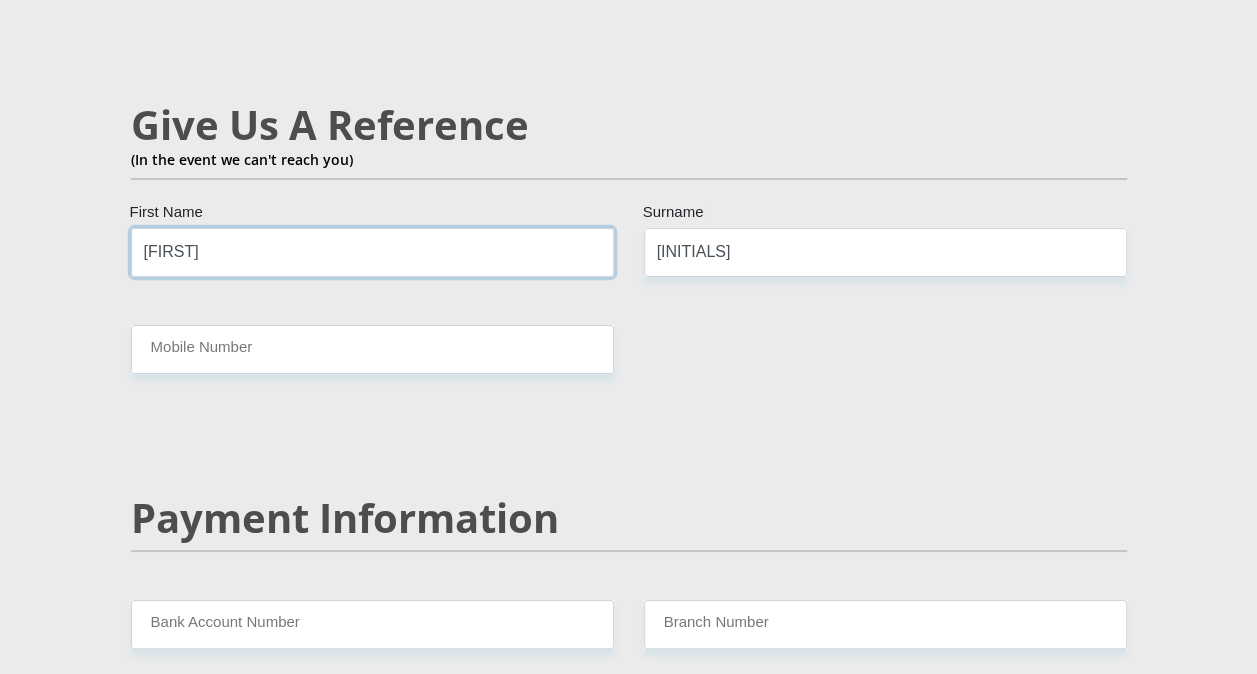 type on "[FIRST]" 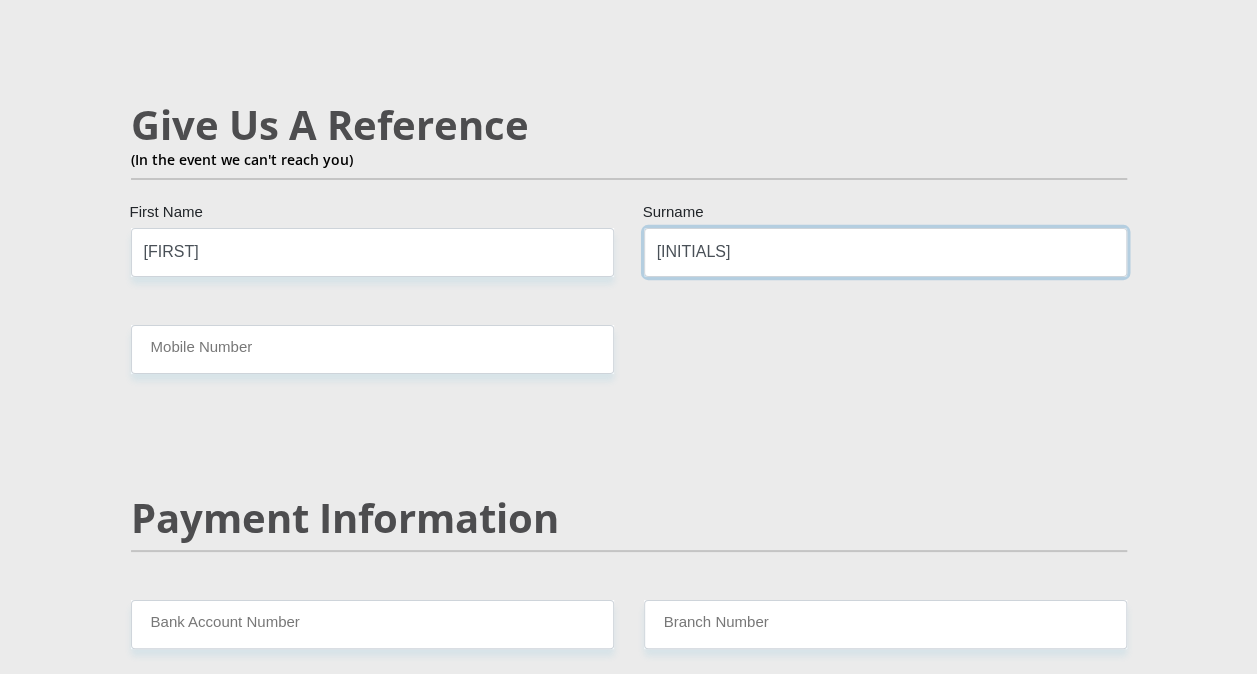 click on "[INITIALS]" at bounding box center (885, 252) 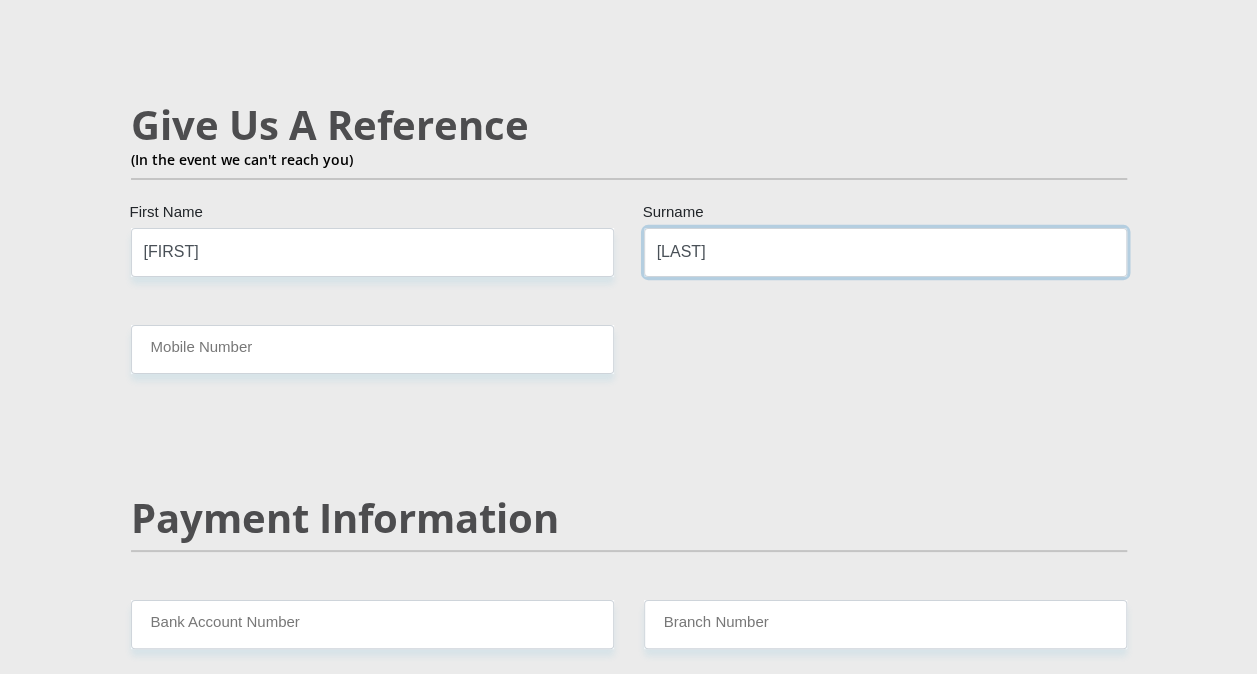 type on "[LAST]" 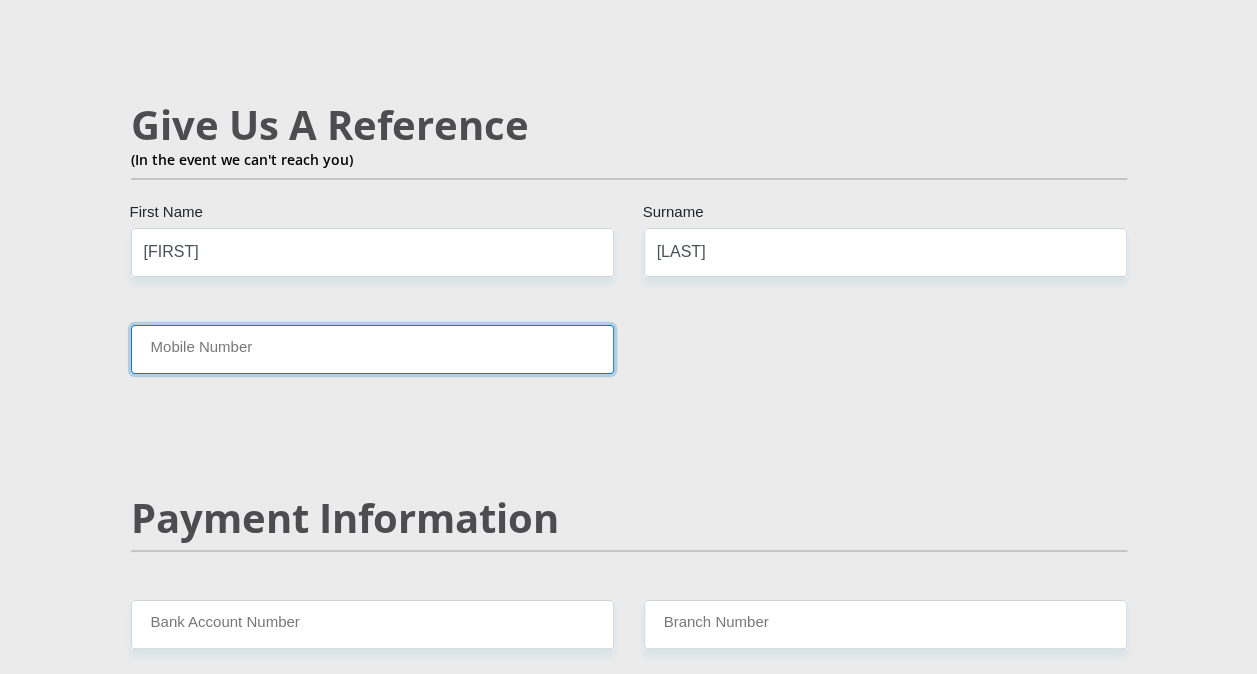 click on "Mobile Number" at bounding box center (372, 349) 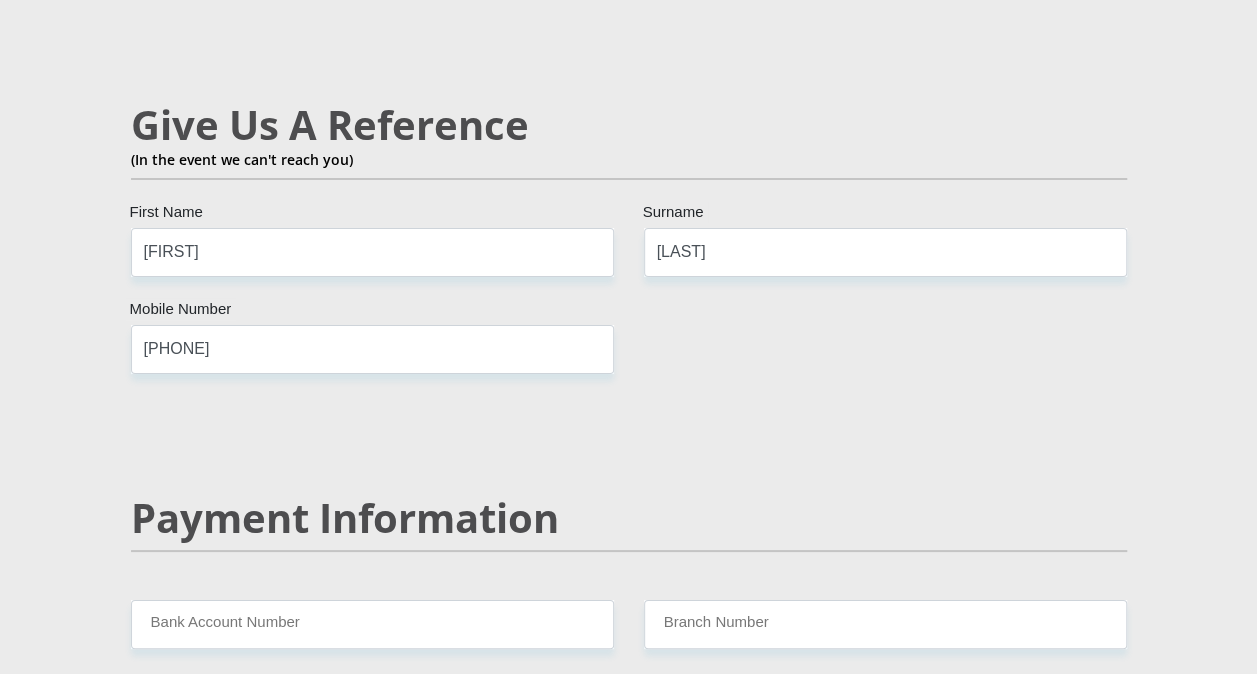 click on "Mr
Ms
Mrs
Dr
Other
Title
[FIRST]
First Name
[LAST]
Surname
[NUMBER]
South African ID Number
Please input valid ID number
[COUNTRY]
Afghanistan
Aland Islands
Albania
Algeria
America Samoa
American Virgin Islands
Andorra
Angola
Anguilla
Antarctica
Antigua and Barbuda
Argentina" at bounding box center (629, -320) 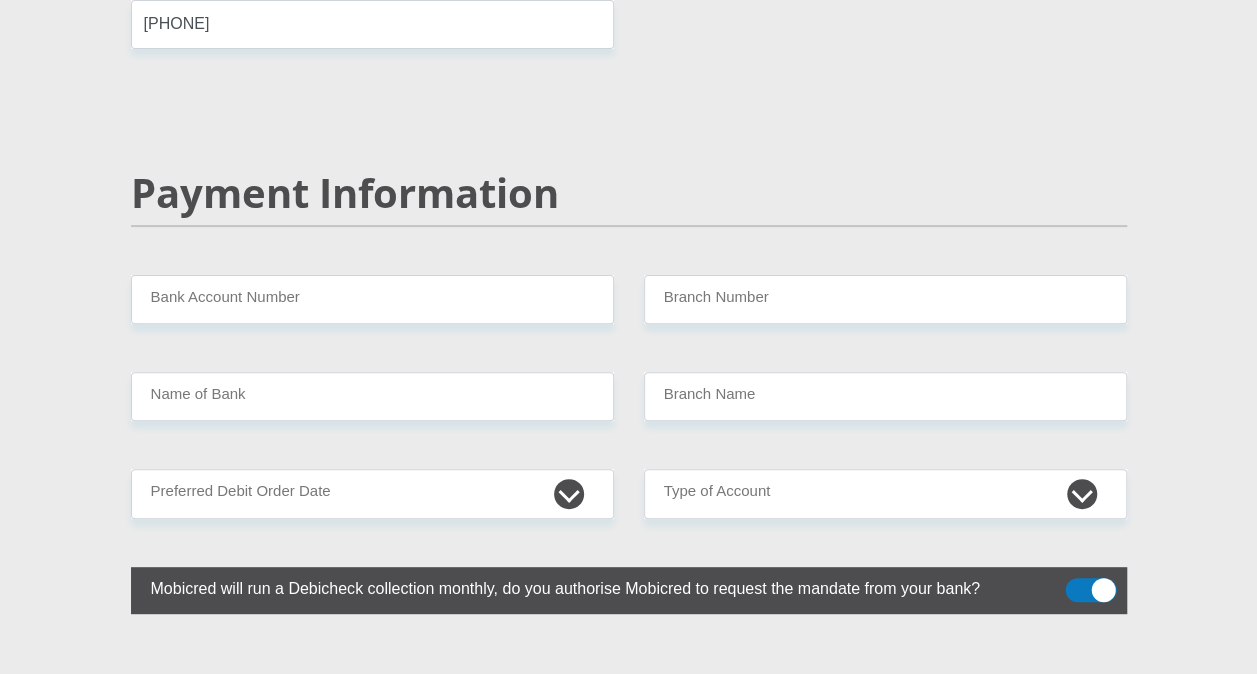 scroll, scrollTop: 3960, scrollLeft: 0, axis: vertical 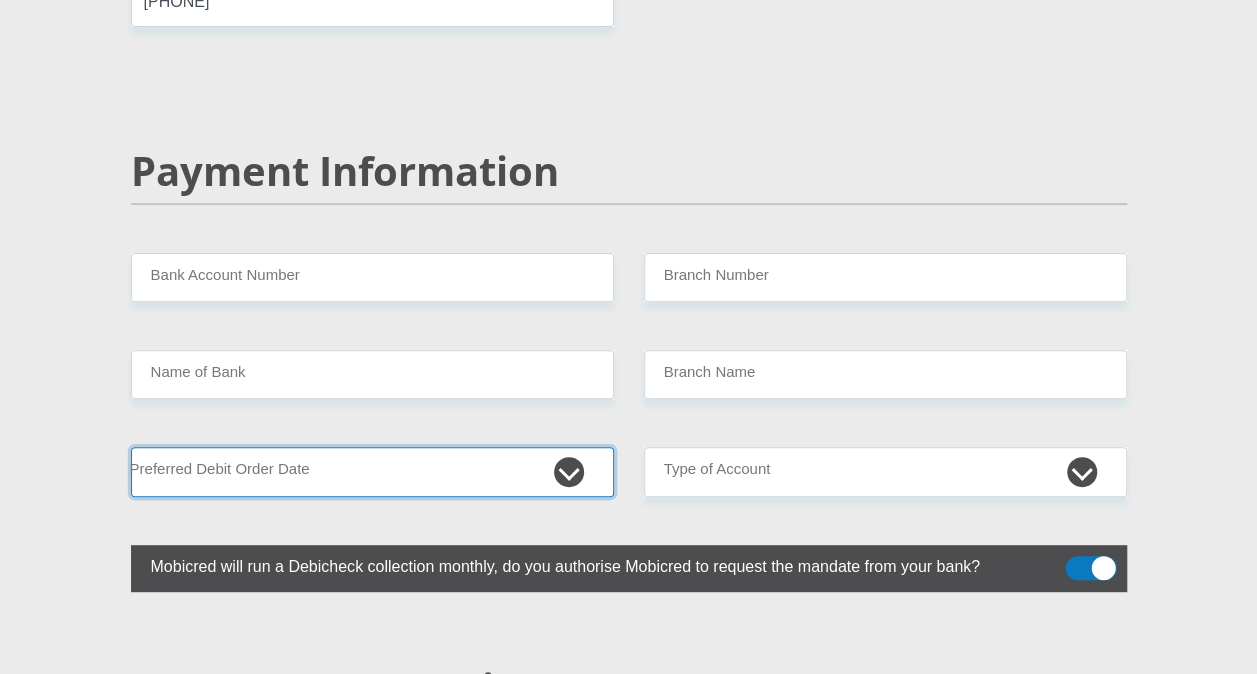 click on "1st
2nd
3rd
4th
5th
7th
18th
19th
20th
21st
22nd
23rd
24th
25th
26th
27th
28th
29th
30th" at bounding box center (372, 471) 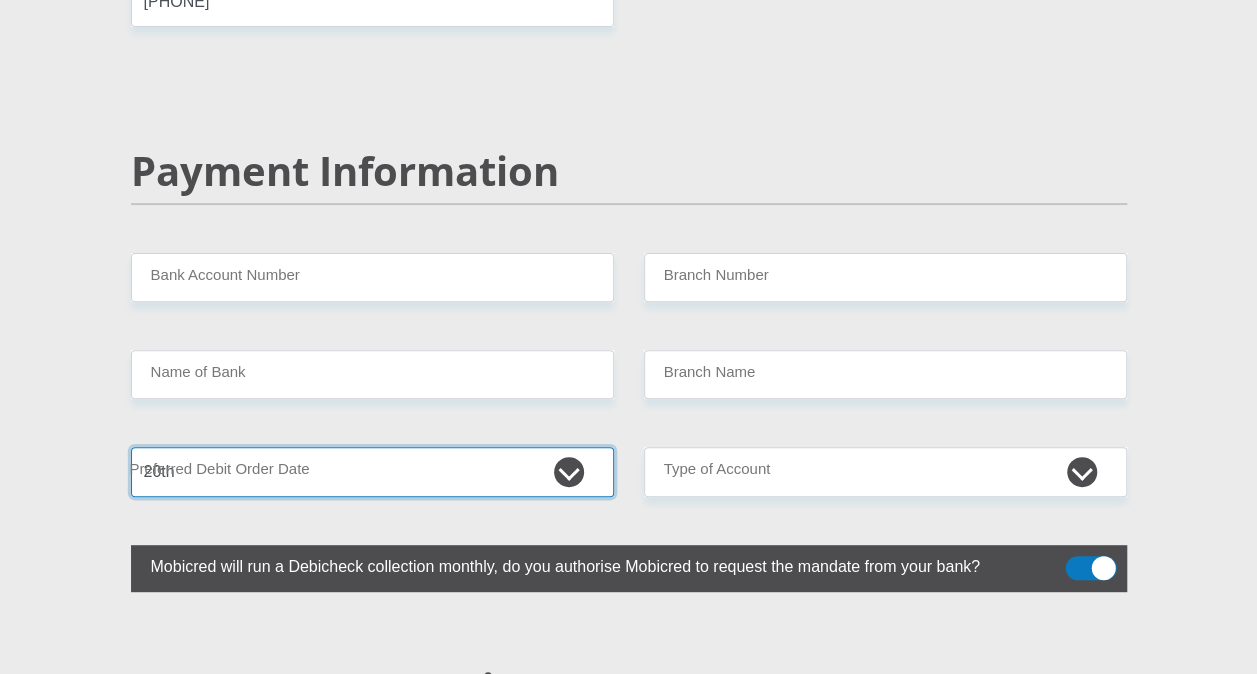 click on "1st
2nd
3rd
4th
5th
7th
18th
19th
20th
21st
22nd
23rd
24th
25th
26th
27th
28th
29th
30th" at bounding box center (372, 471) 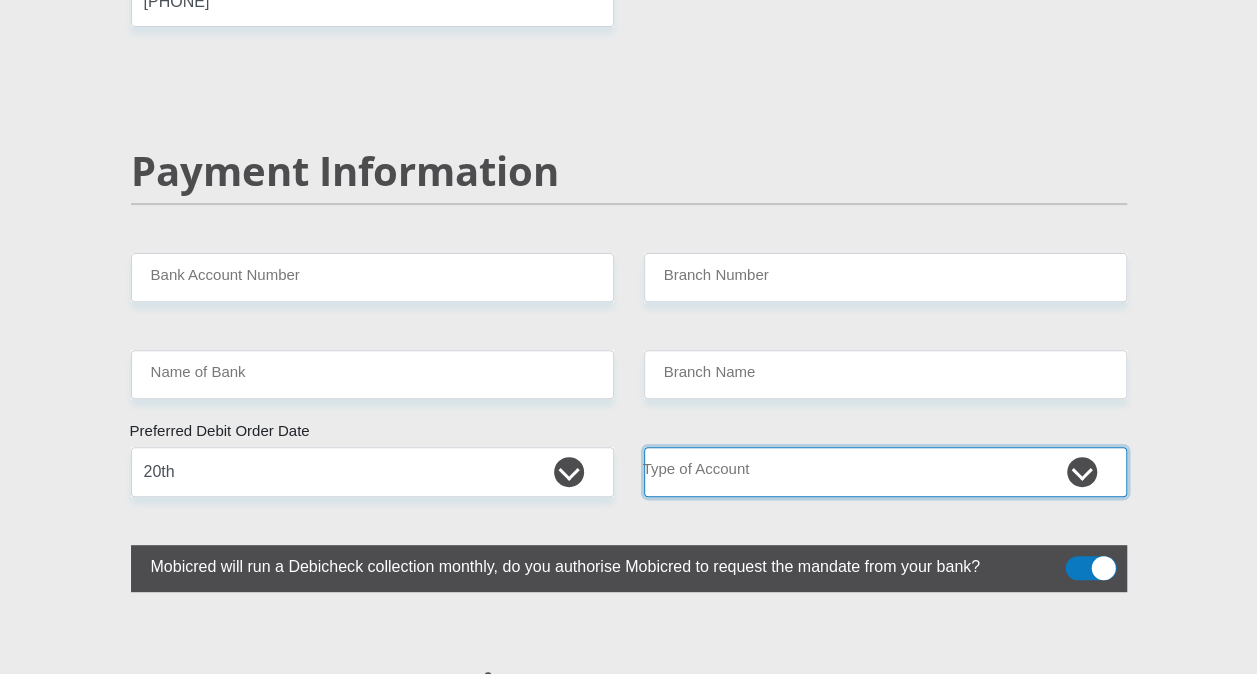 click on "Cheque
Savings" at bounding box center (885, 471) 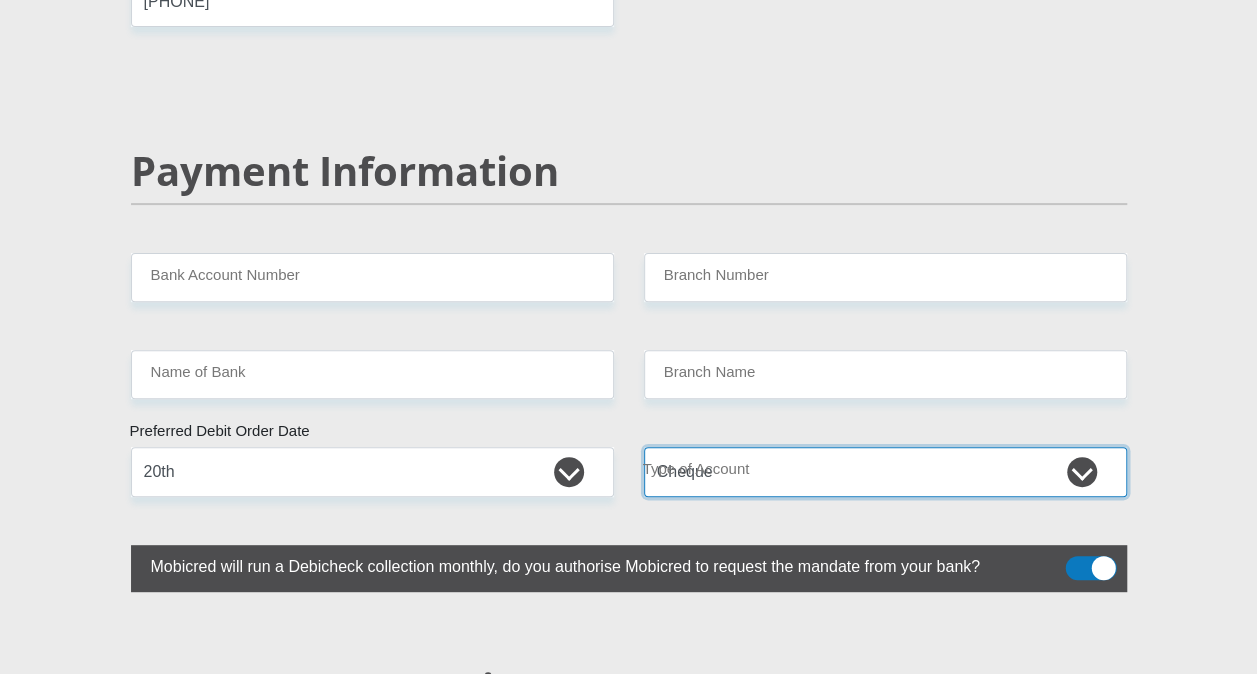 click on "Cheque
Savings" at bounding box center [885, 471] 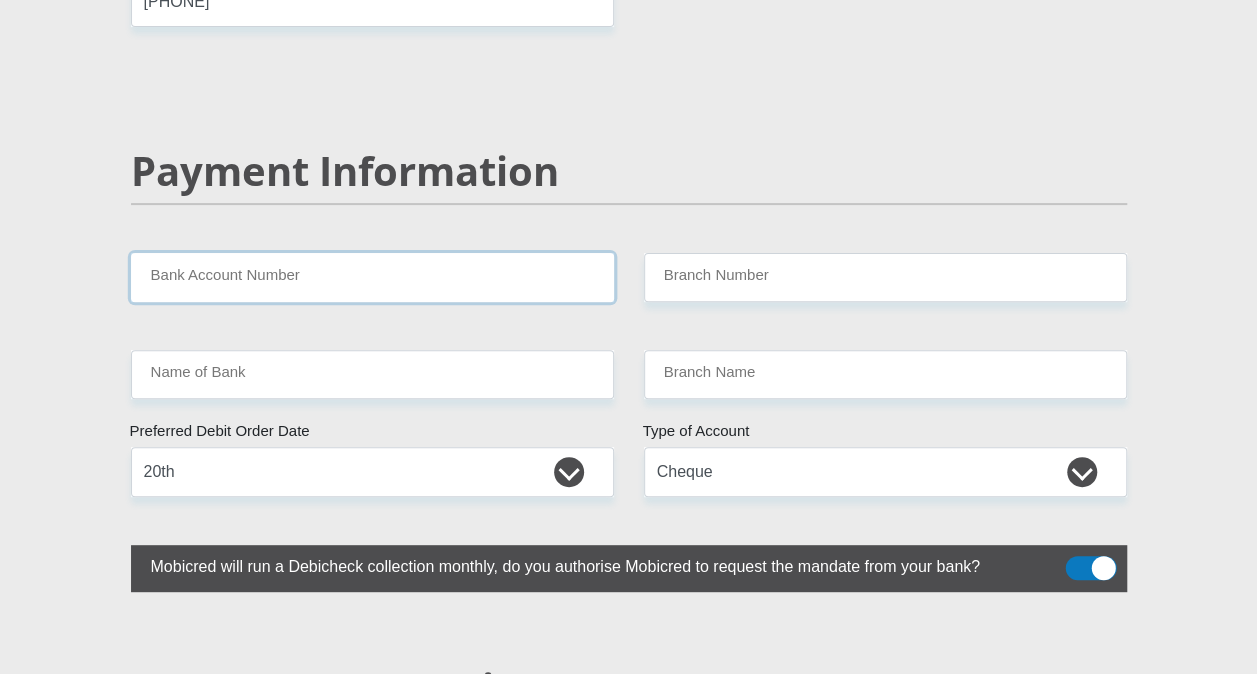 click on "Bank Account Number" at bounding box center [372, 277] 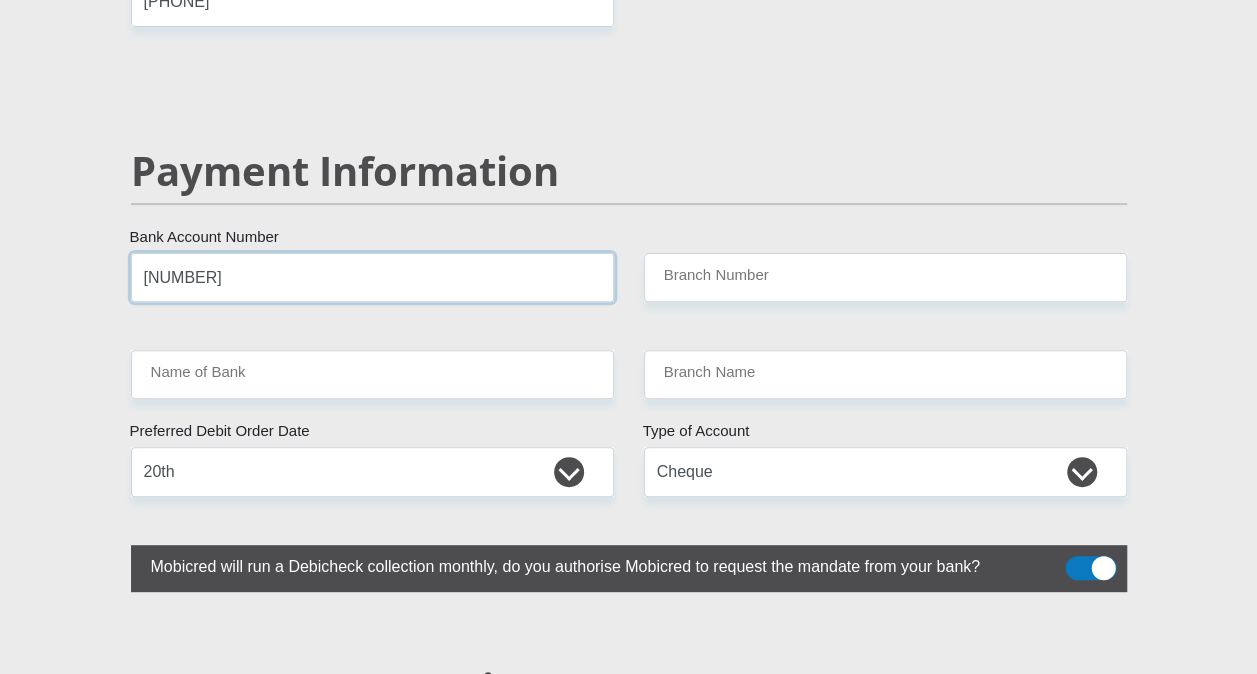 type on "[NUMBER]" 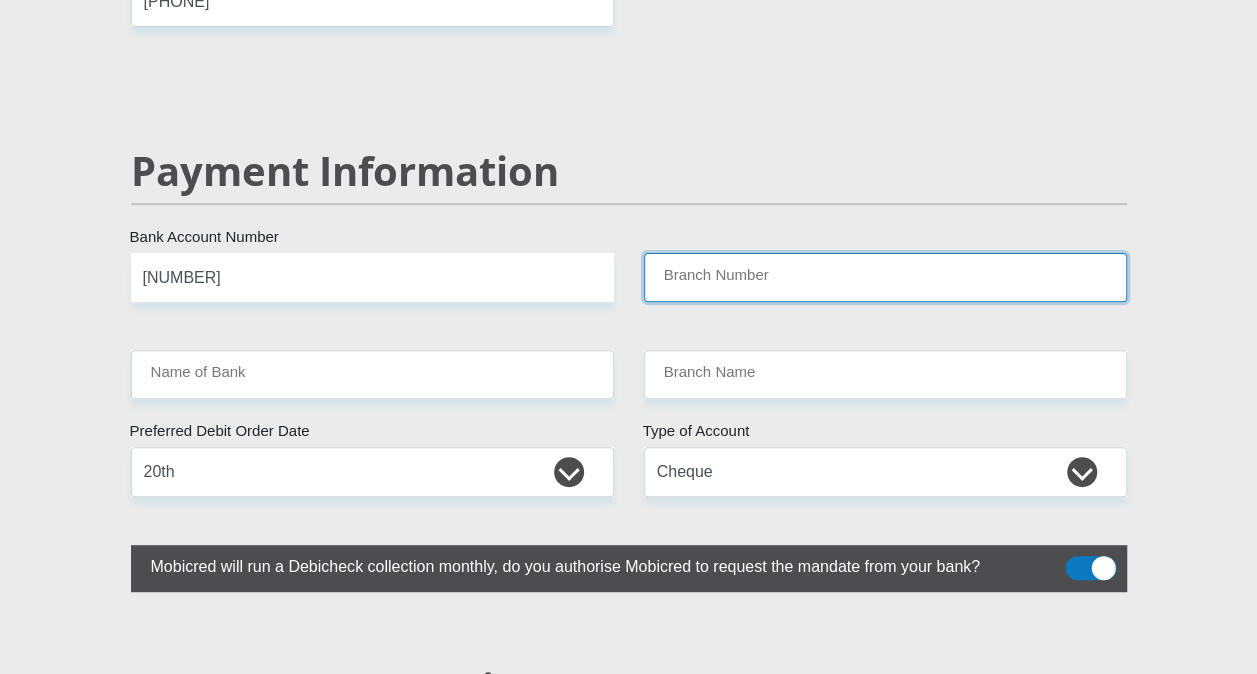 click on "Branch Number" at bounding box center [885, 277] 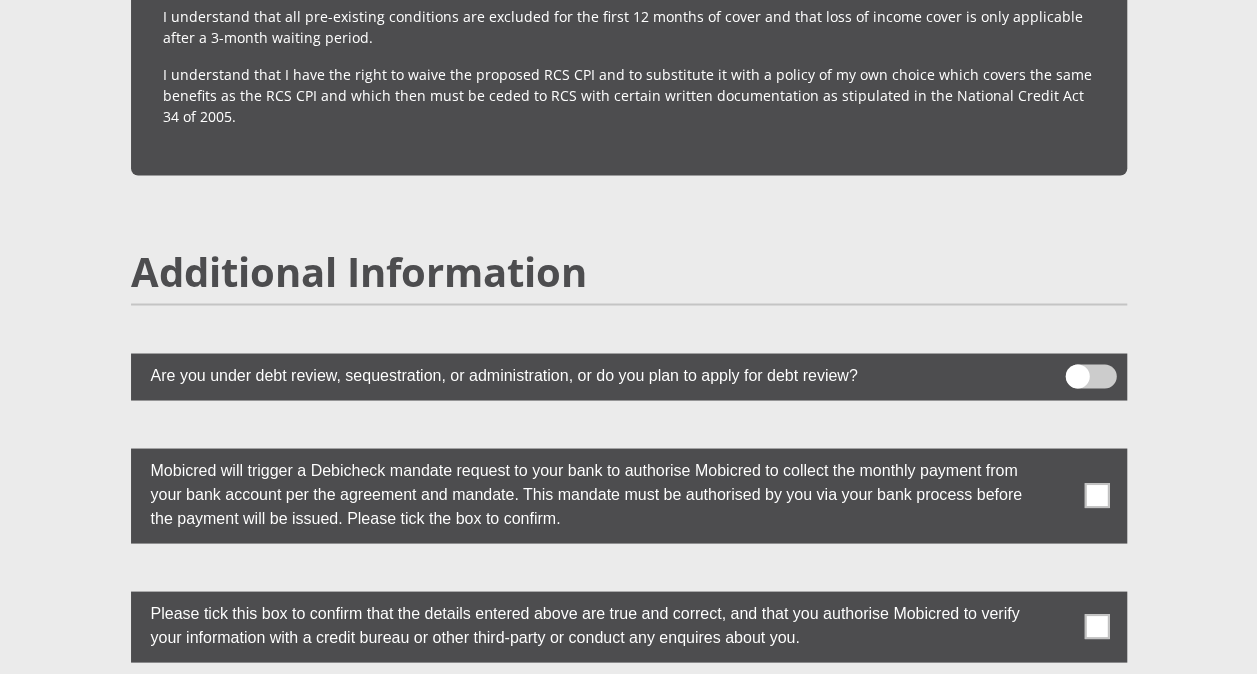 scroll, scrollTop: 5422, scrollLeft: 0, axis: vertical 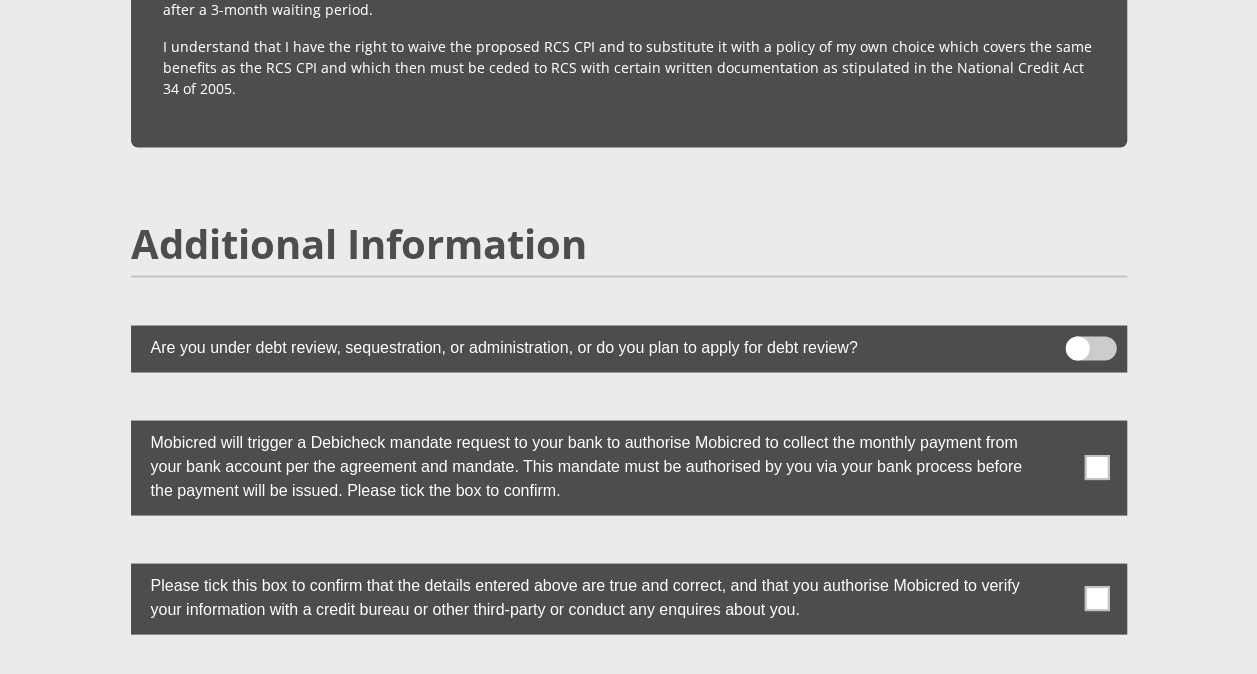 type on "470010" 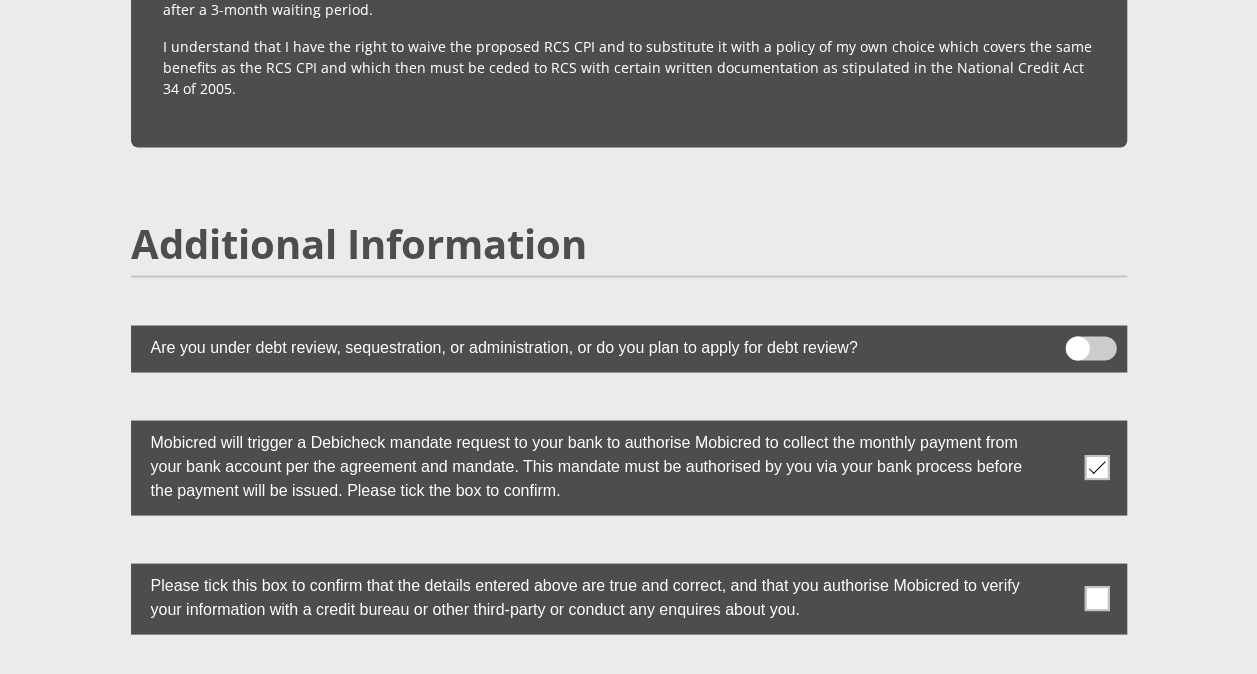 type on "CAPITEC BANK LIMITED" 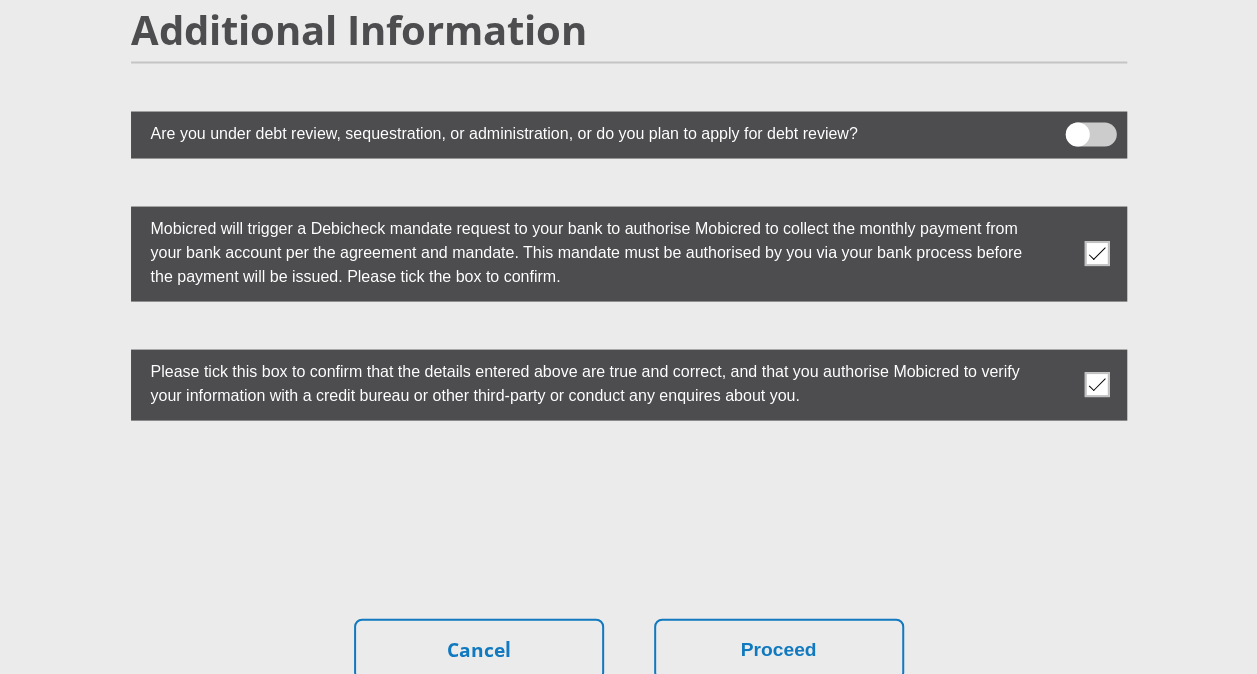 scroll, scrollTop: 5848, scrollLeft: 0, axis: vertical 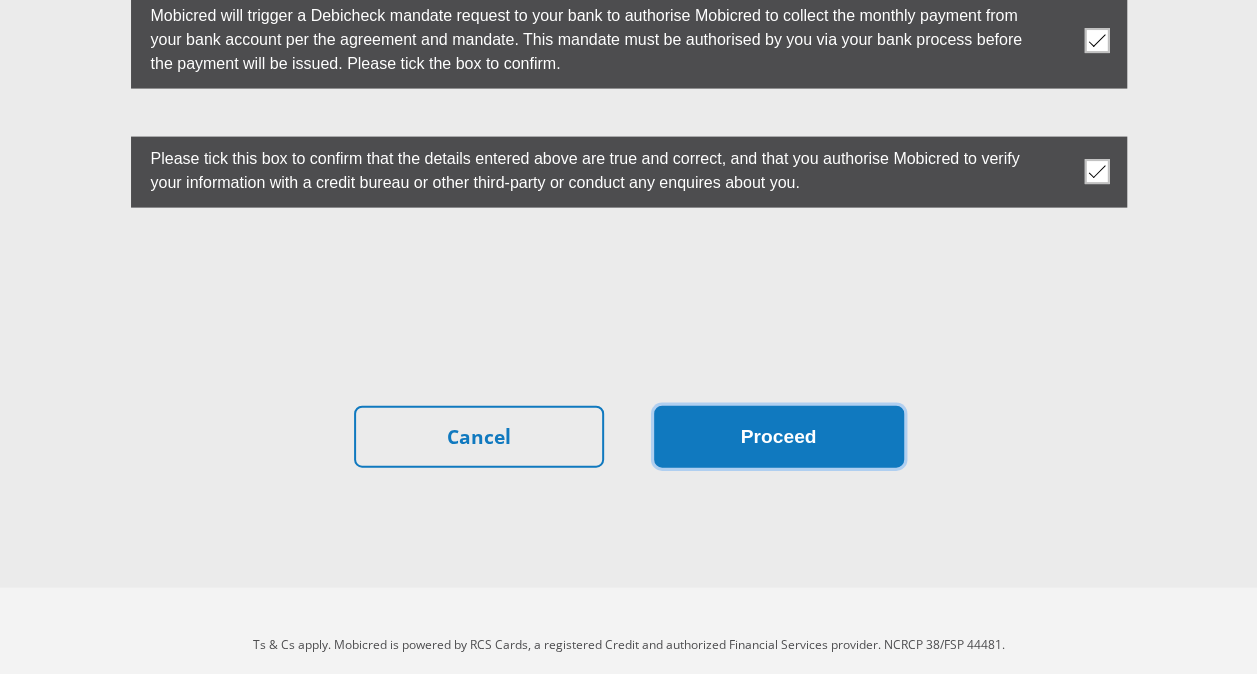 click on "Proceed" at bounding box center [779, 437] 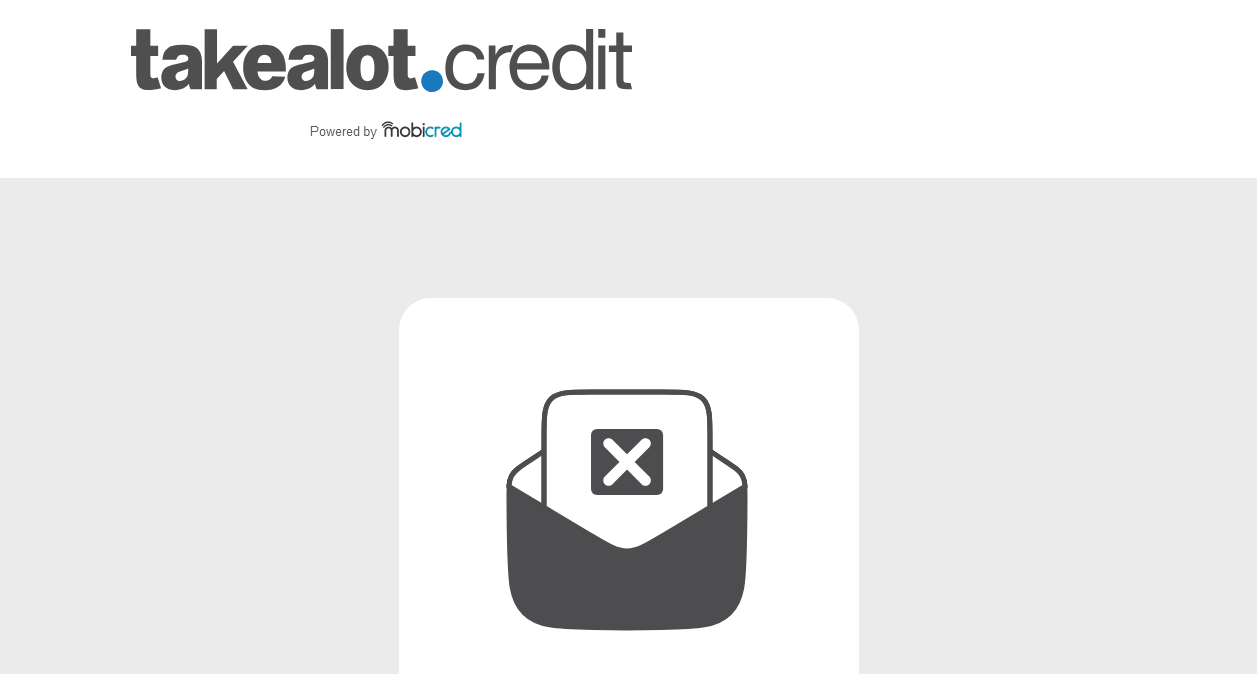 scroll, scrollTop: 0, scrollLeft: 0, axis: both 